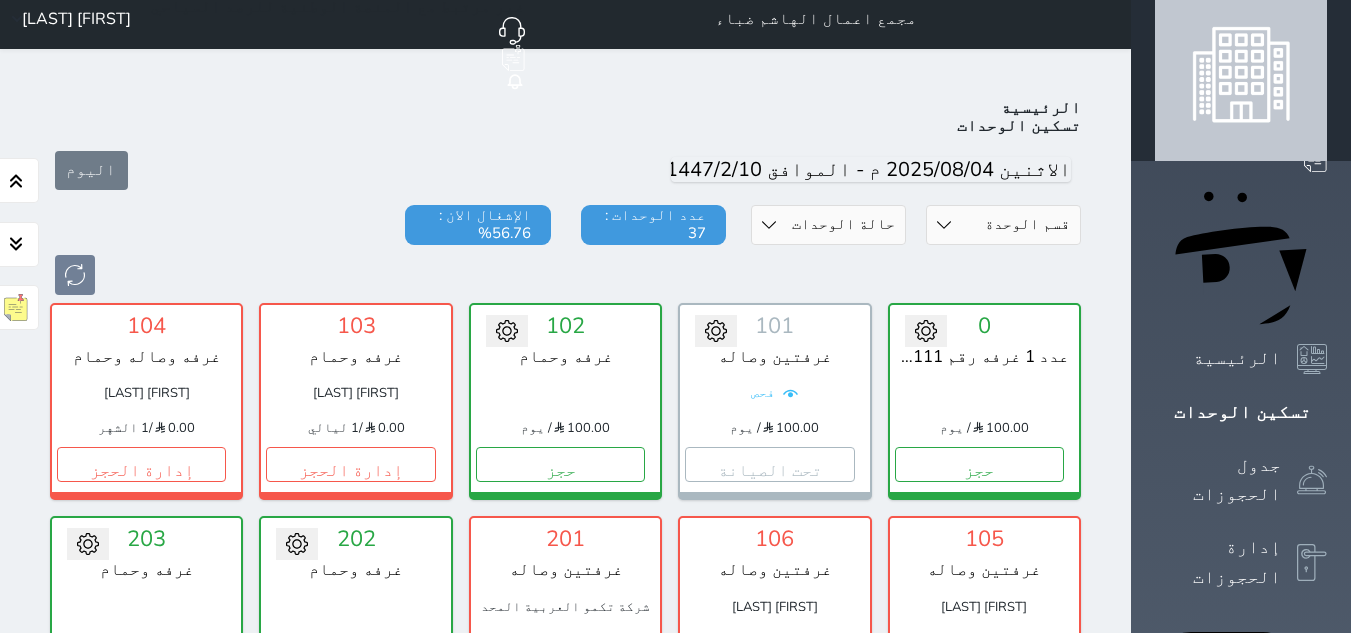 scroll, scrollTop: 0, scrollLeft: 0, axis: both 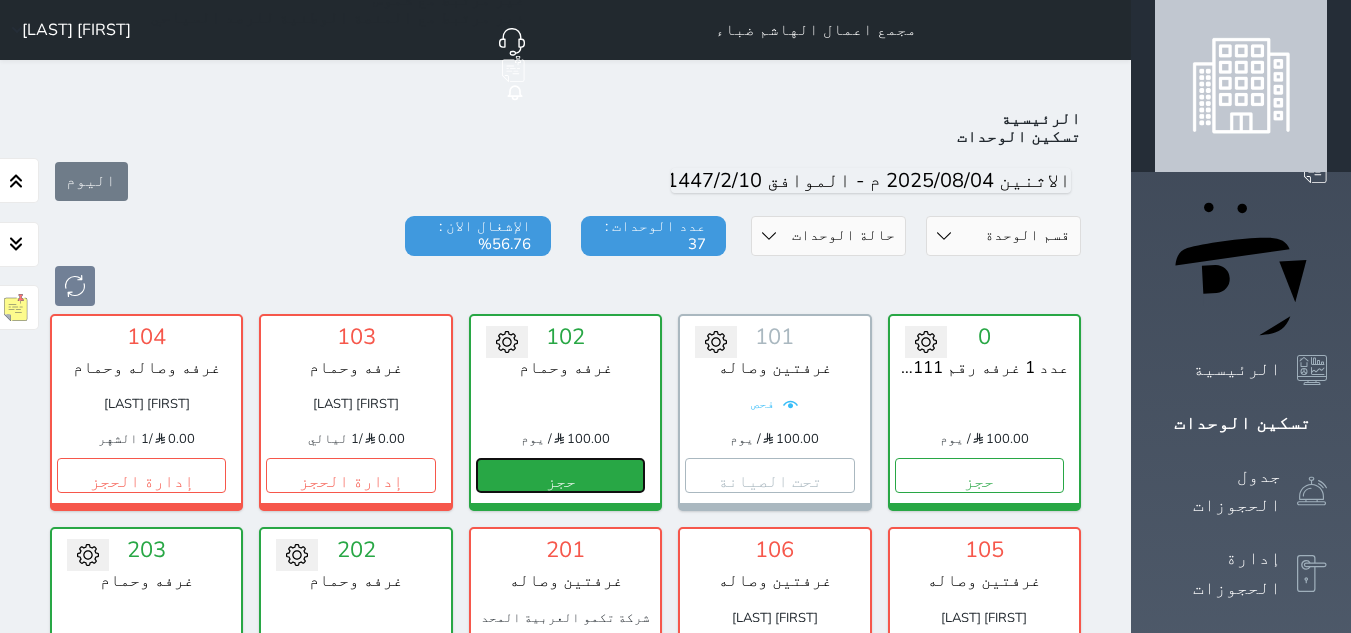 click on "حجز" at bounding box center (560, 475) 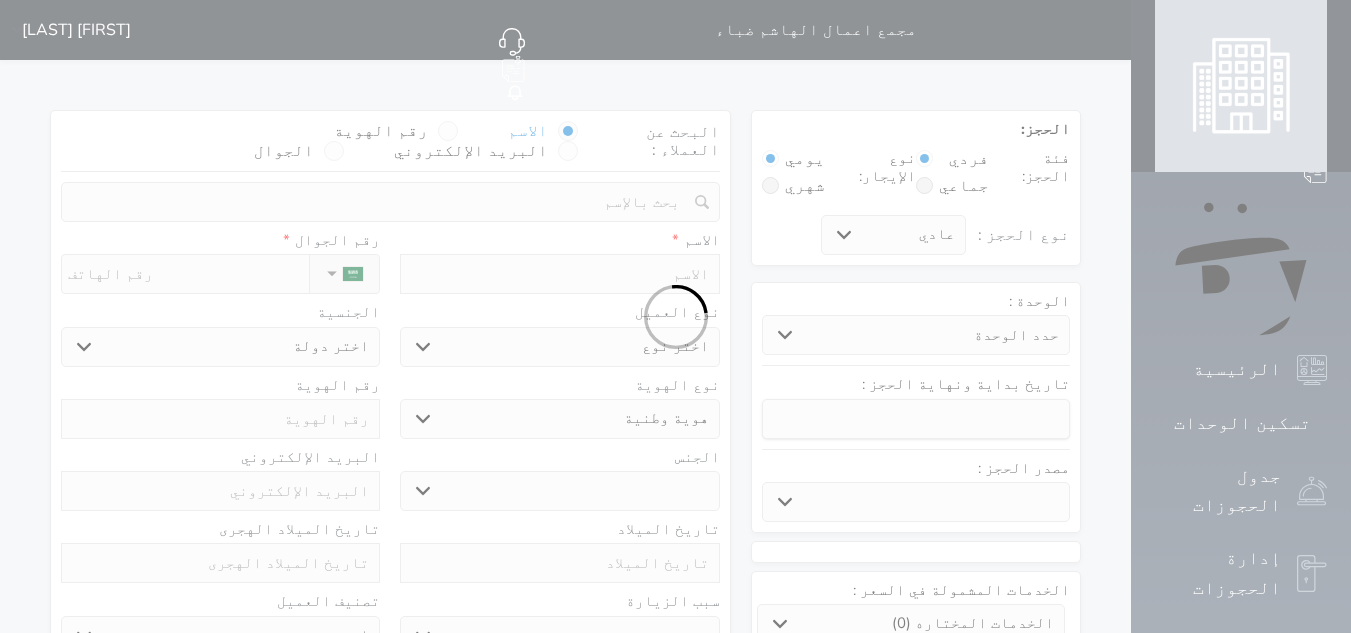 select 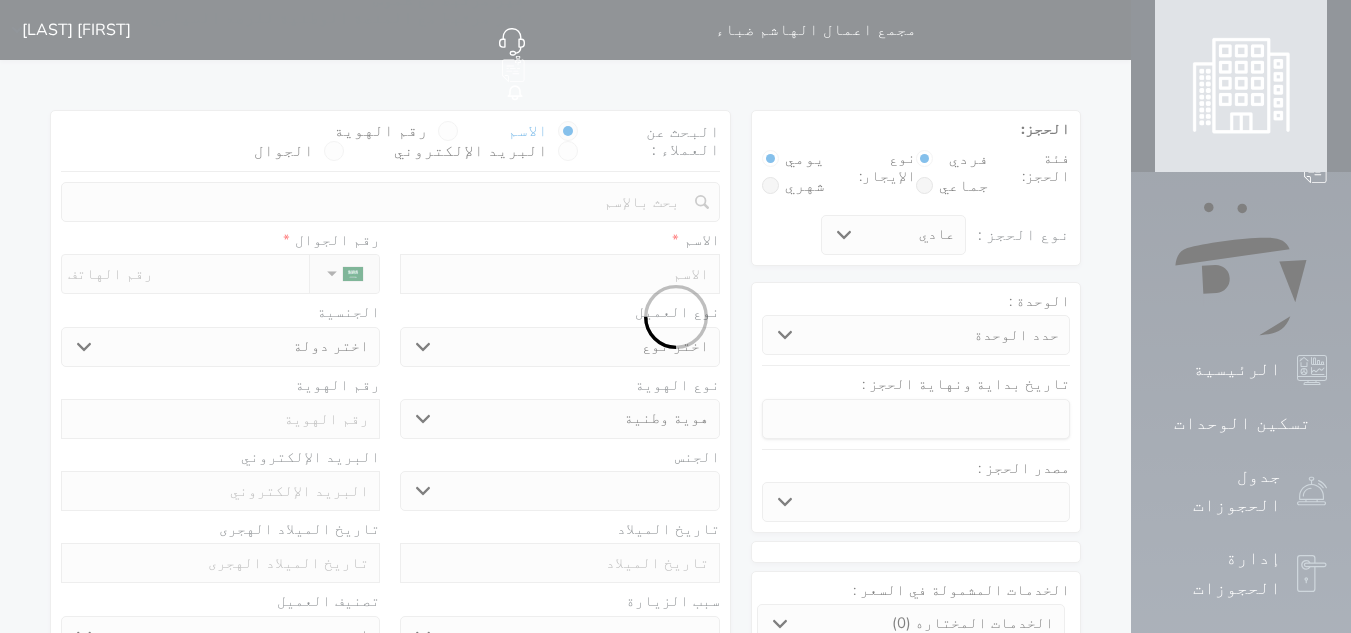 select on "[NUMBER]" 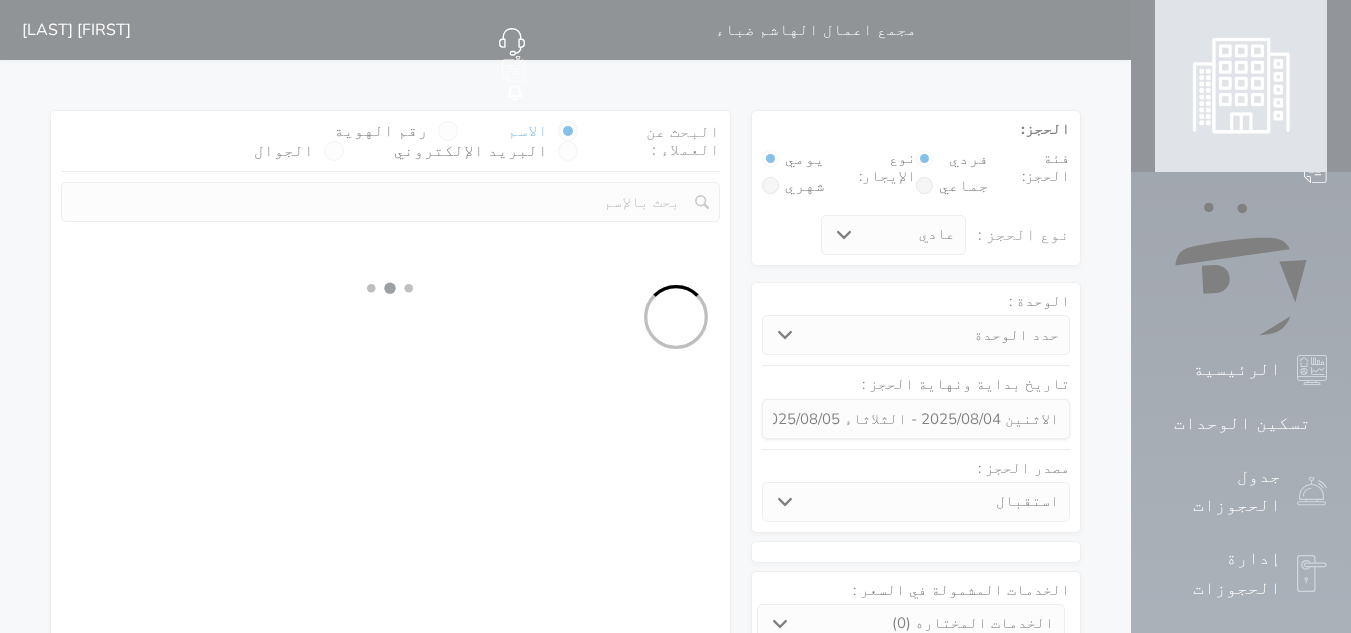 select on "[NUMBER]" 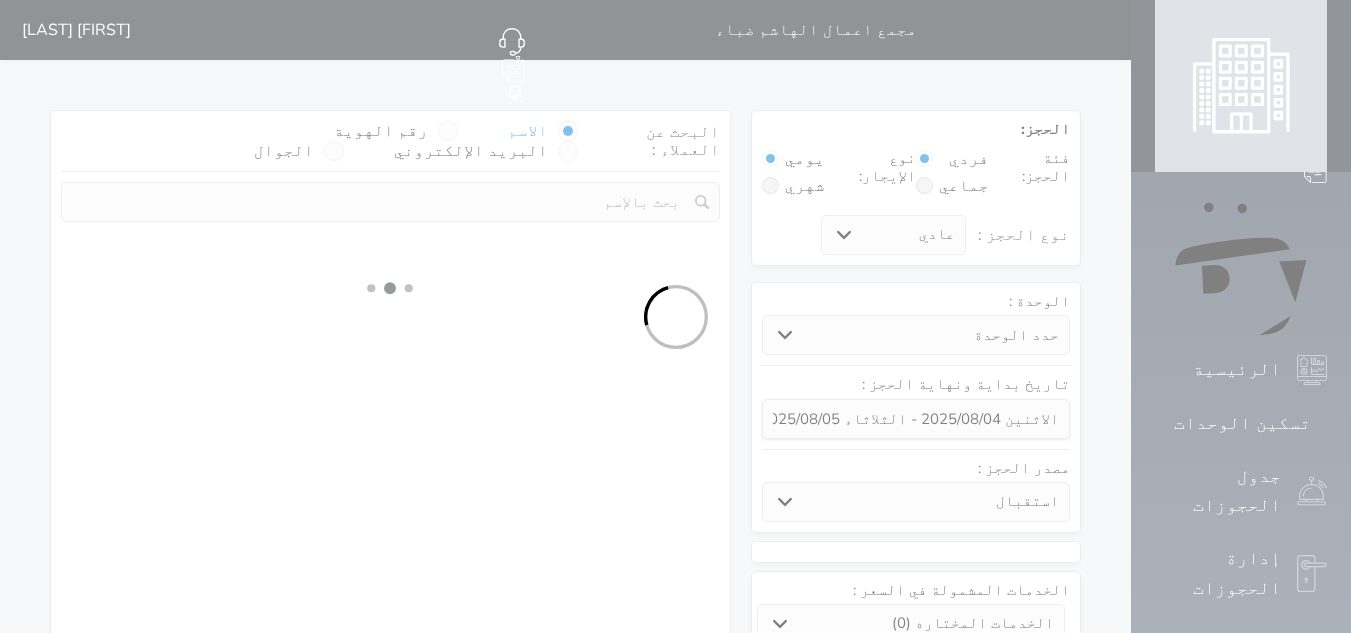 select on "1" 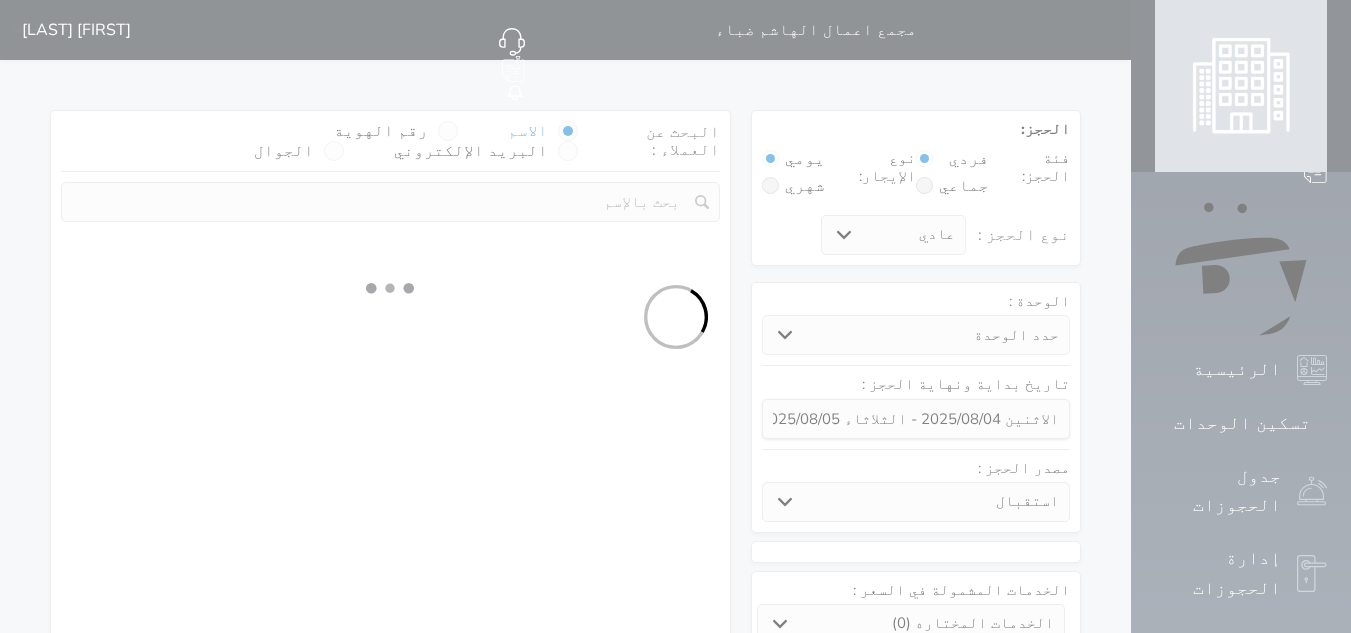 select on "113" 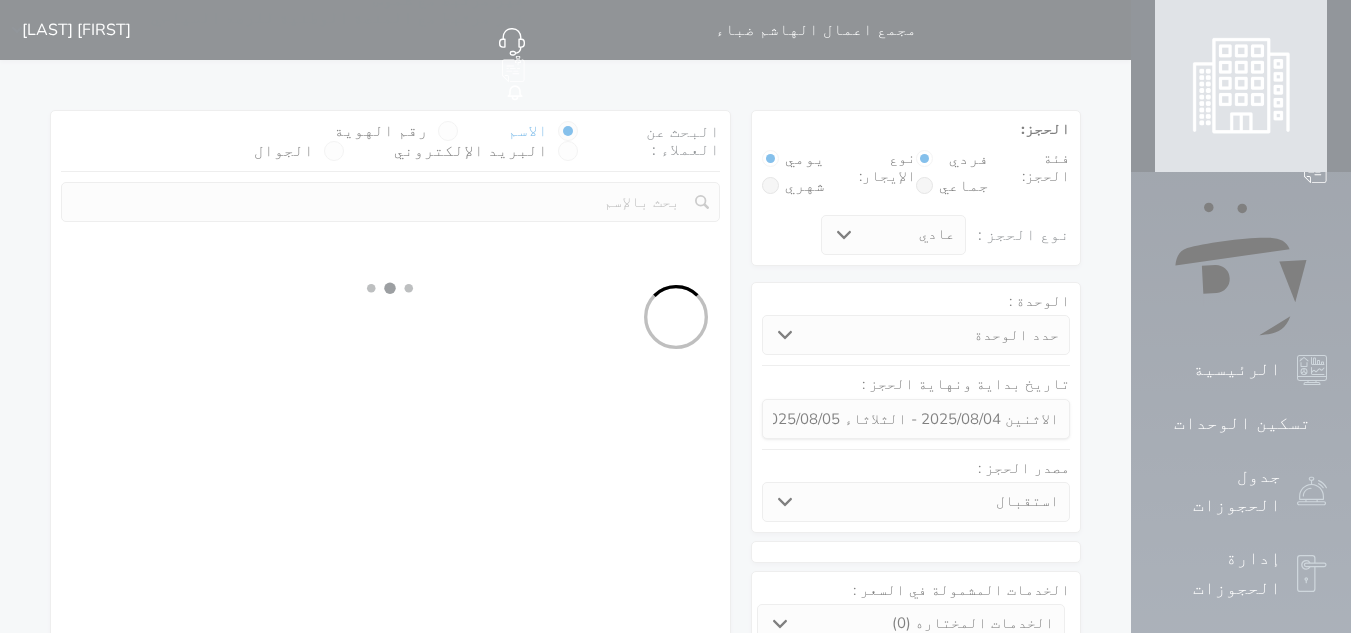 select on "1" 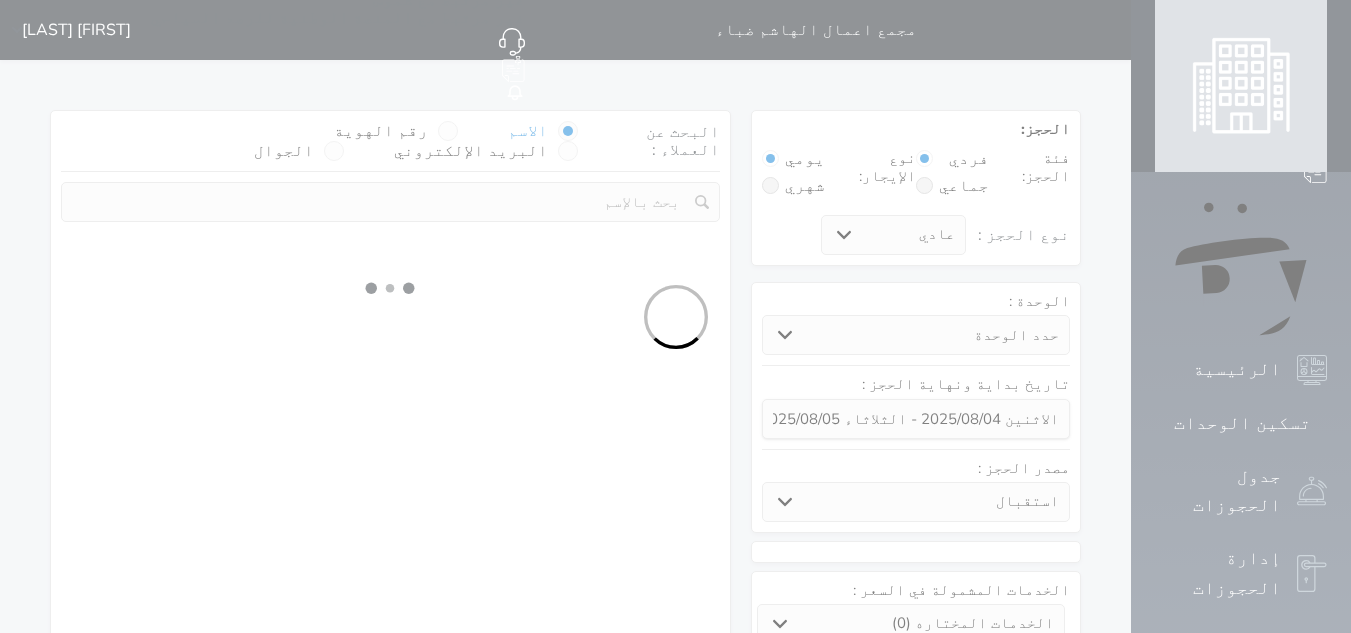 select 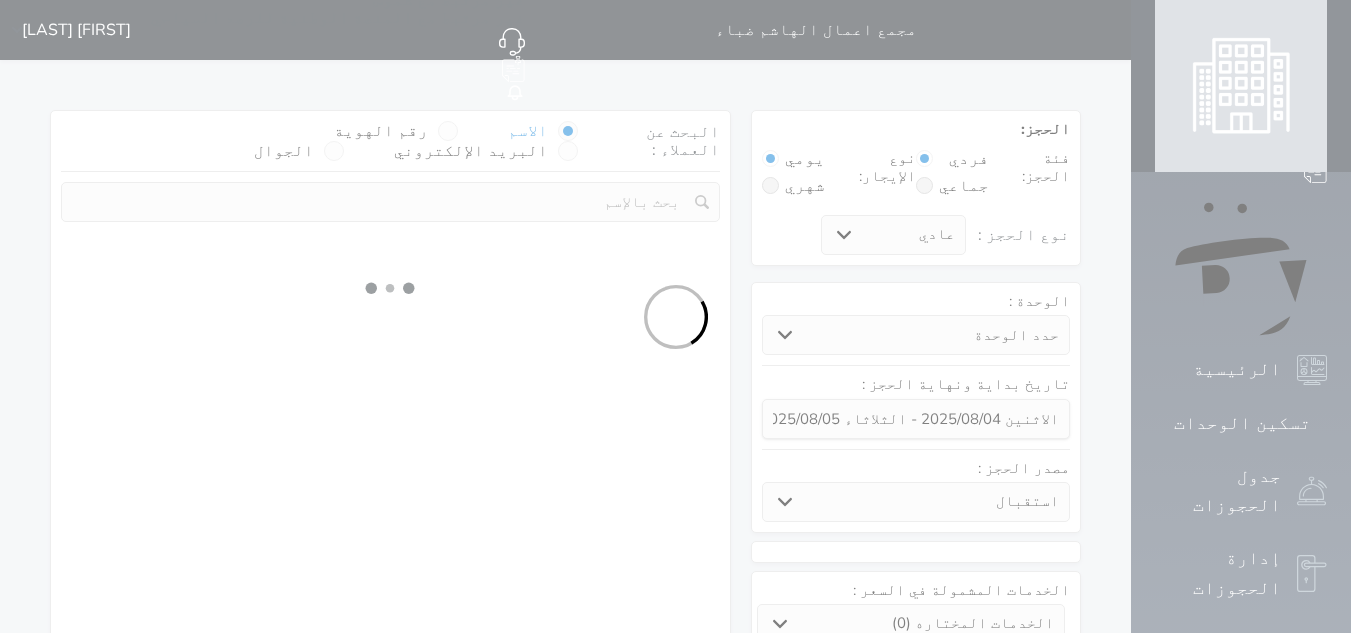 select on "7" 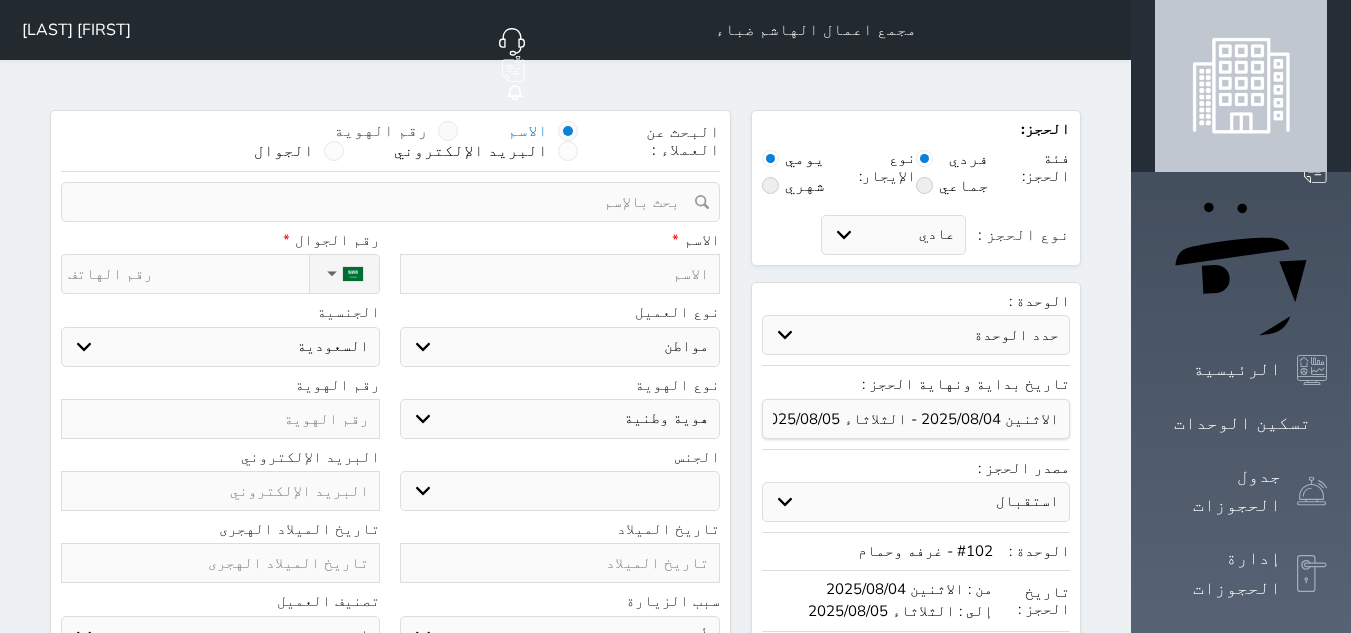 click on "رقم الهوية" at bounding box center (381, 131) 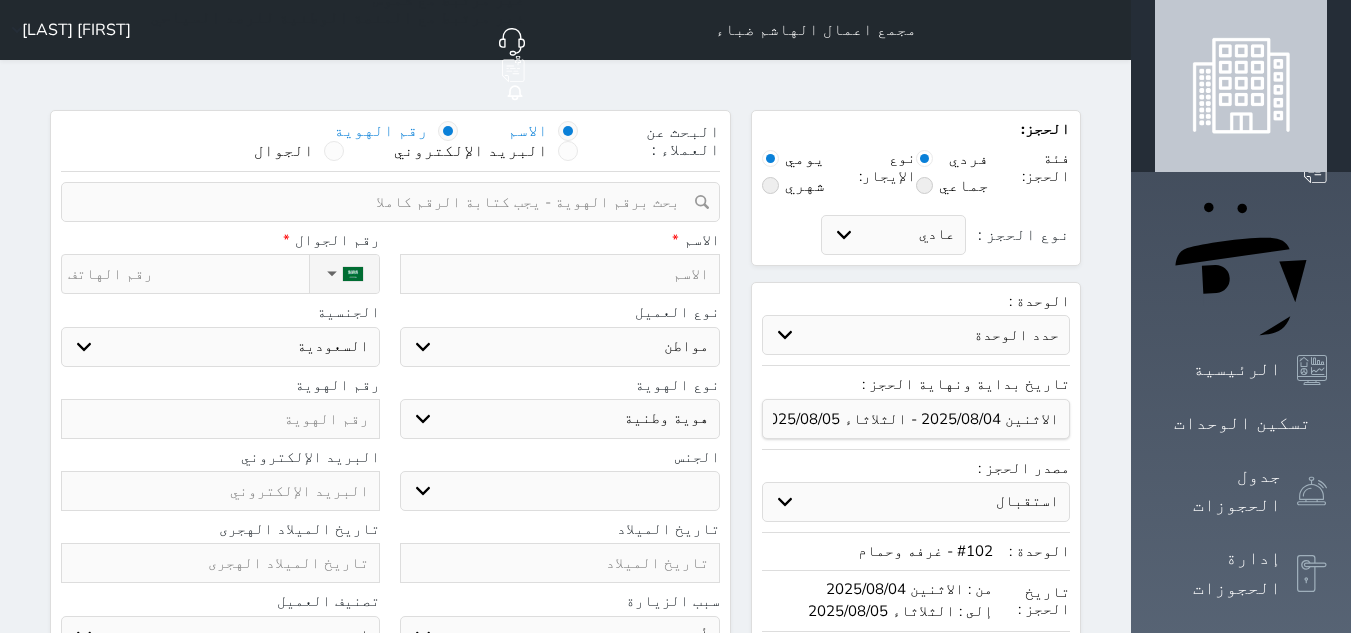 select 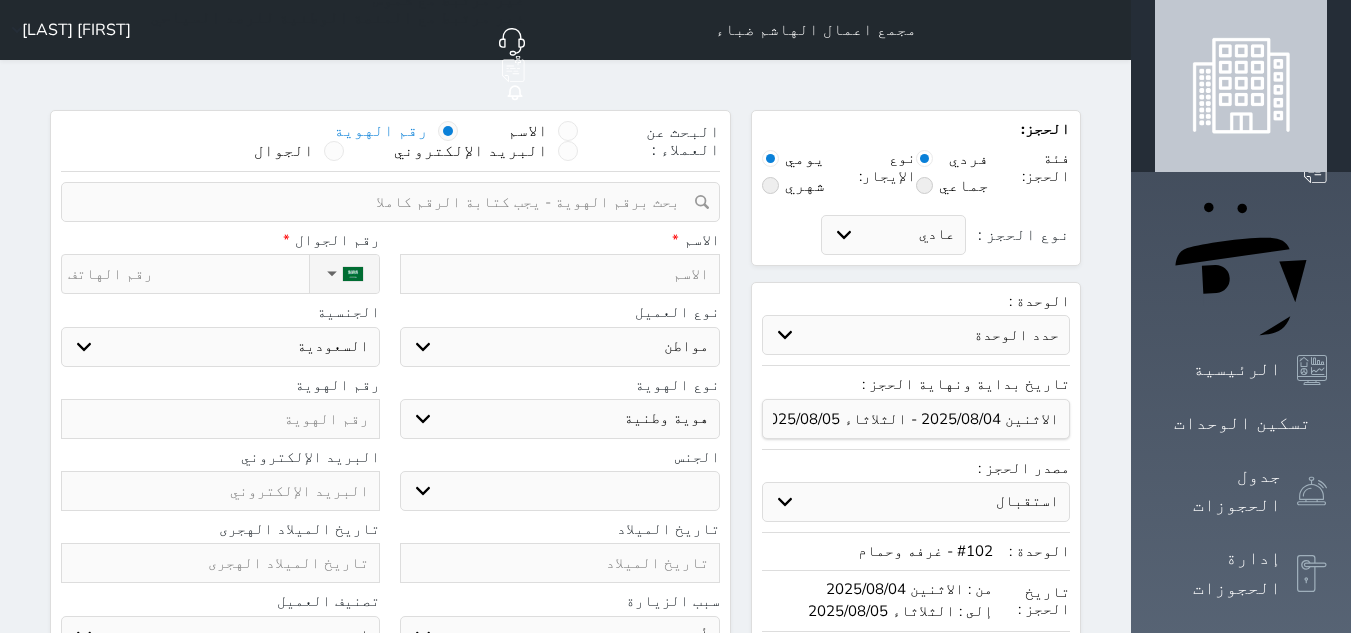 click at bounding box center (383, 202) 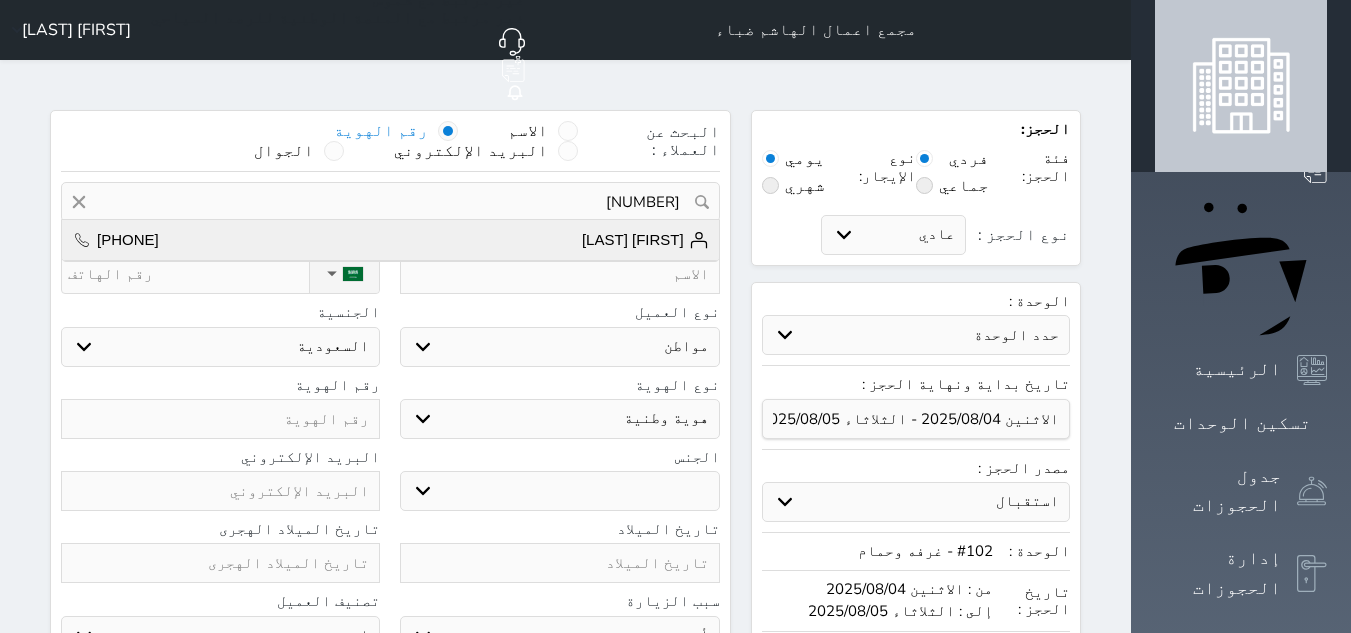 click on "[FIRST] [LAST]" at bounding box center (645, 240) 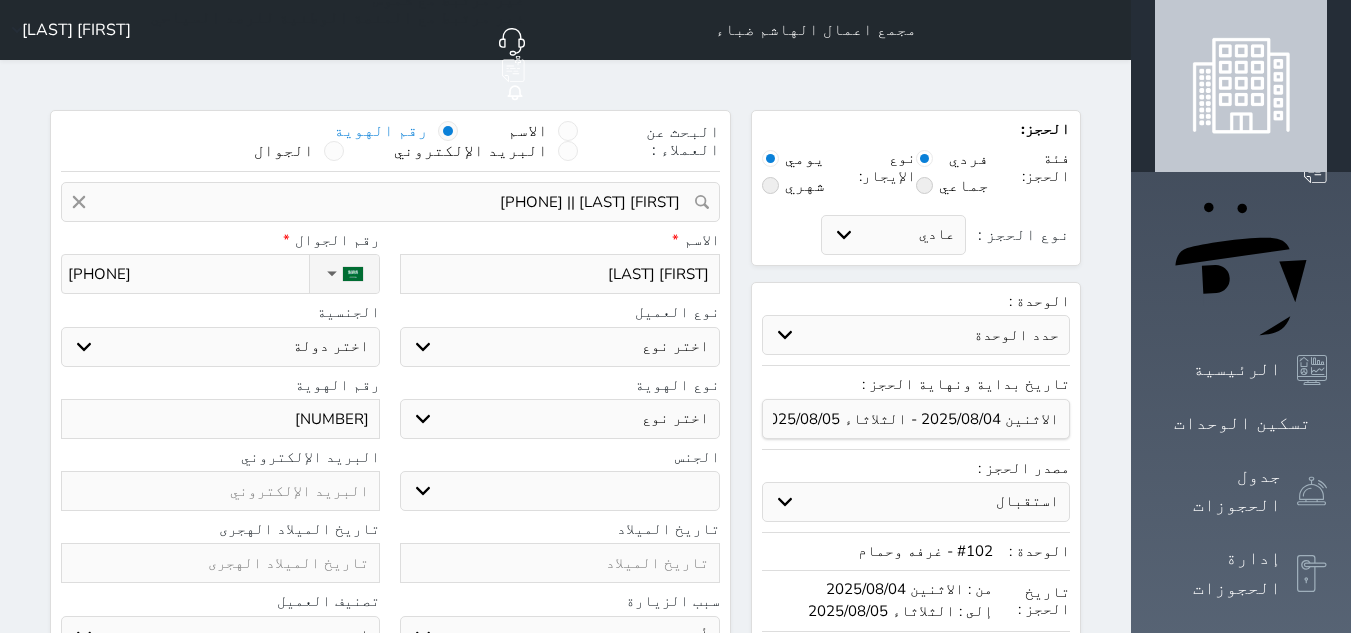 select 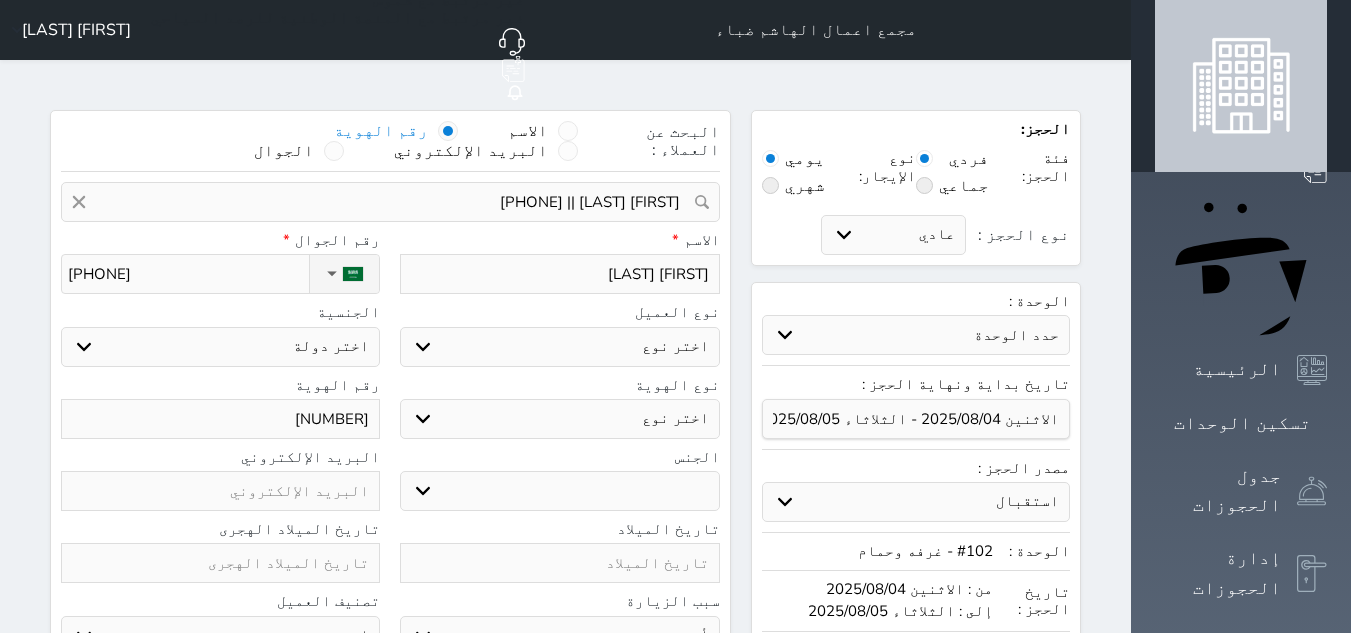 select 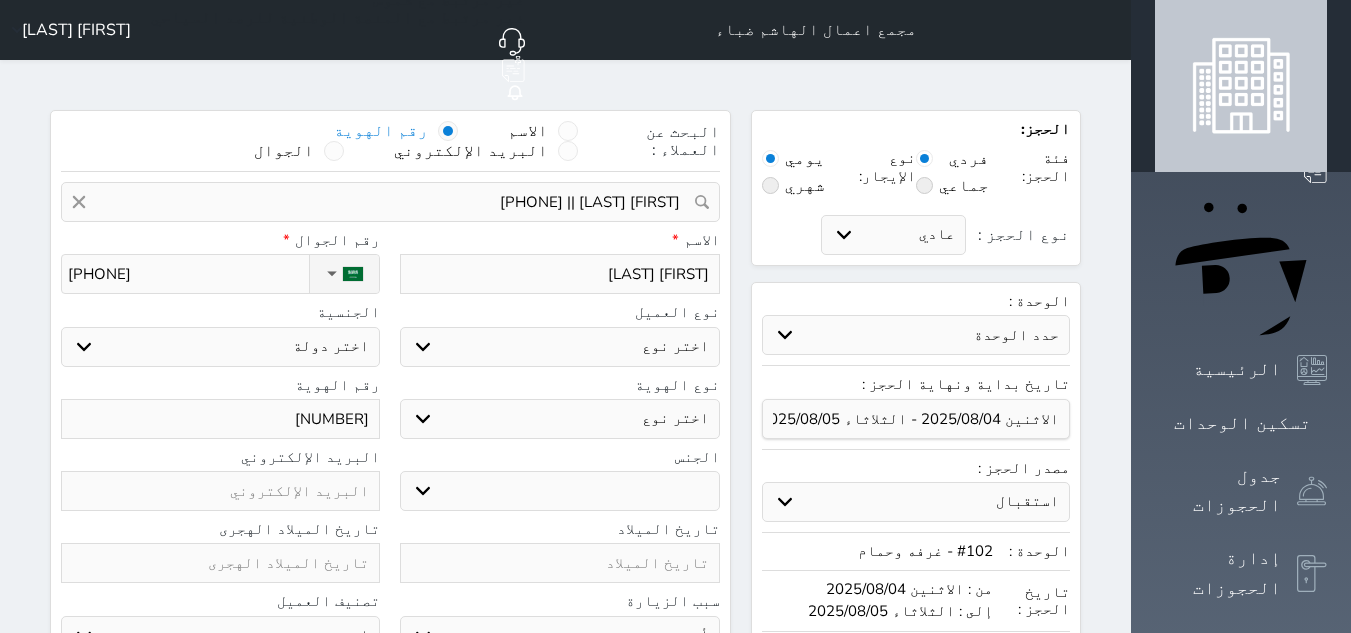 select 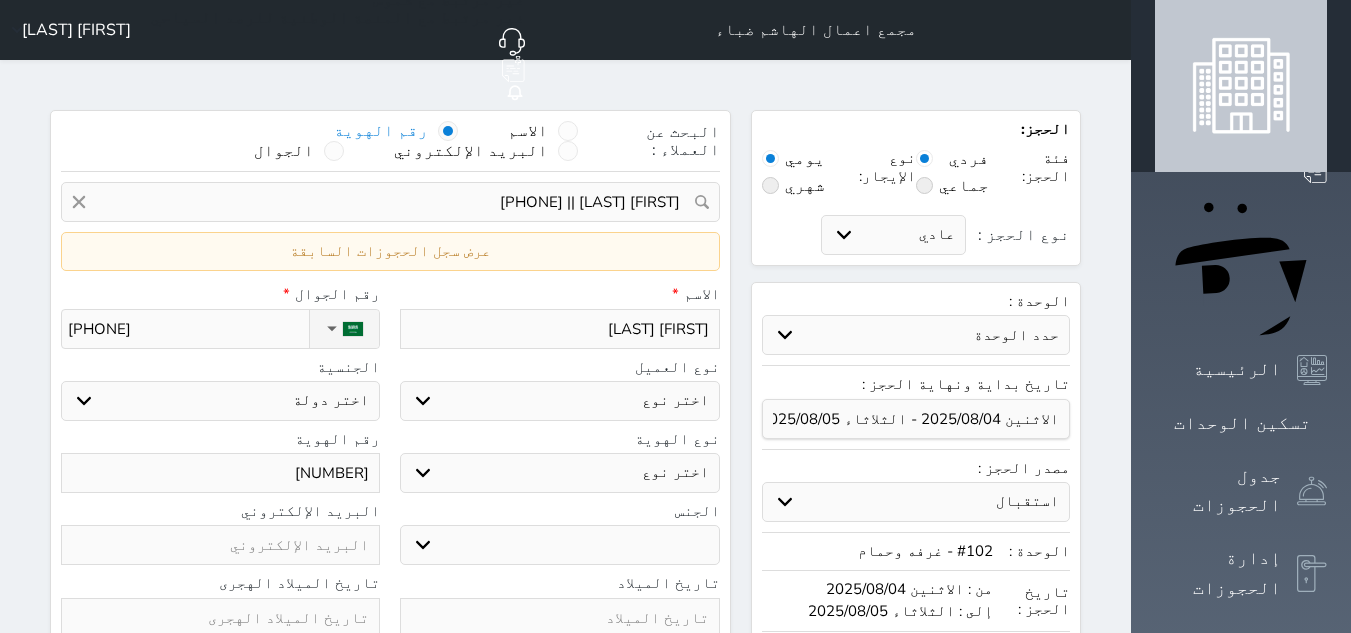 drag, startPoint x: 316, startPoint y: 278, endPoint x: 194, endPoint y: 299, distance: 123.79418 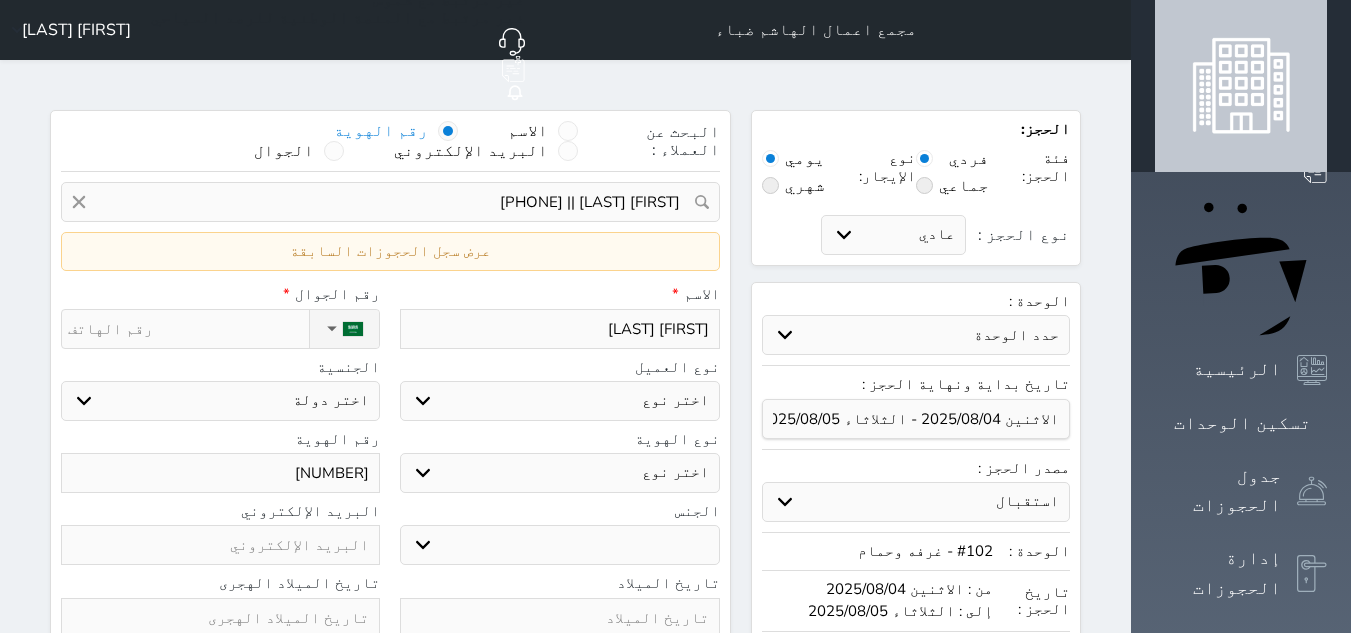 select 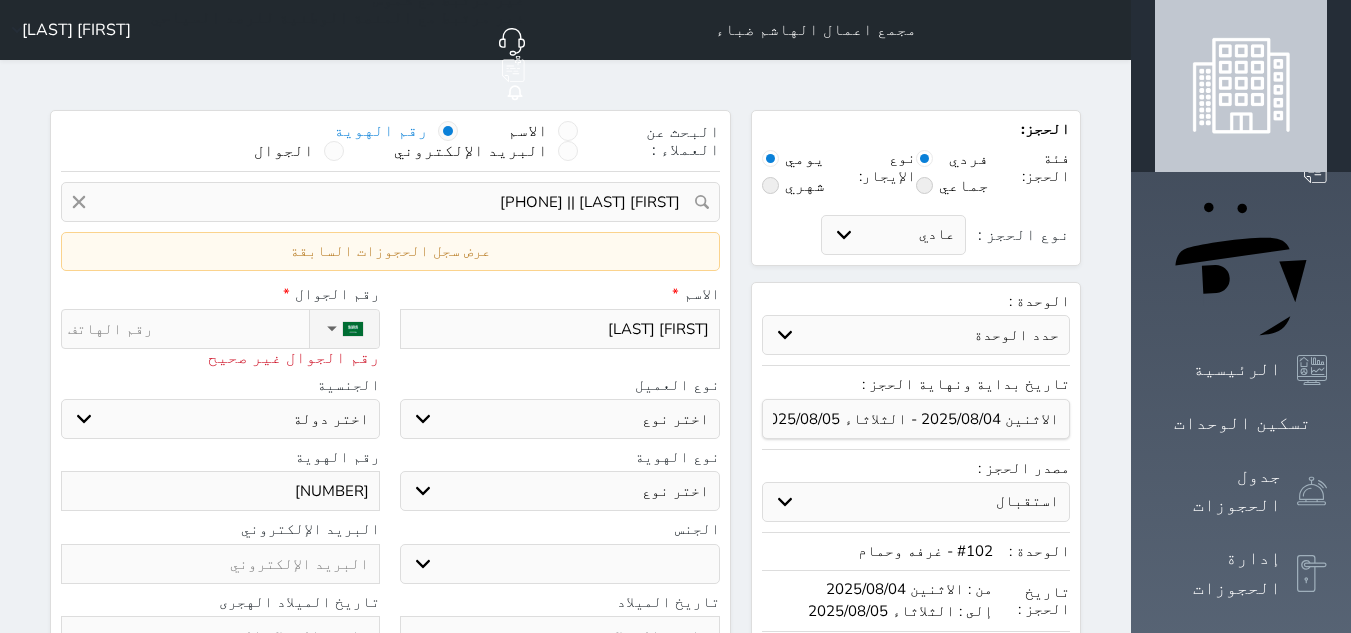 type on "0" 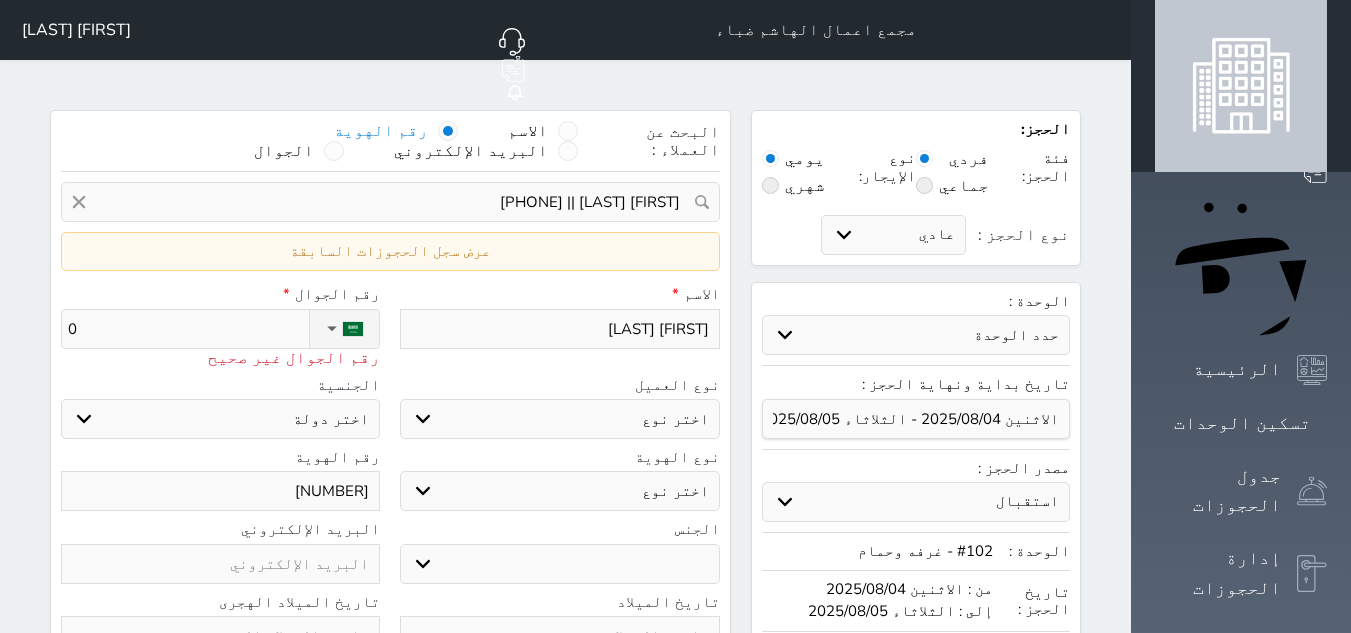 type on "05" 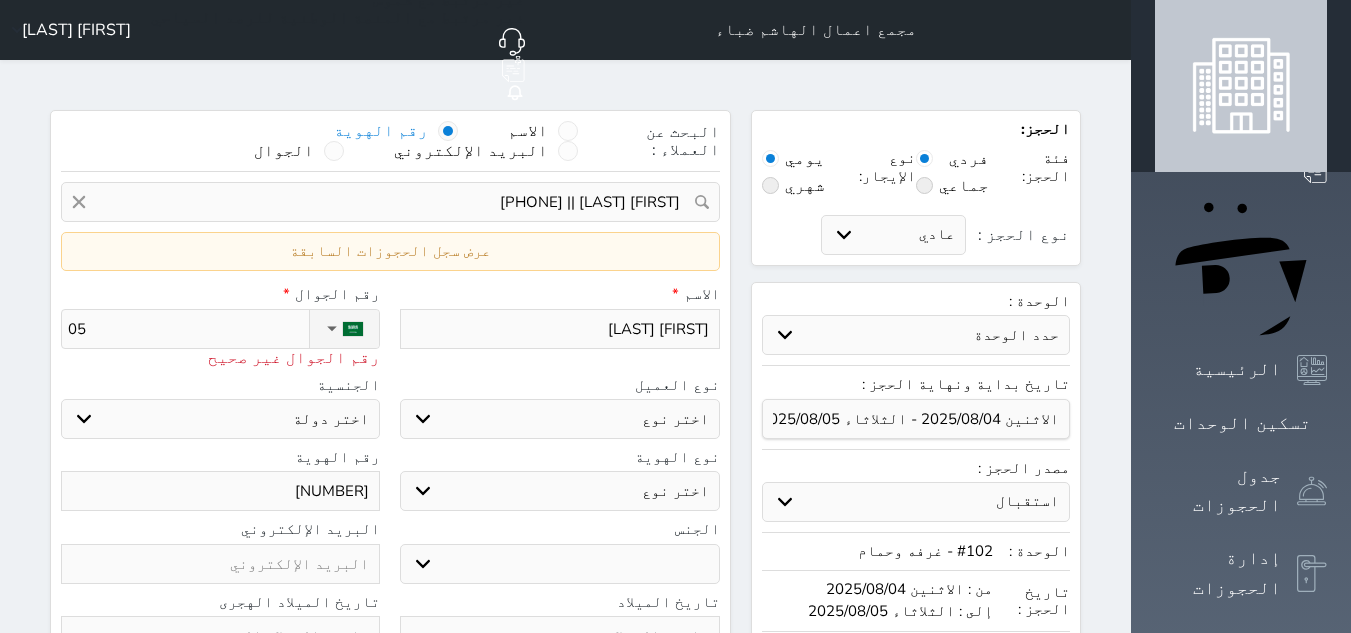 type on "057" 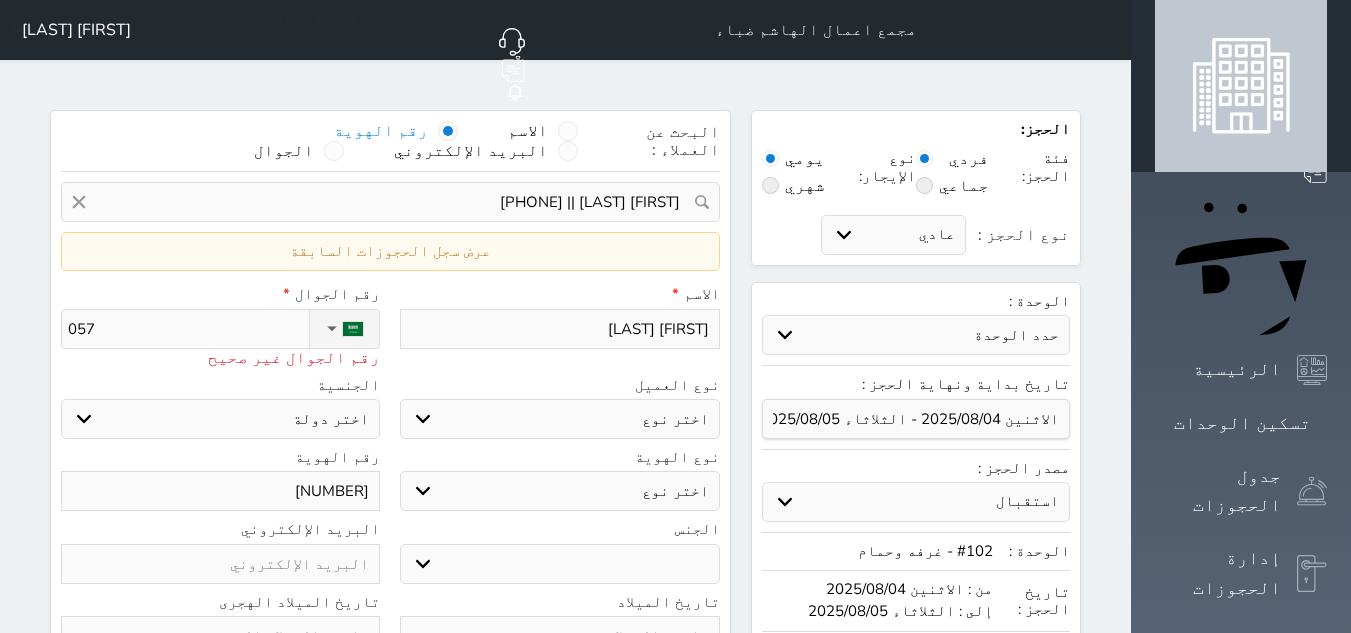 type on "0571" 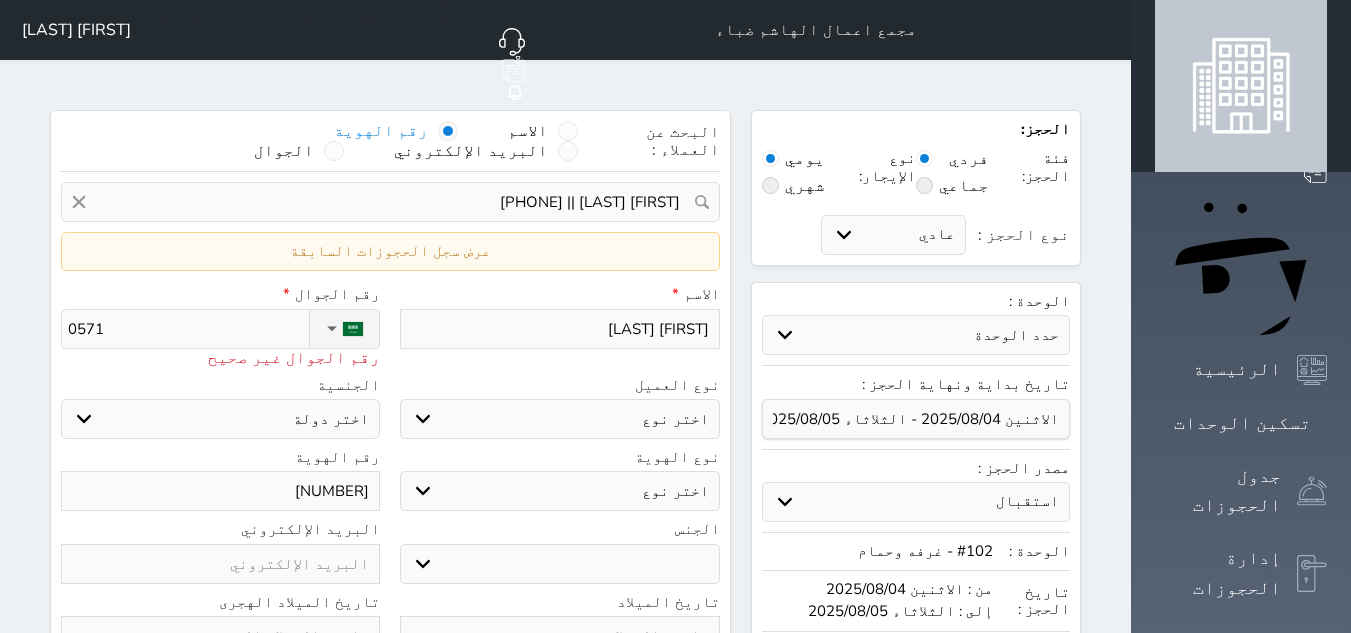 type on "[NUMBER]" 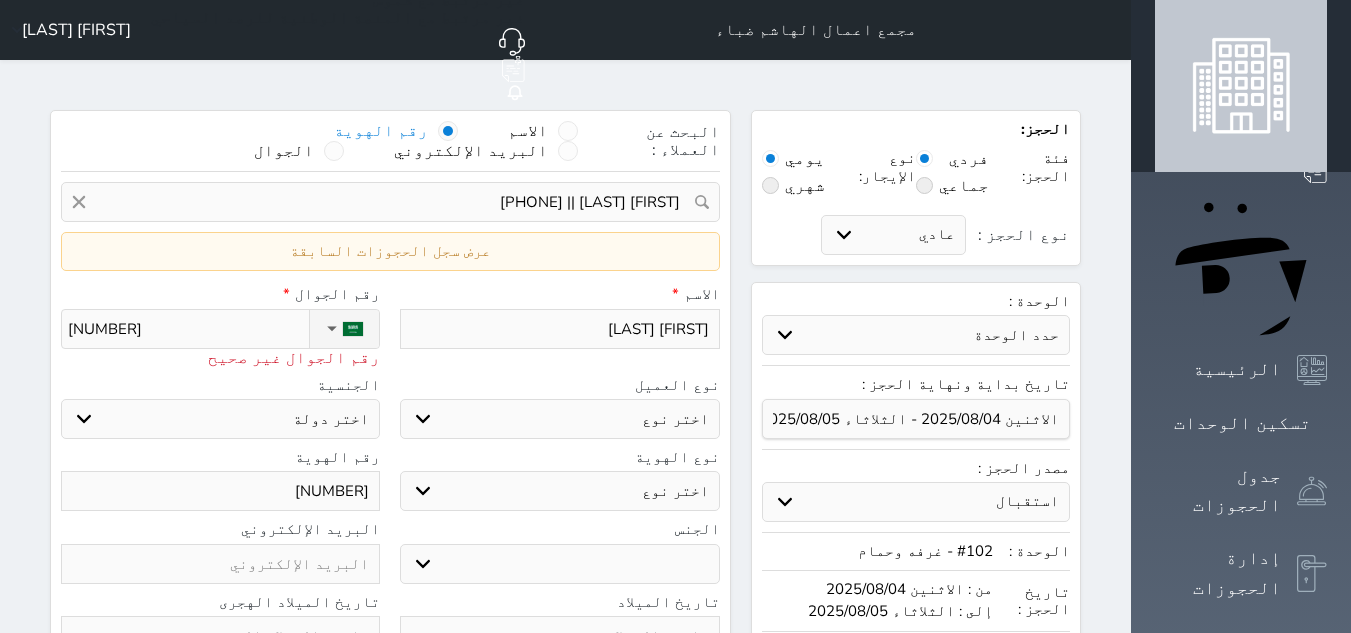 type on "[NUMBER]" 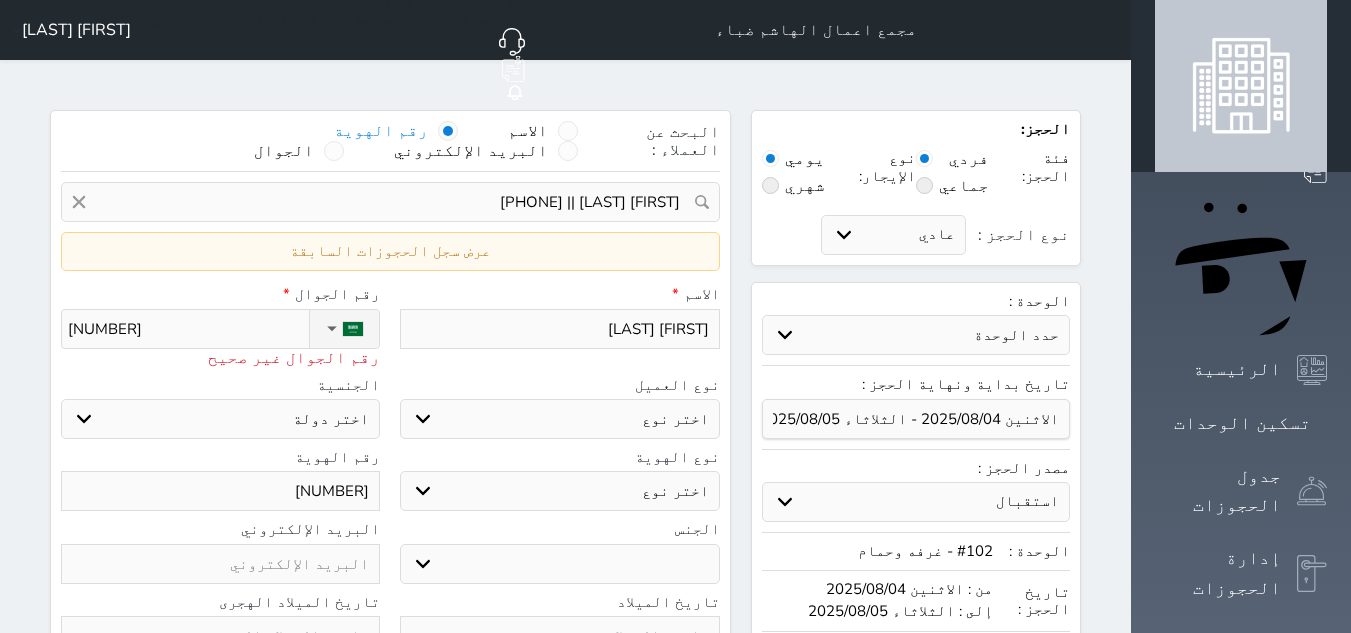 type on "0571462" 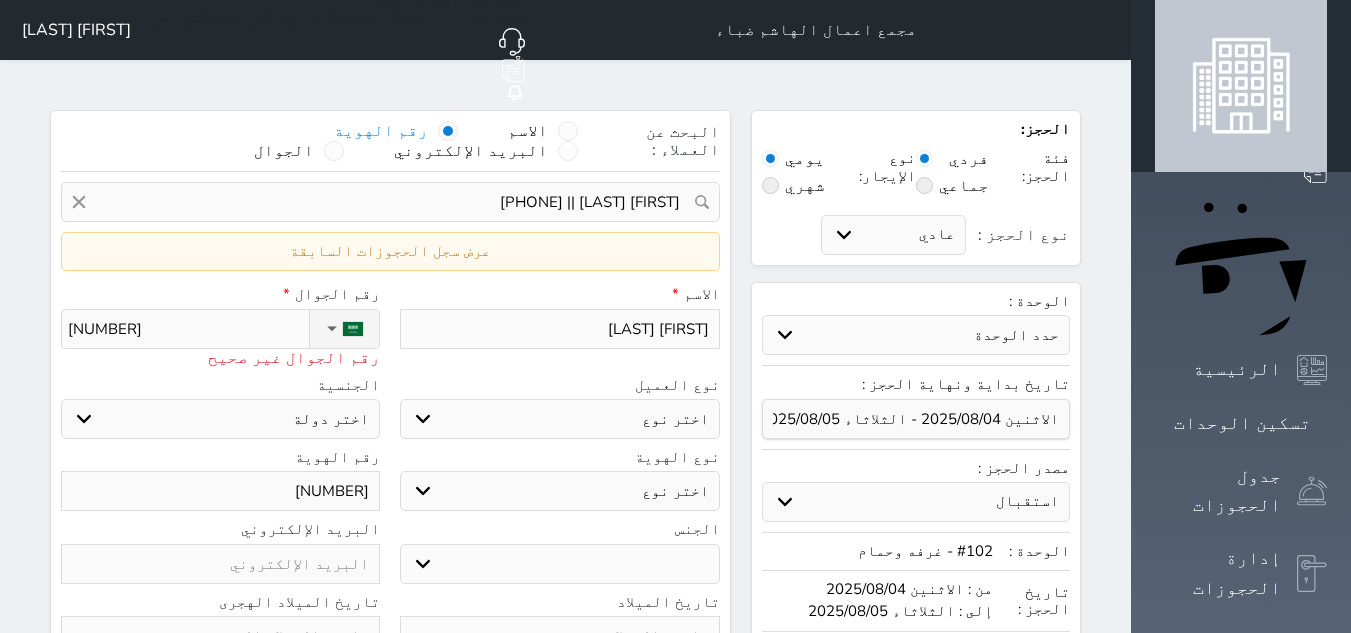select 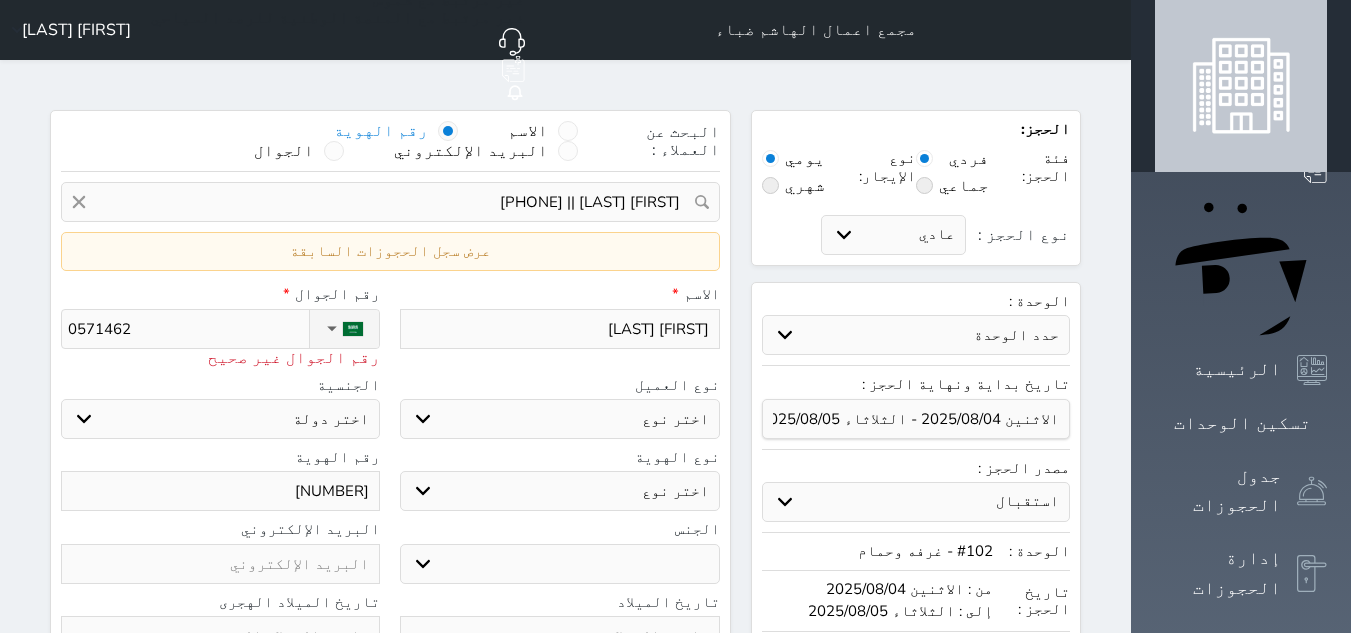 type on "[NUMBER]" 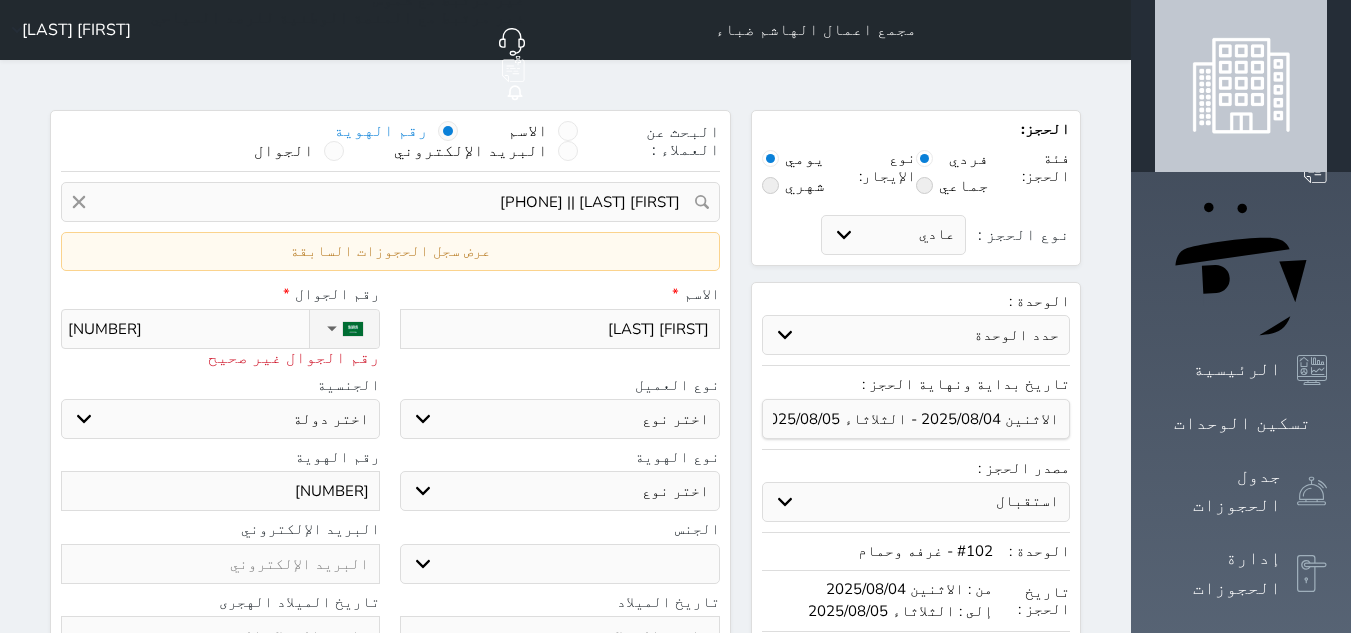 type on "057146276" 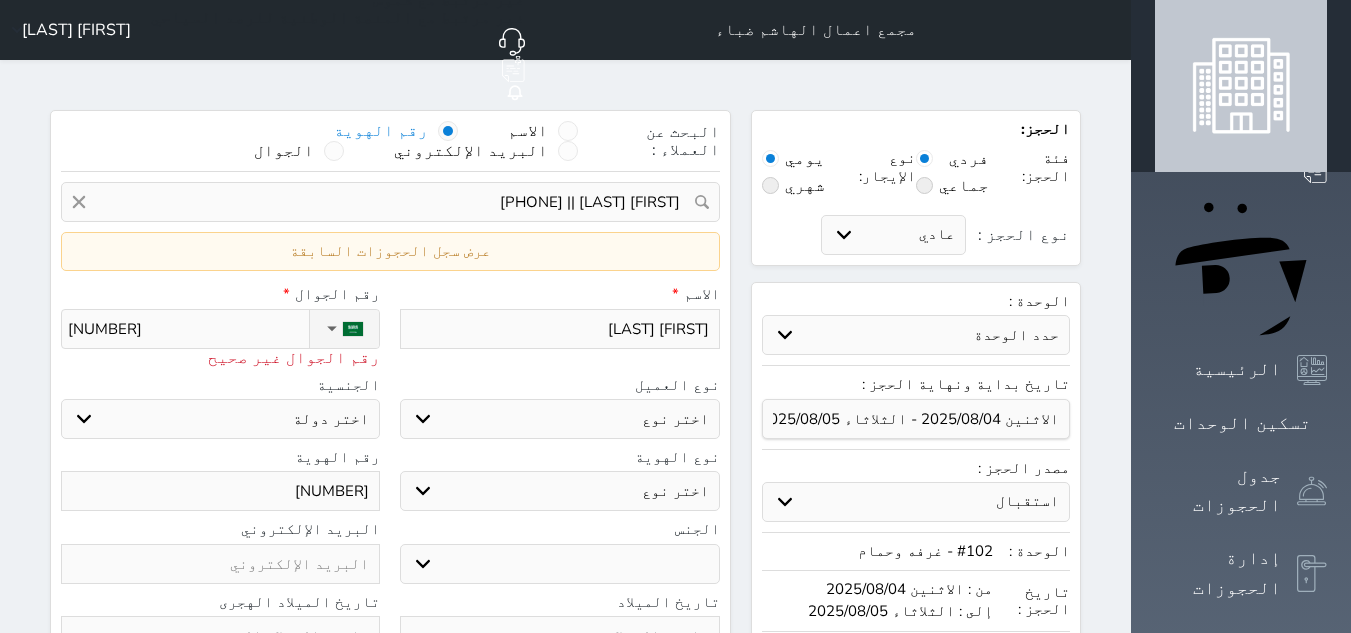 select 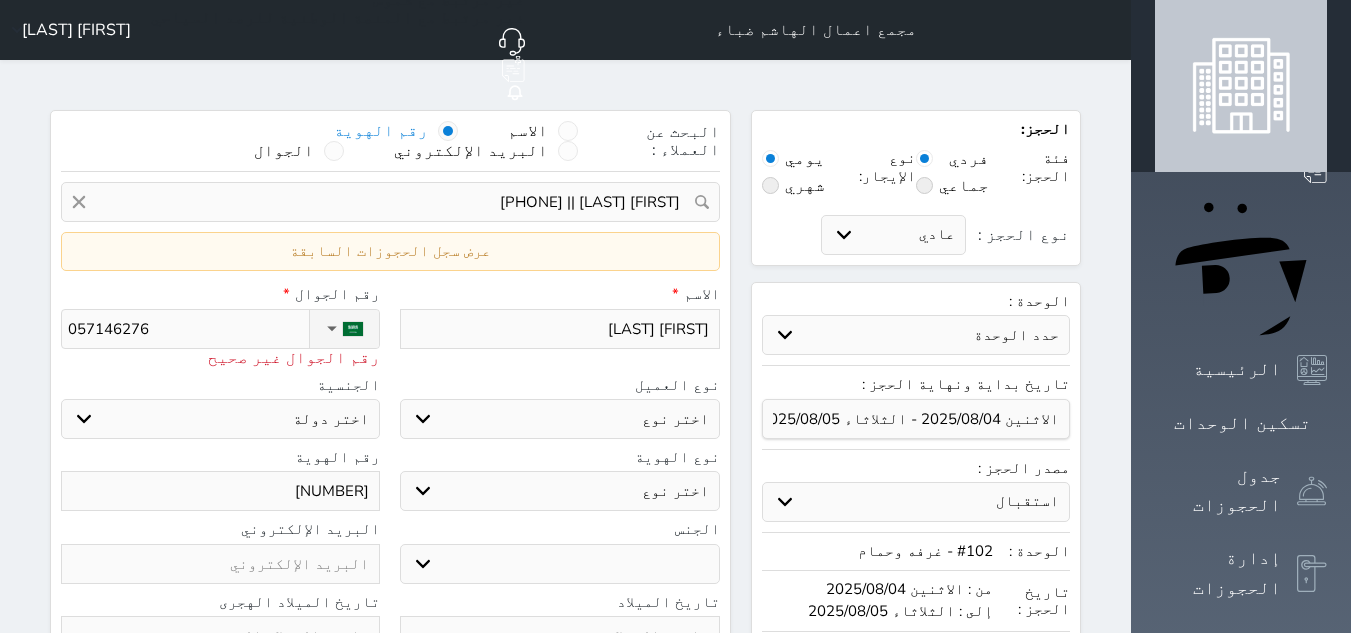 type on "[PHONE]" 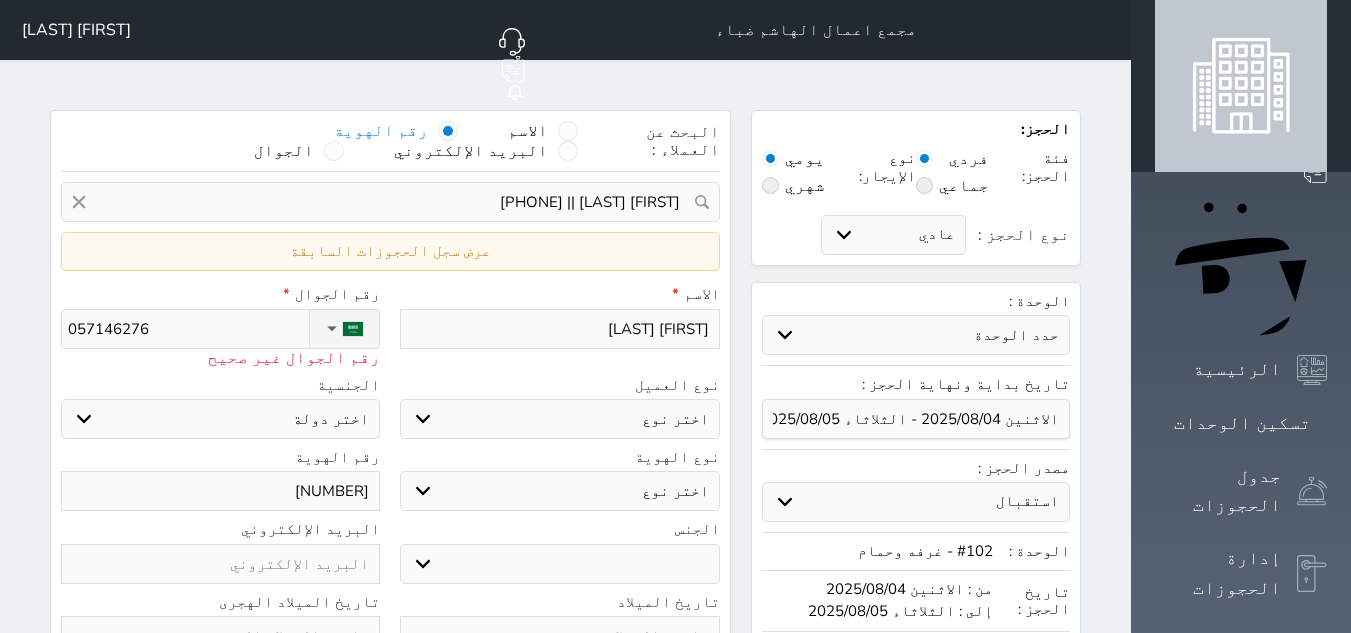 select 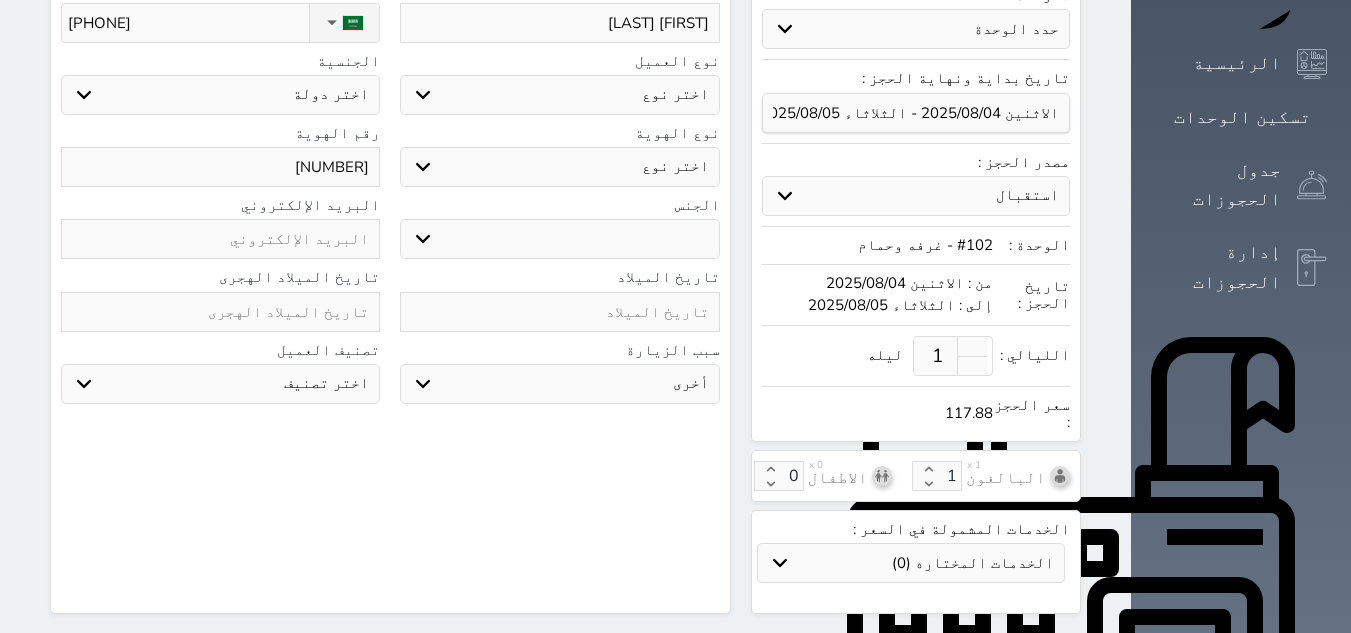 scroll, scrollTop: 600, scrollLeft: 0, axis: vertical 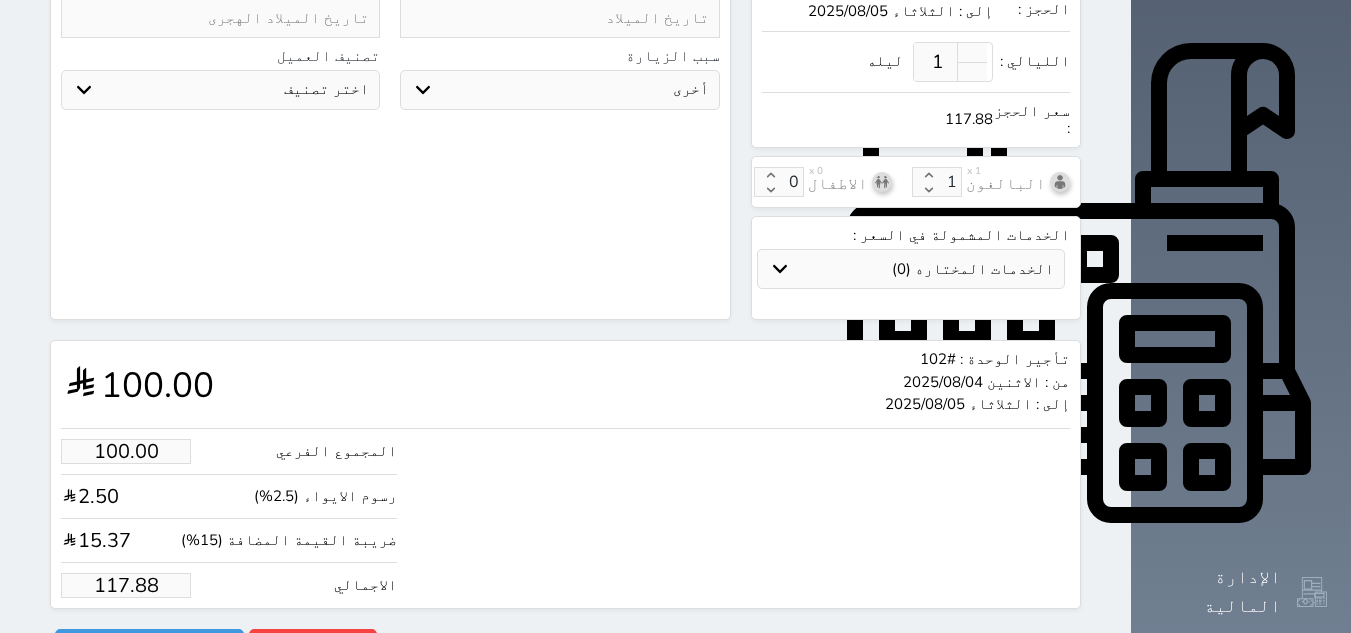 type on "[PHONE]" 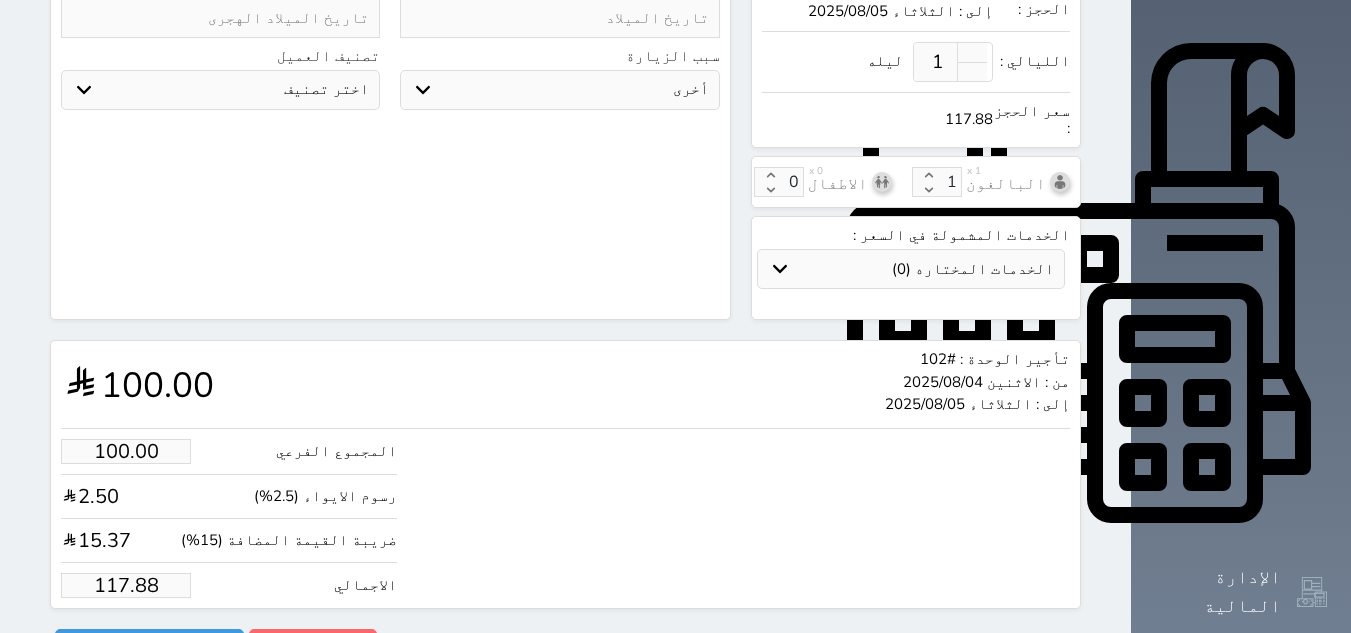type on "99.94" 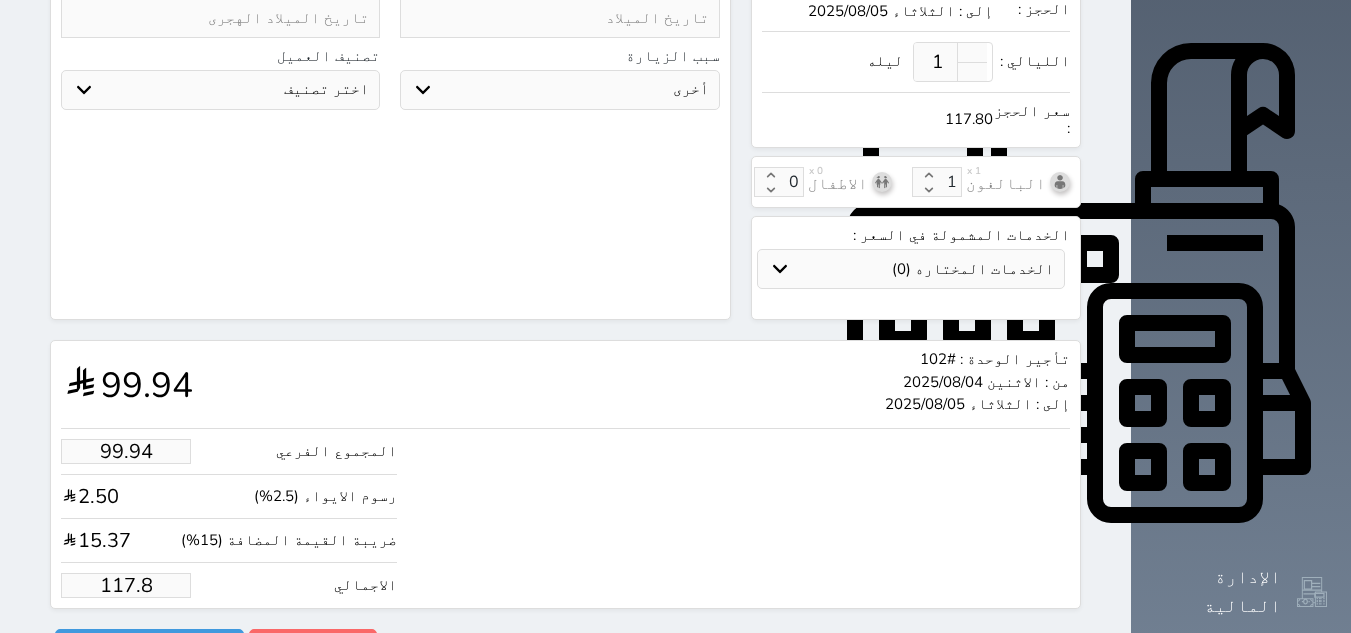 type on "99.26" 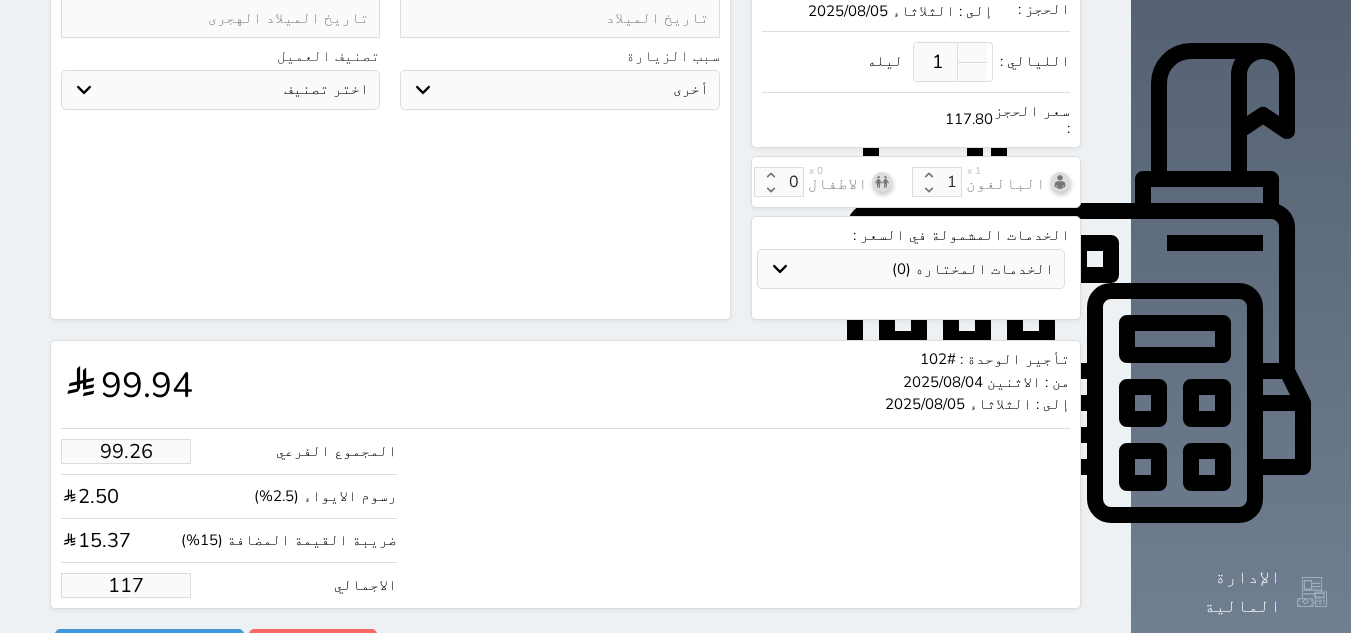 select 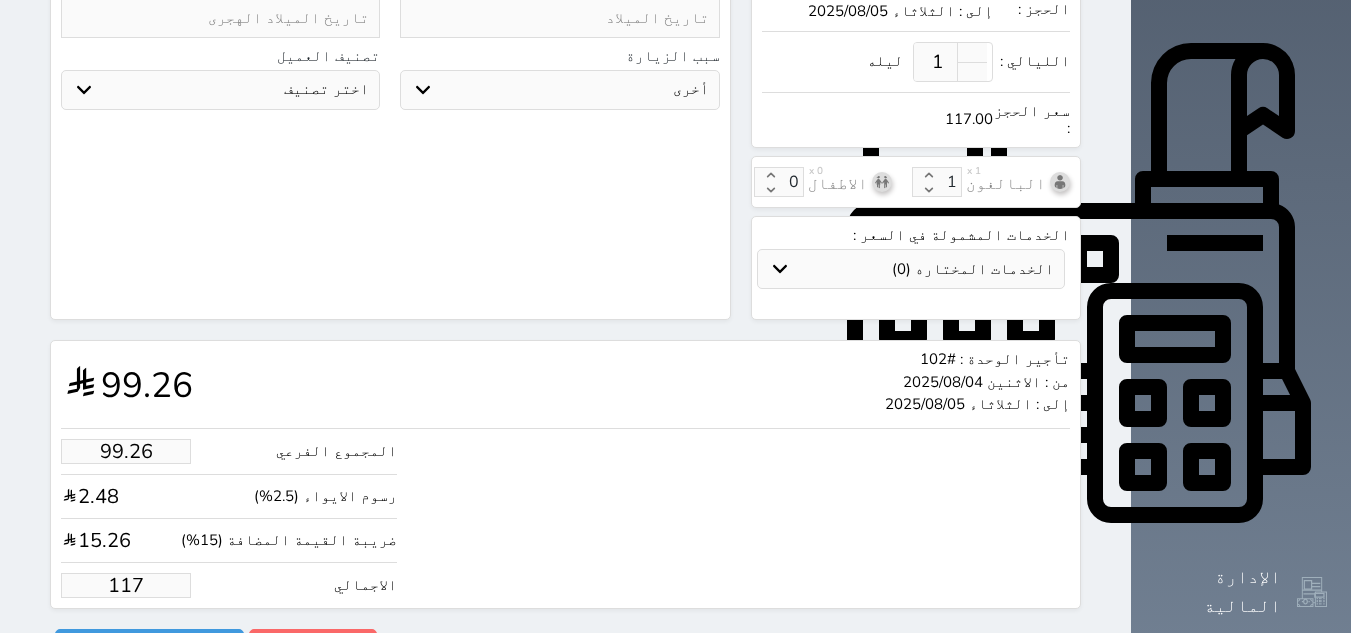 type on "9.33" 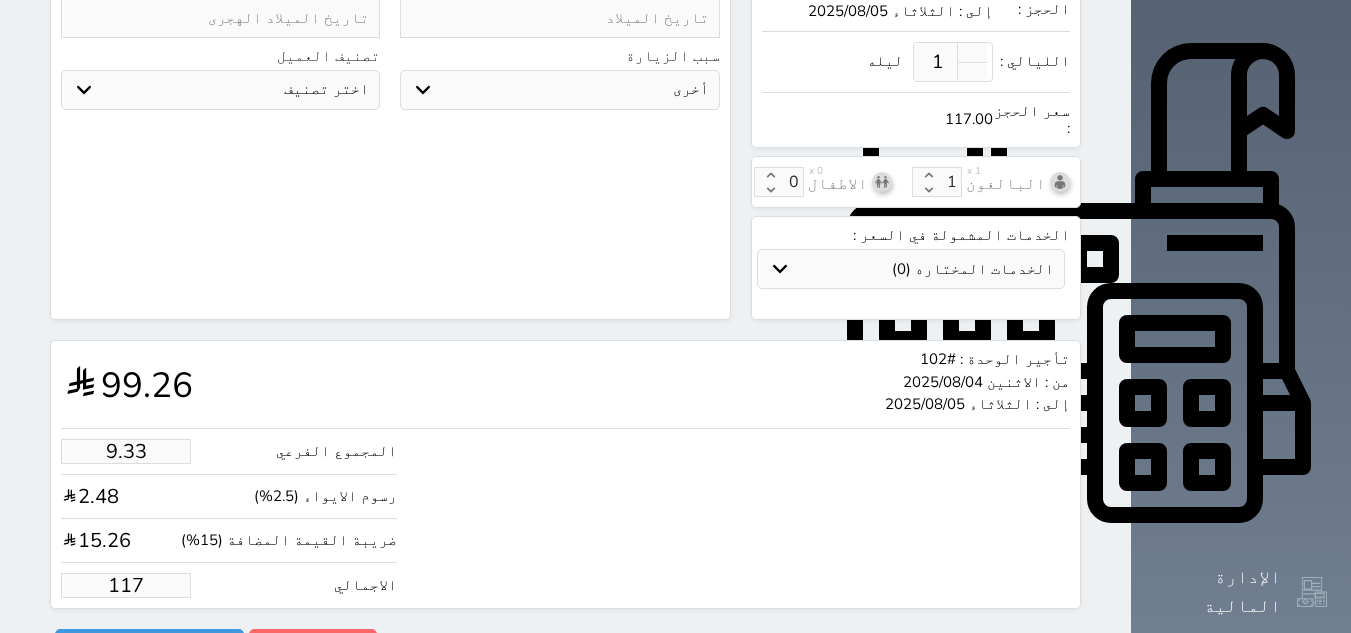 type on "11" 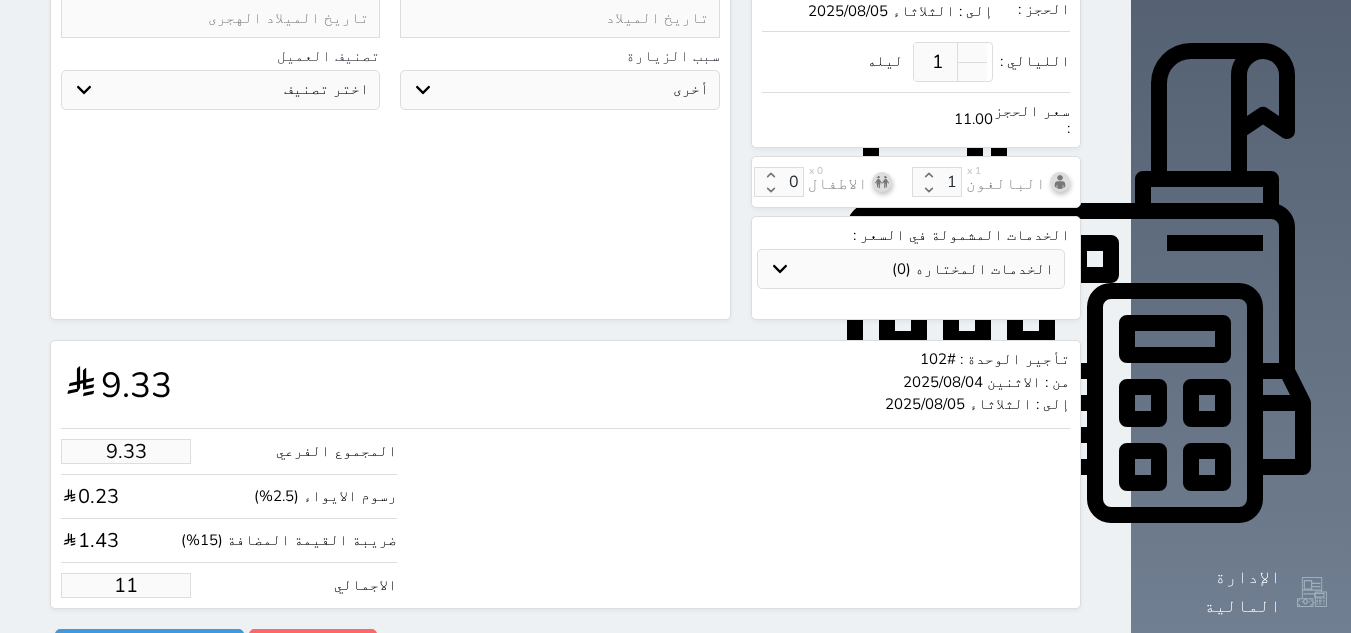 type on "1.00" 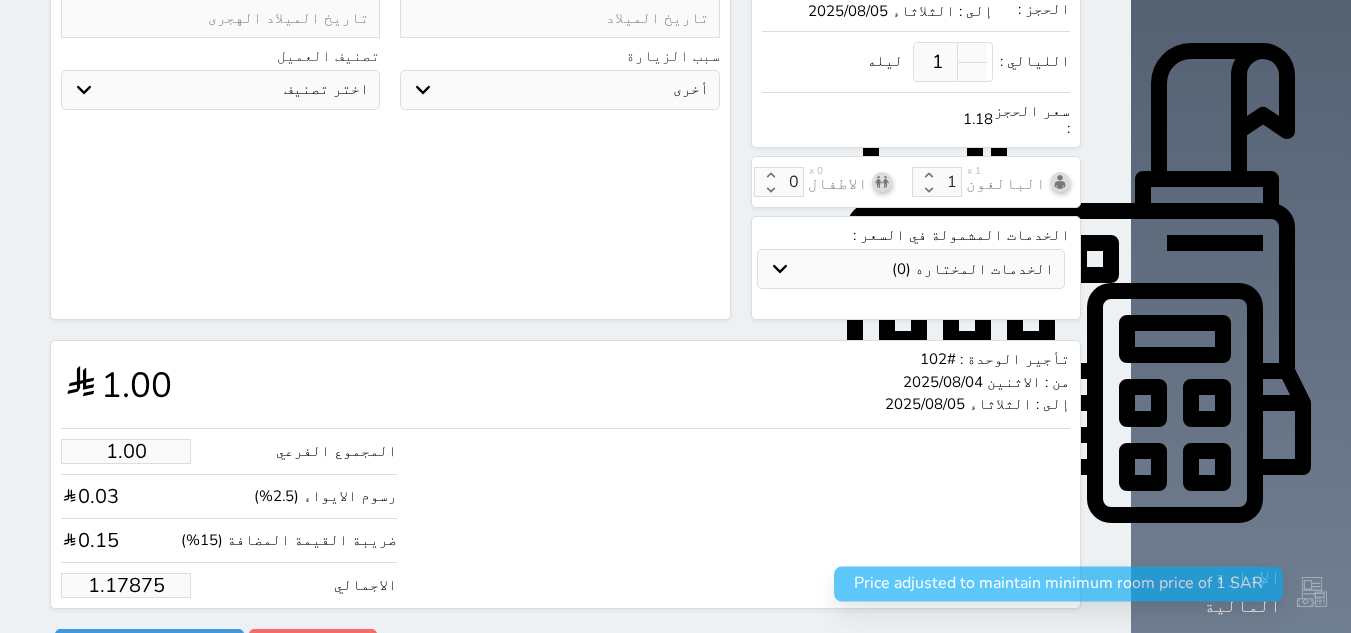 type on "1.1787" 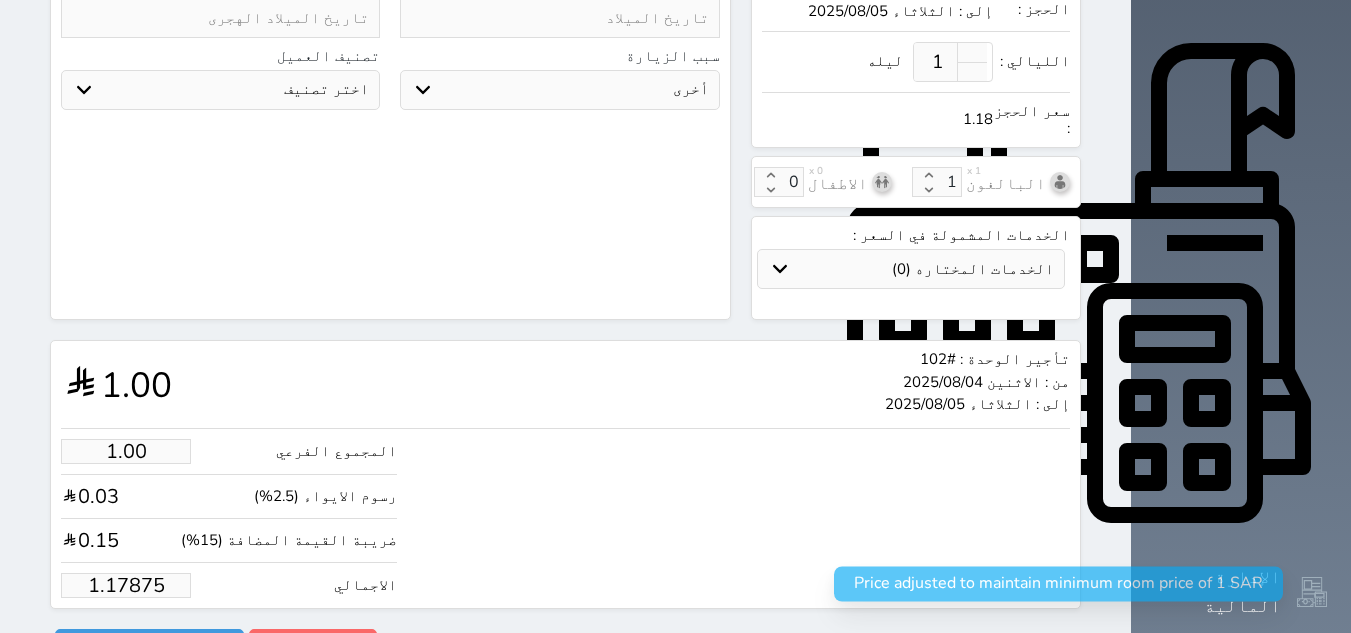 select 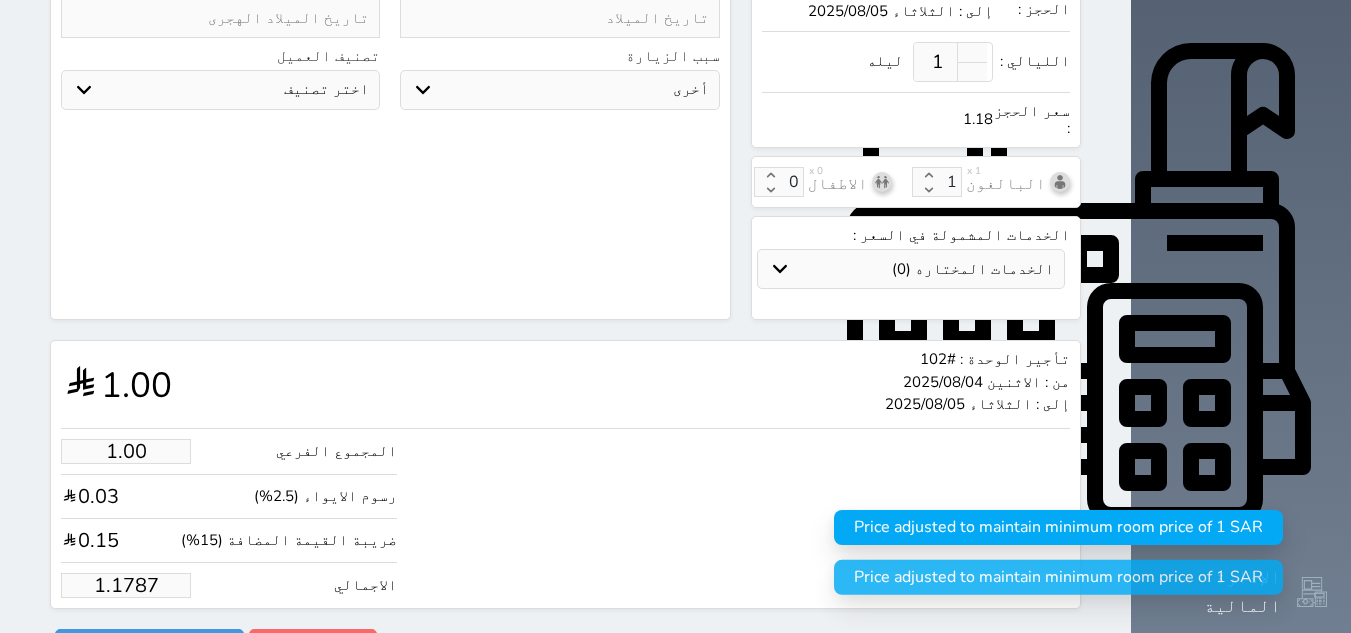 type on "1.178" 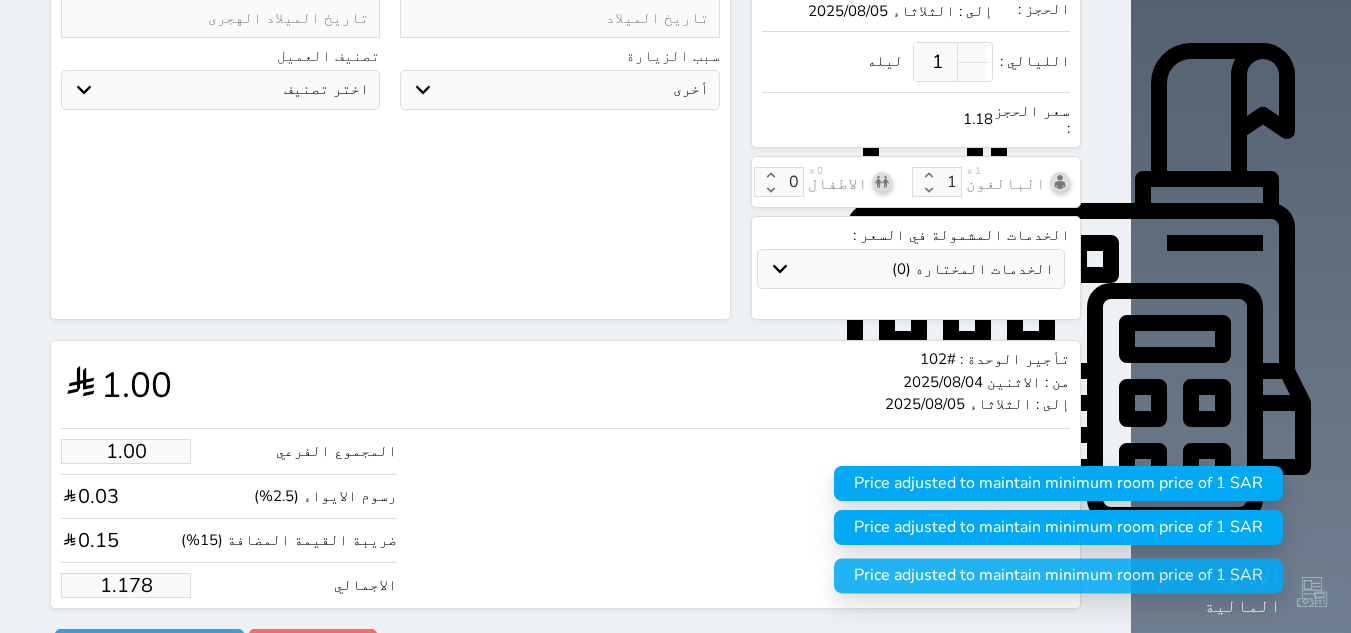 type on "1.17" 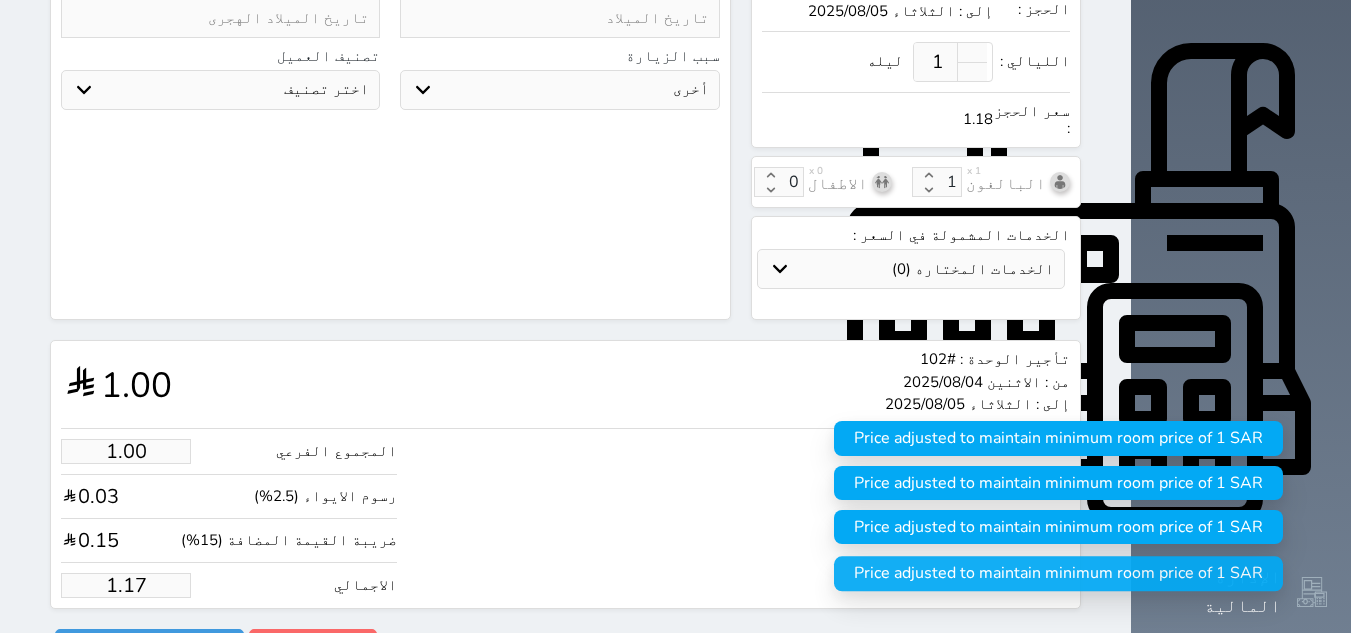 type on "1.1" 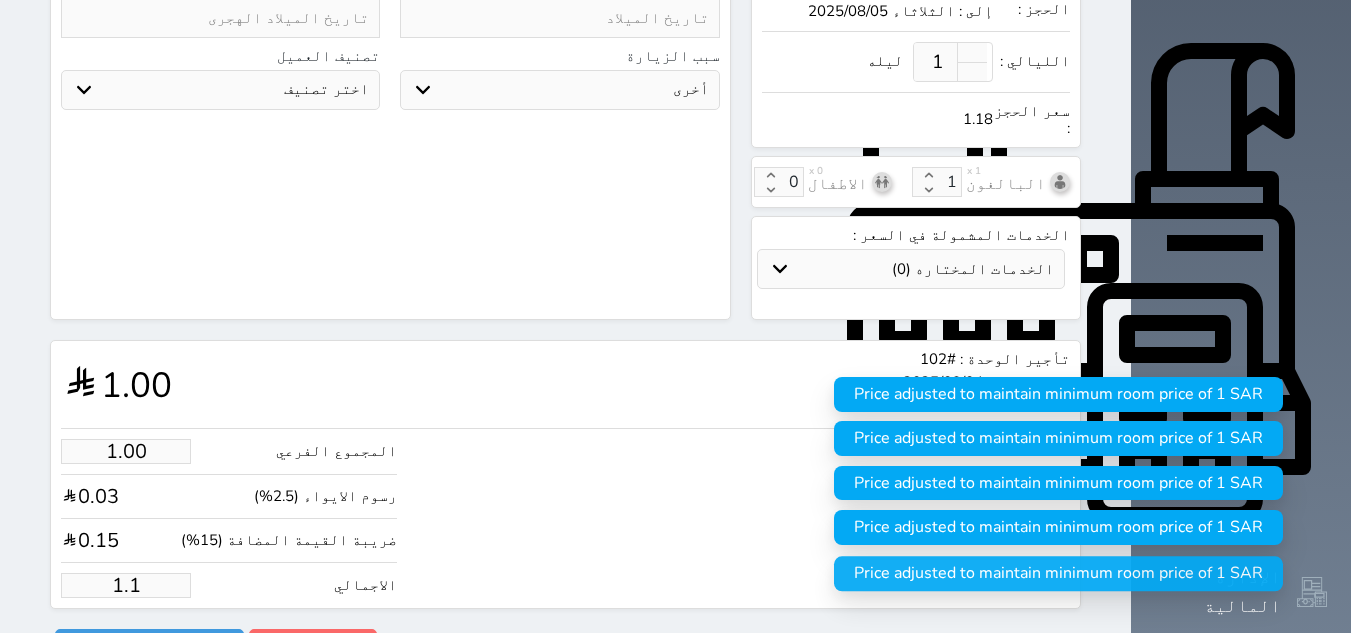 type on "1." 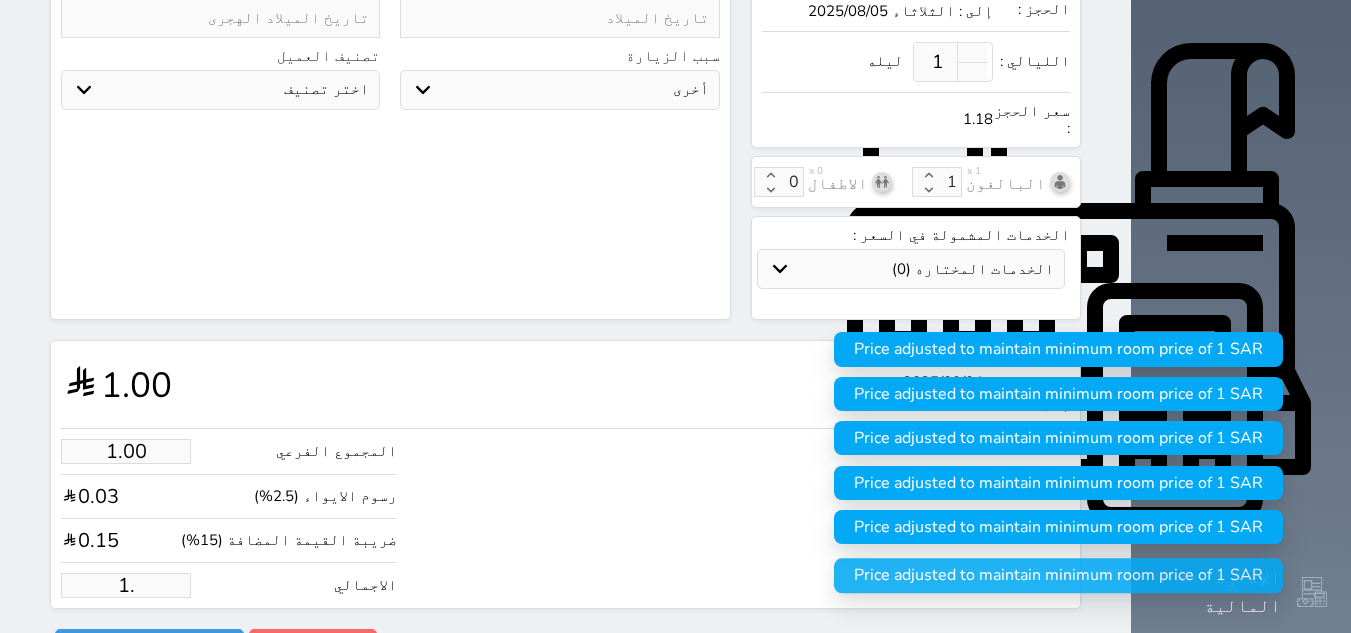 type on "1" 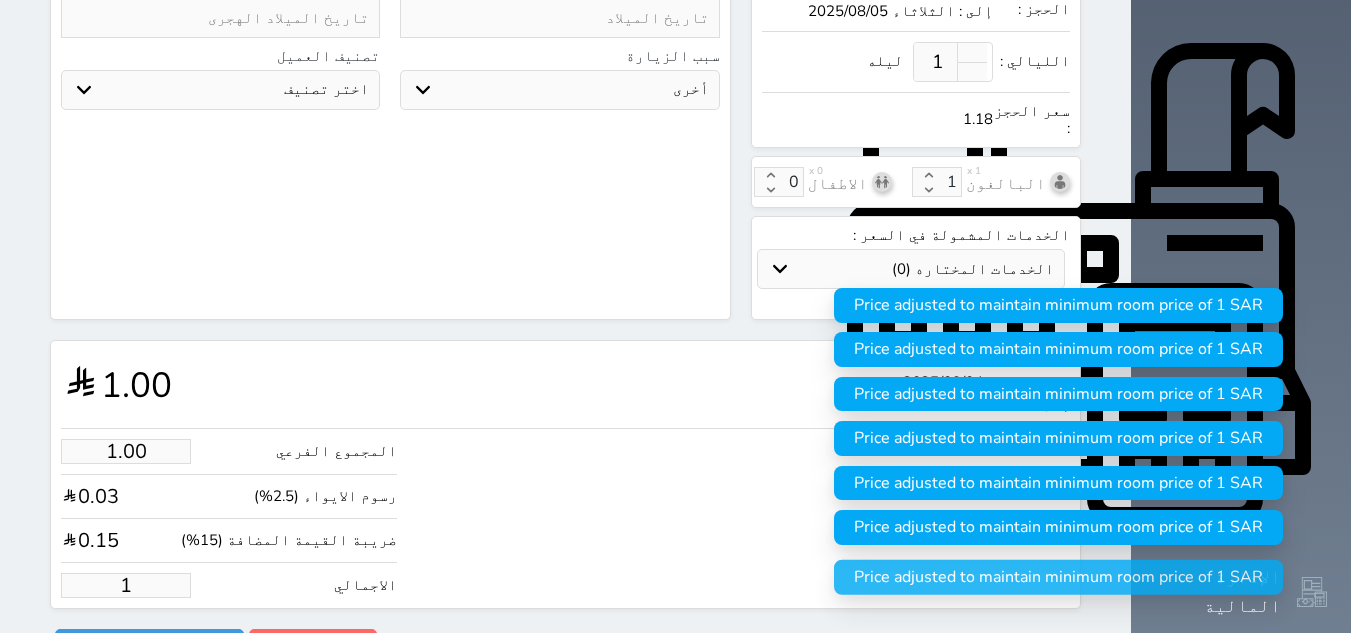 type 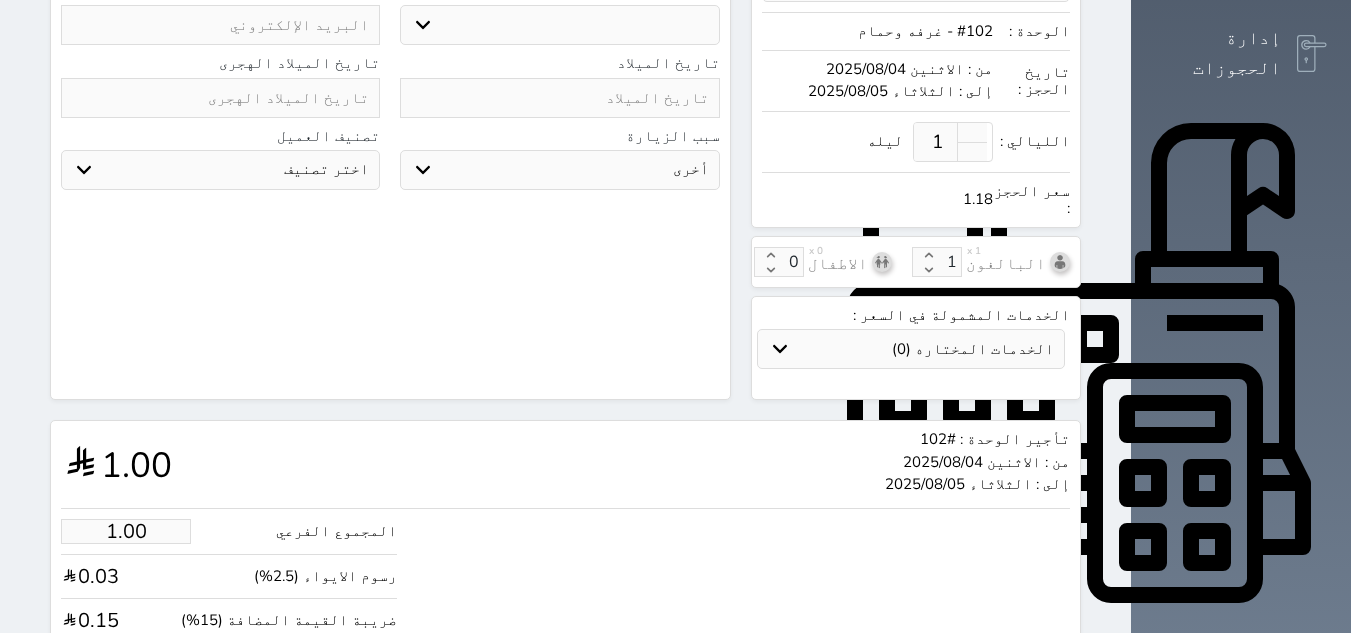 scroll, scrollTop: 600, scrollLeft: 0, axis: vertical 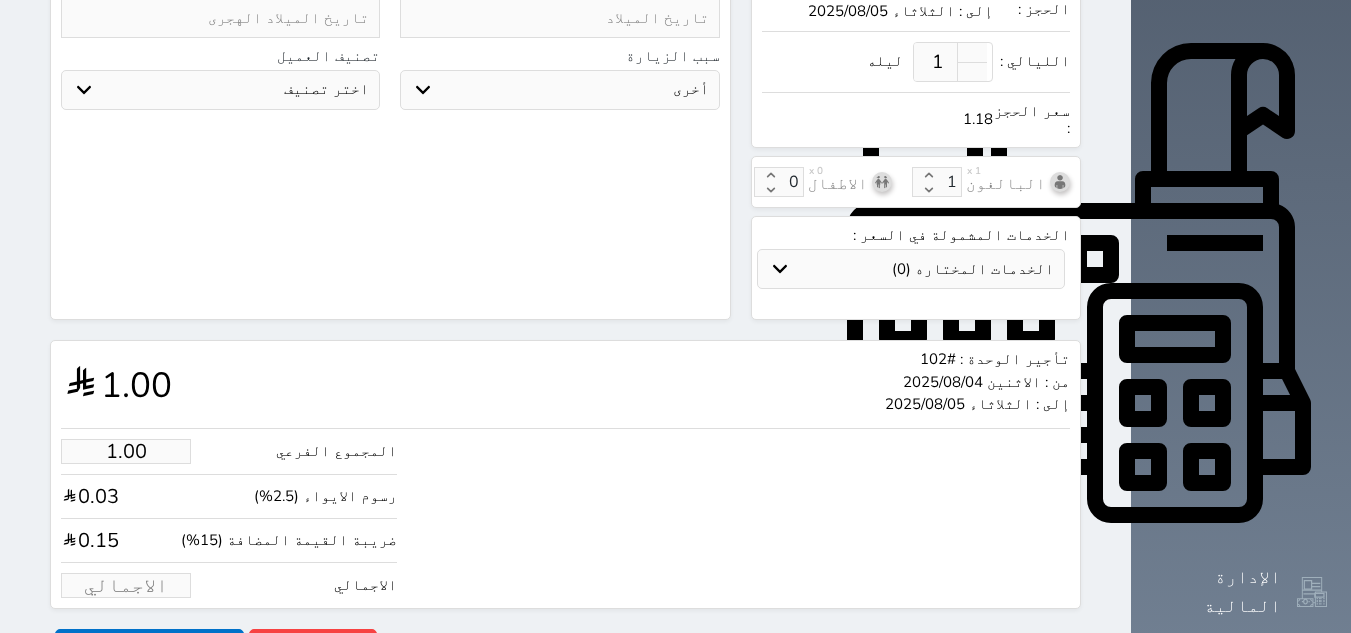 type on "1" 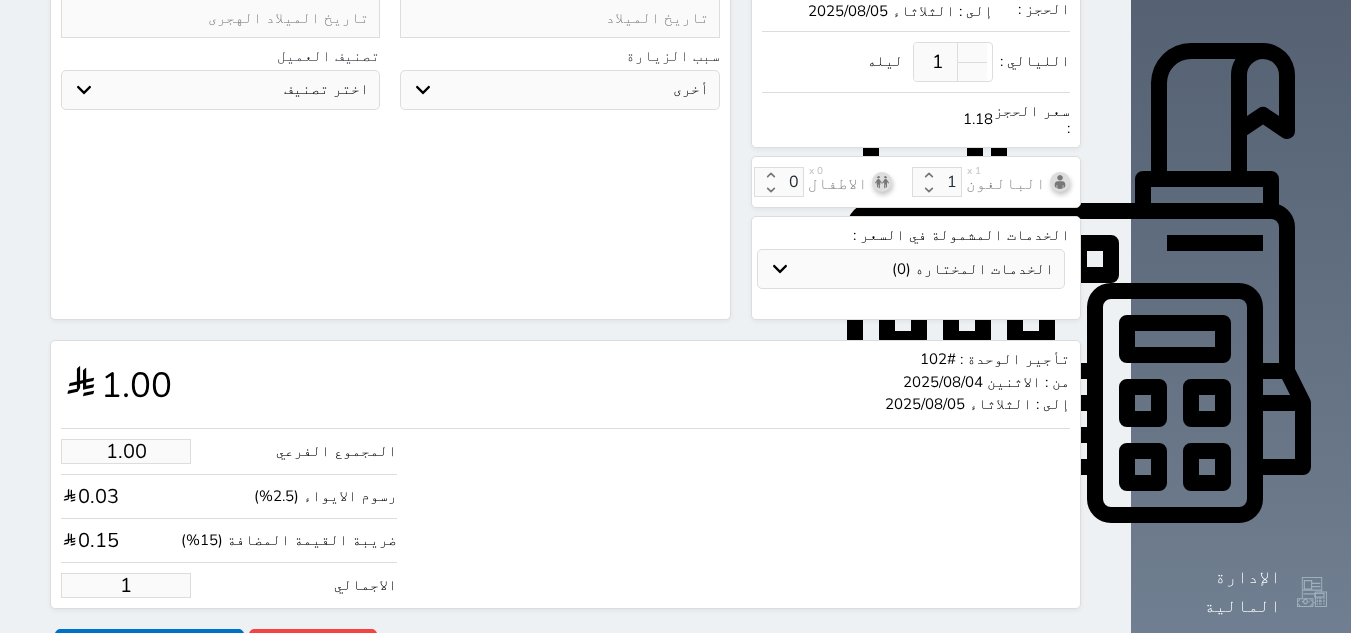 select 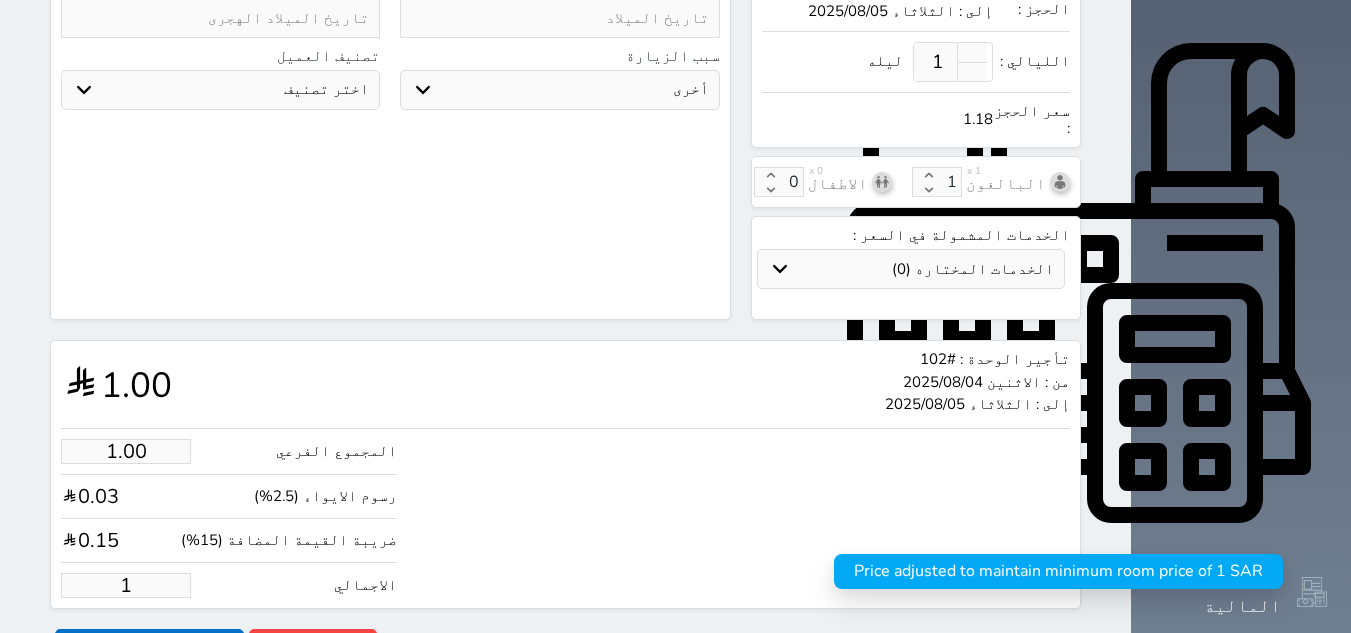type on "11.03" 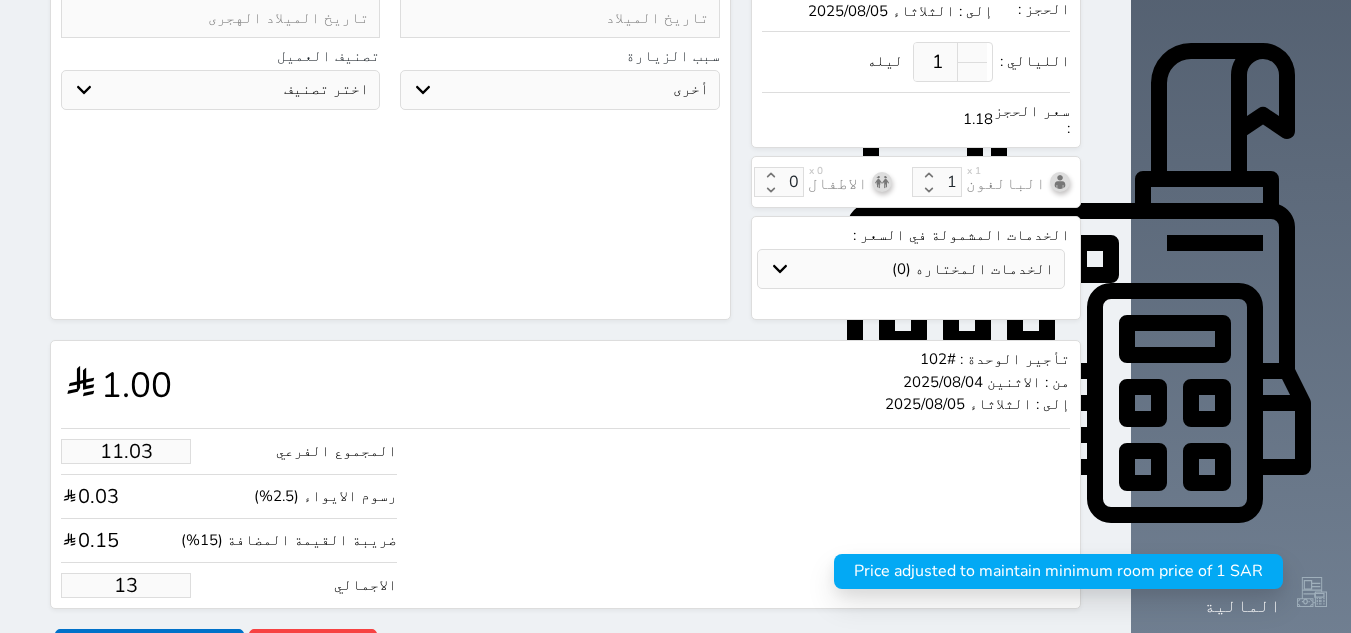 select 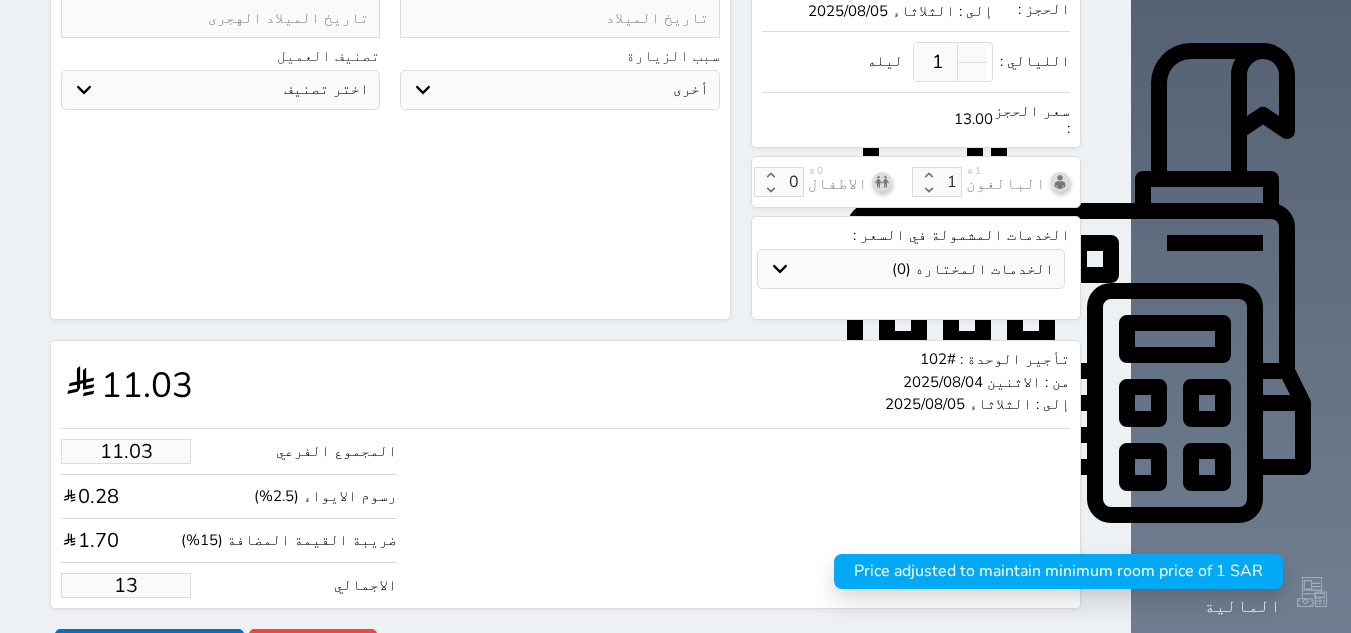 type on "110.29" 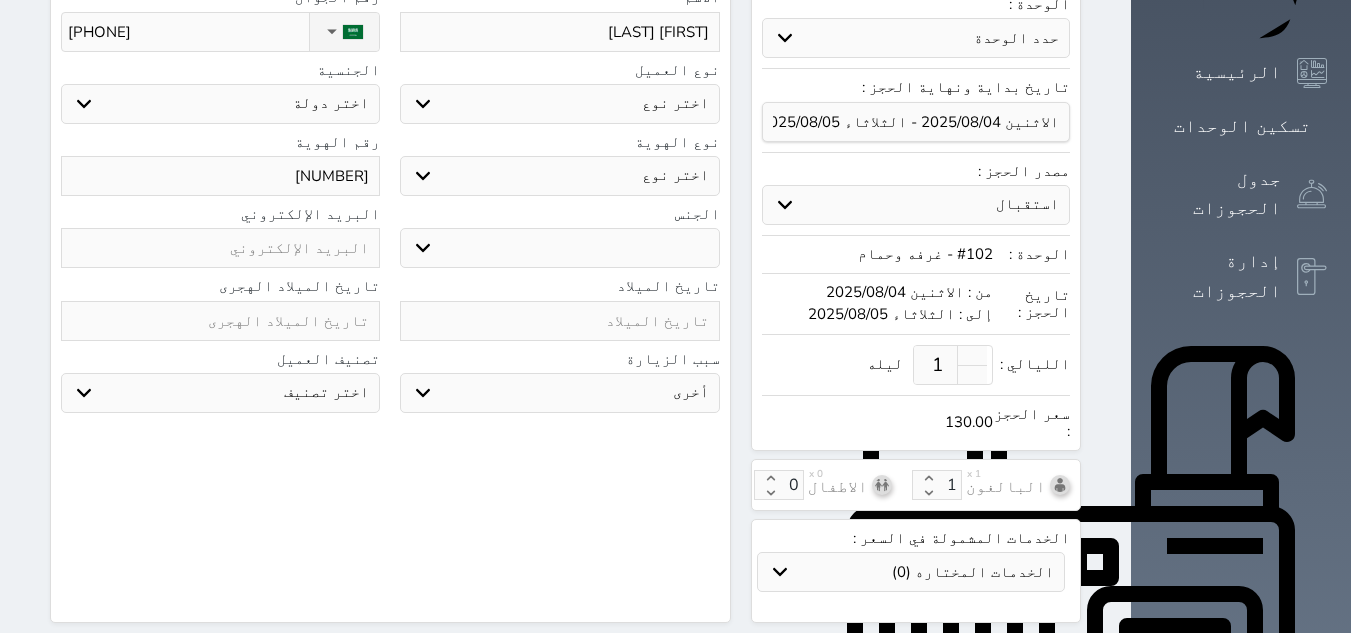 scroll, scrollTop: 600, scrollLeft: 0, axis: vertical 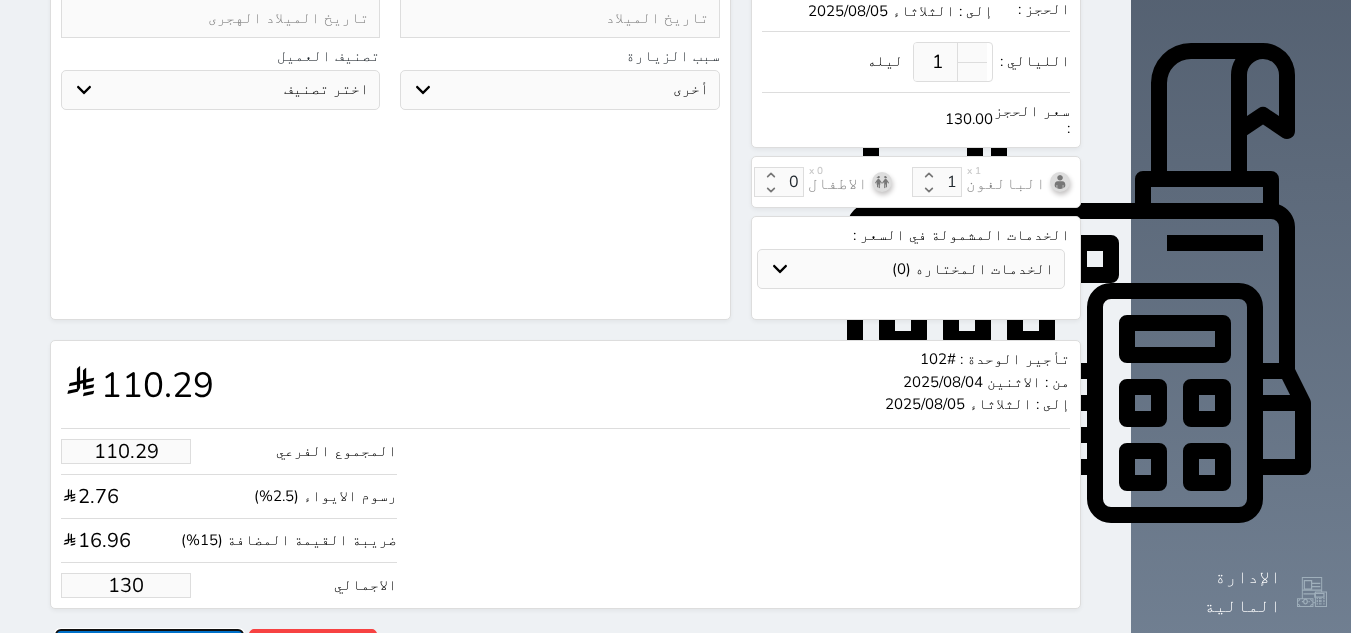type on "130.00" 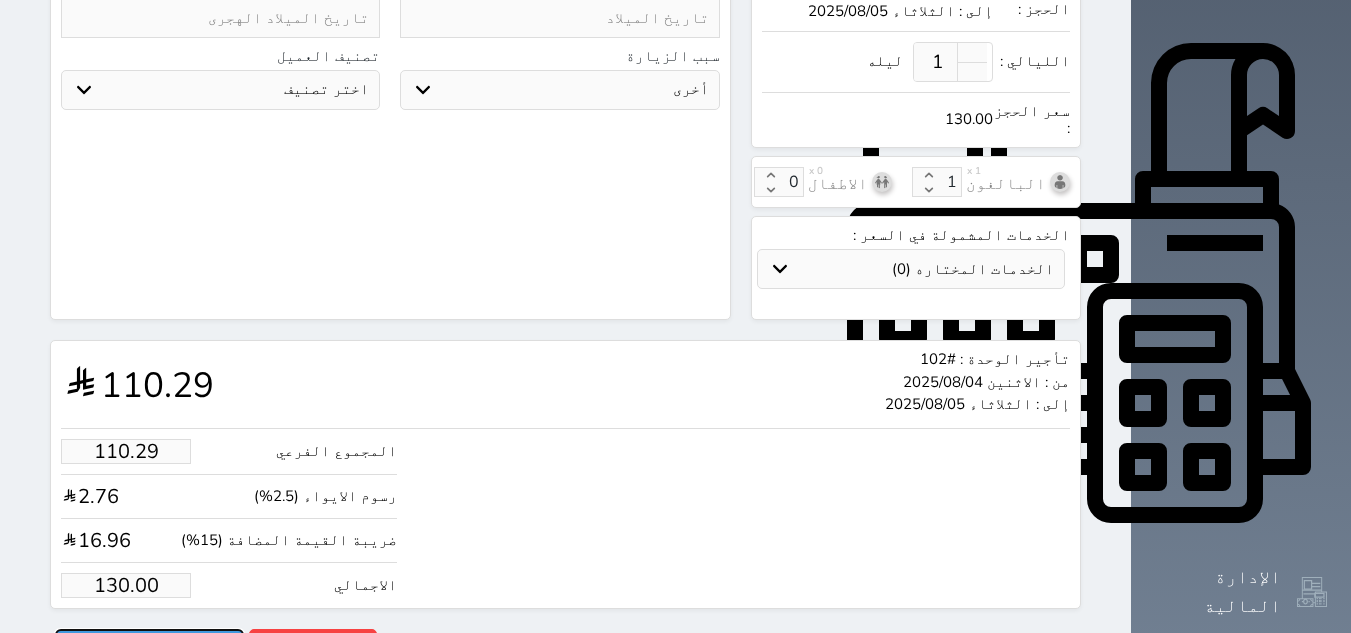 click on "حجز" at bounding box center [149, 646] 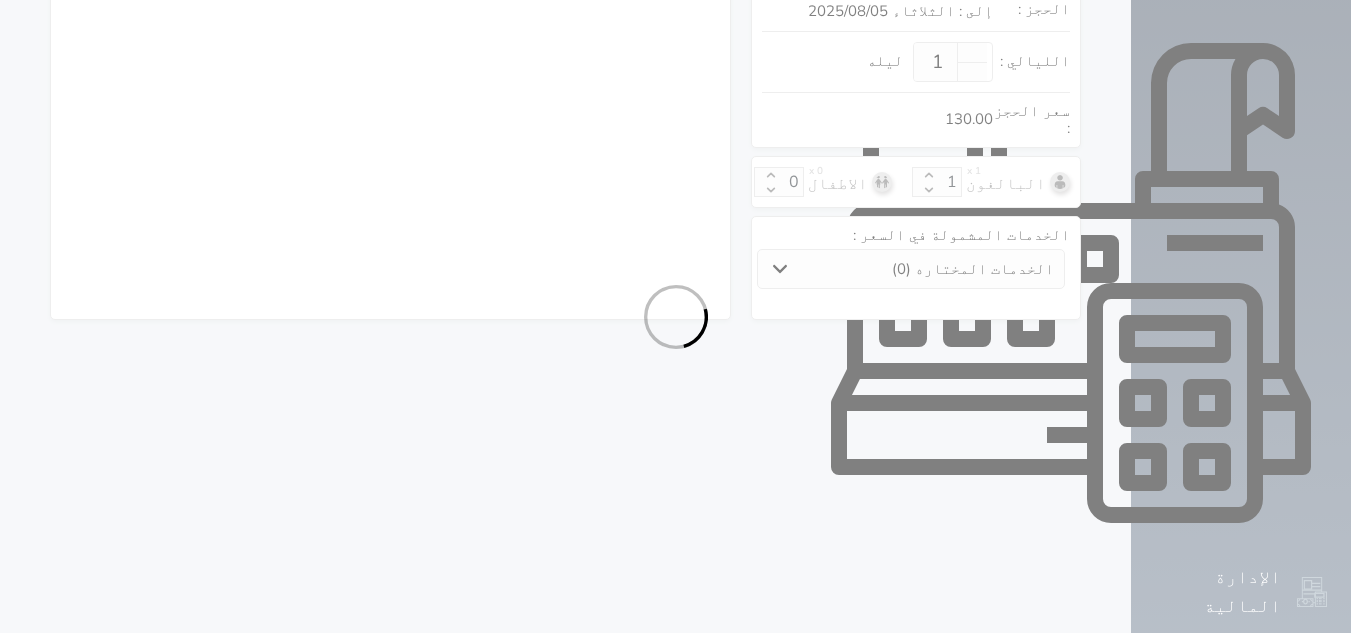 scroll, scrollTop: 470, scrollLeft: 0, axis: vertical 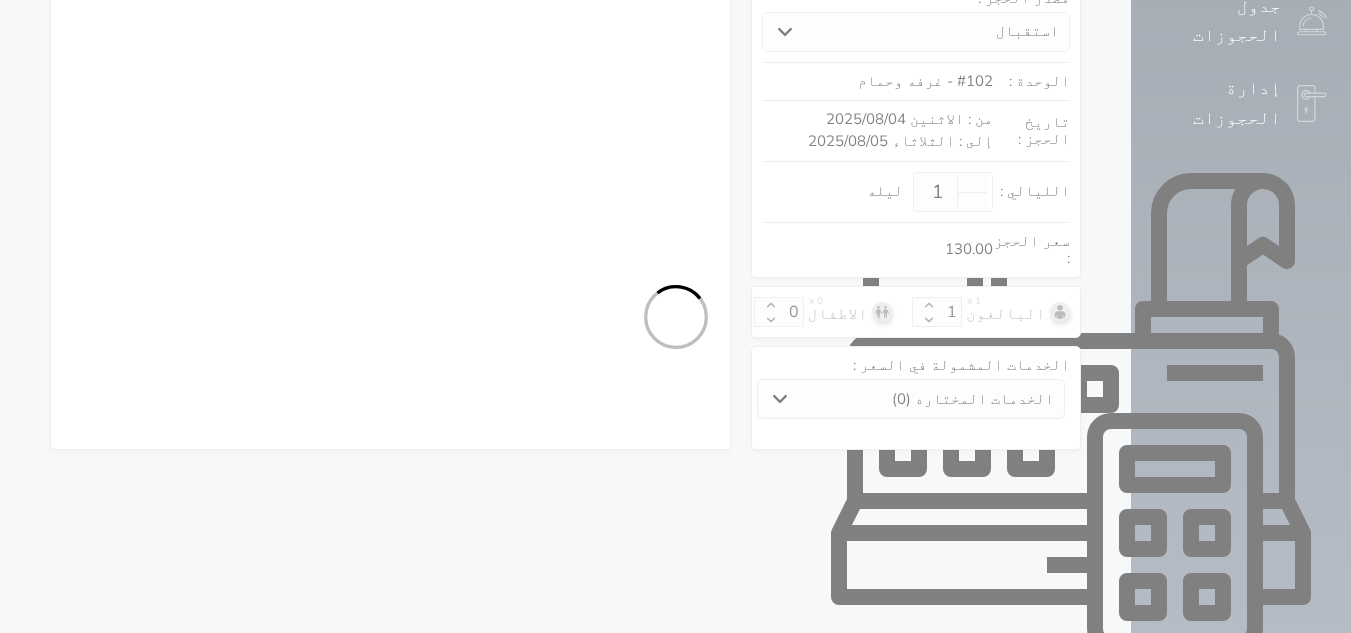 select 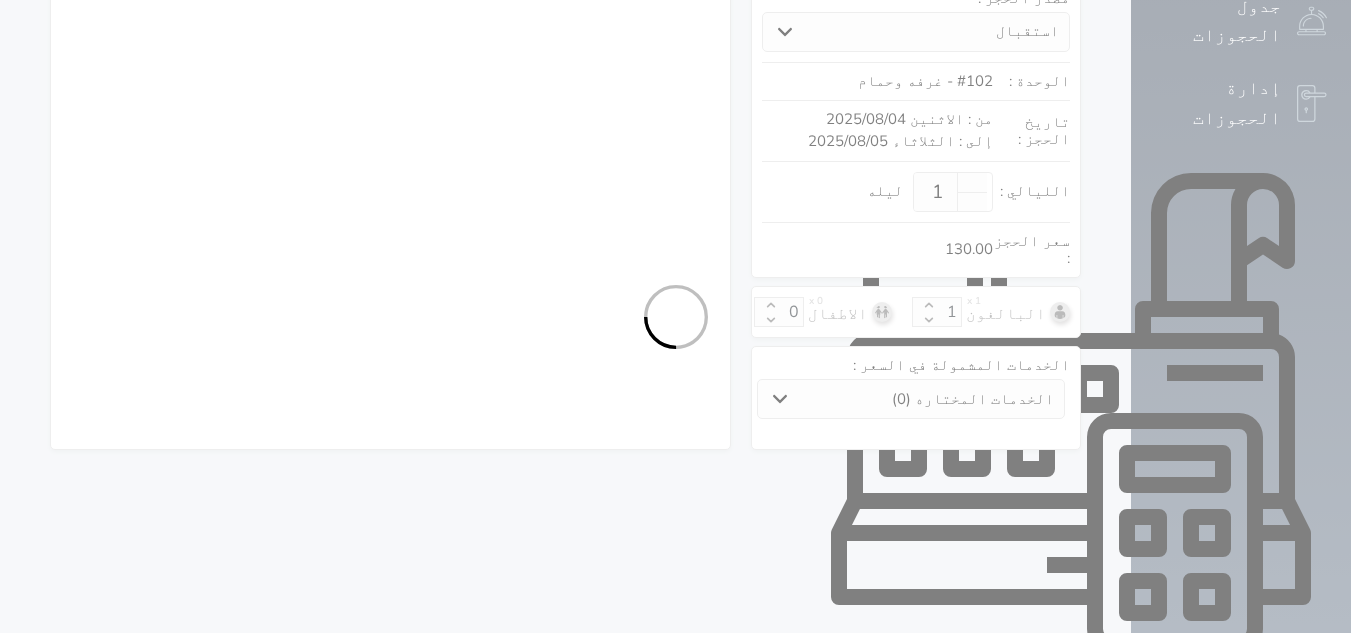 select on "7" 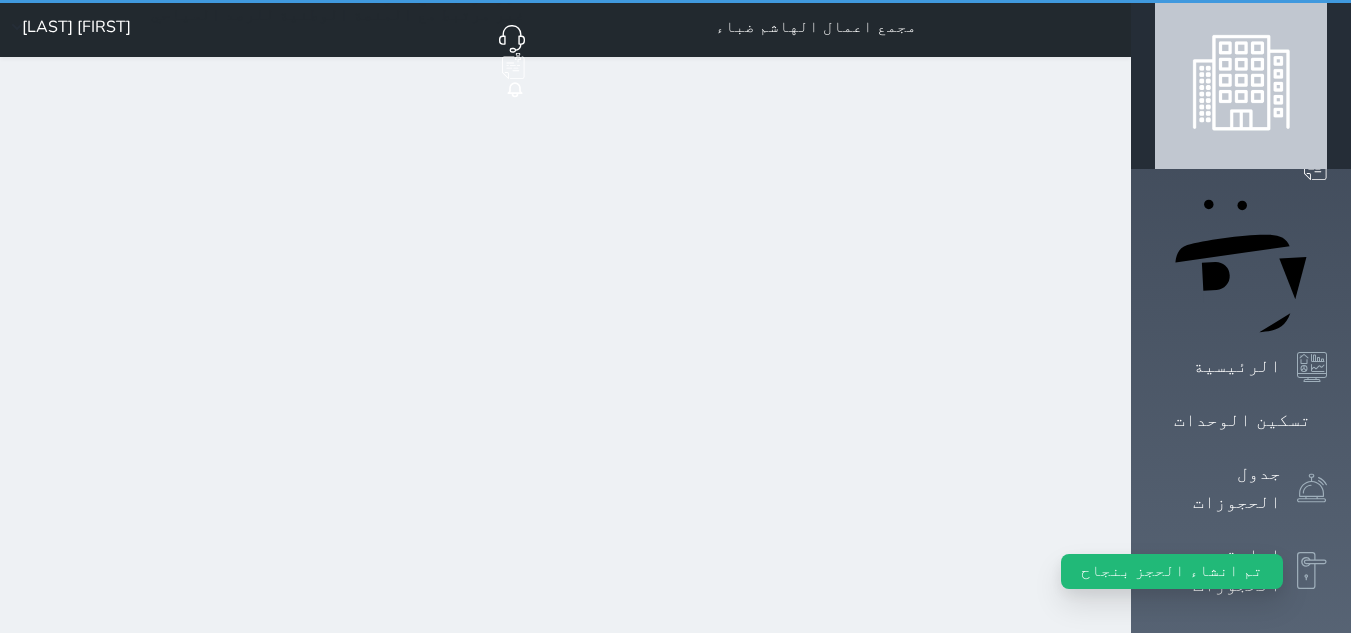 scroll, scrollTop: 0, scrollLeft: 0, axis: both 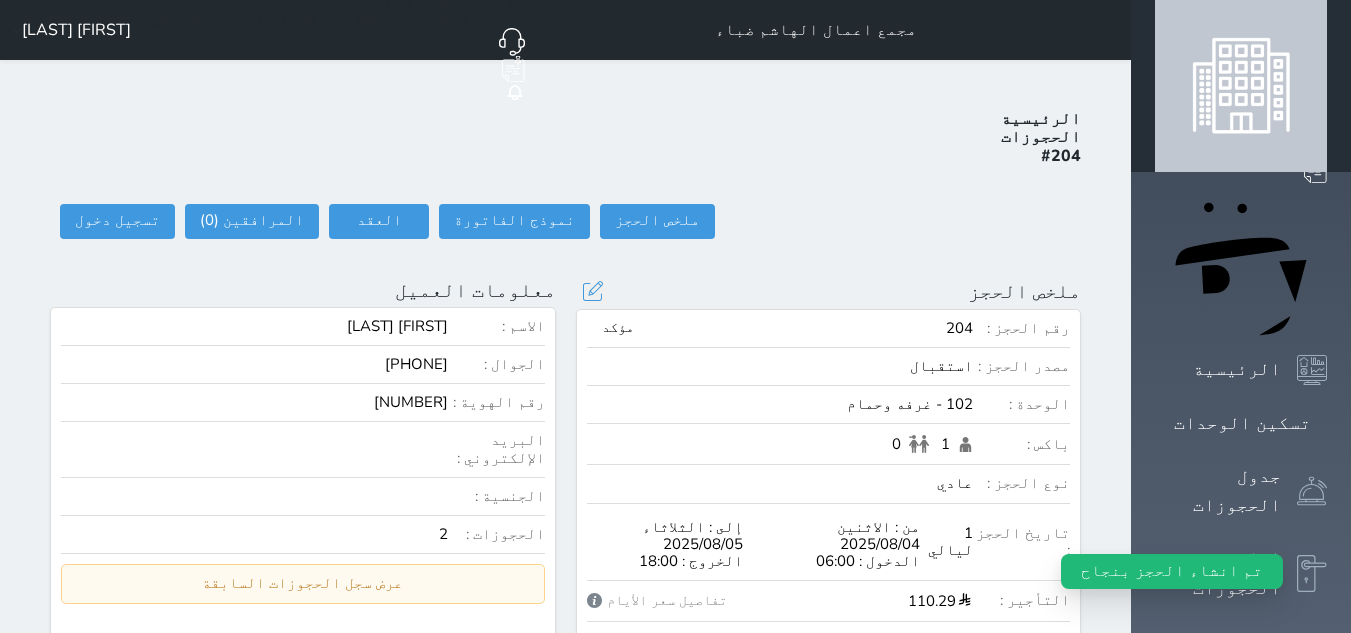 select 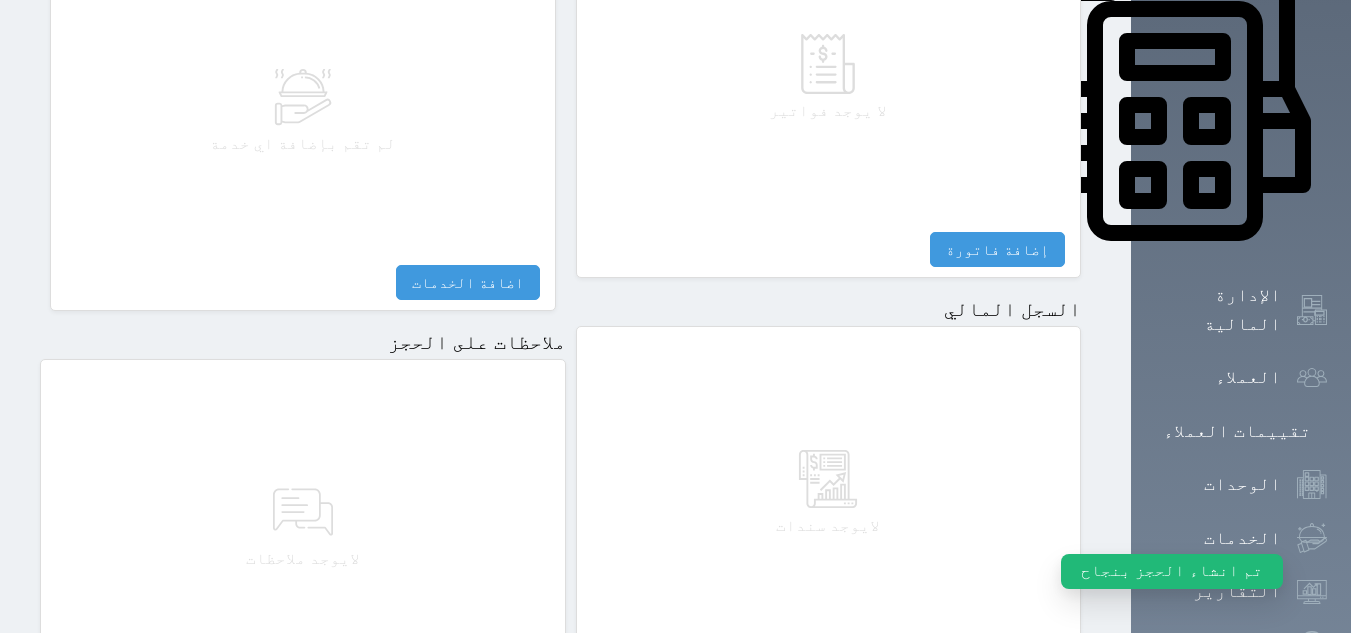 scroll, scrollTop: 1014, scrollLeft: 0, axis: vertical 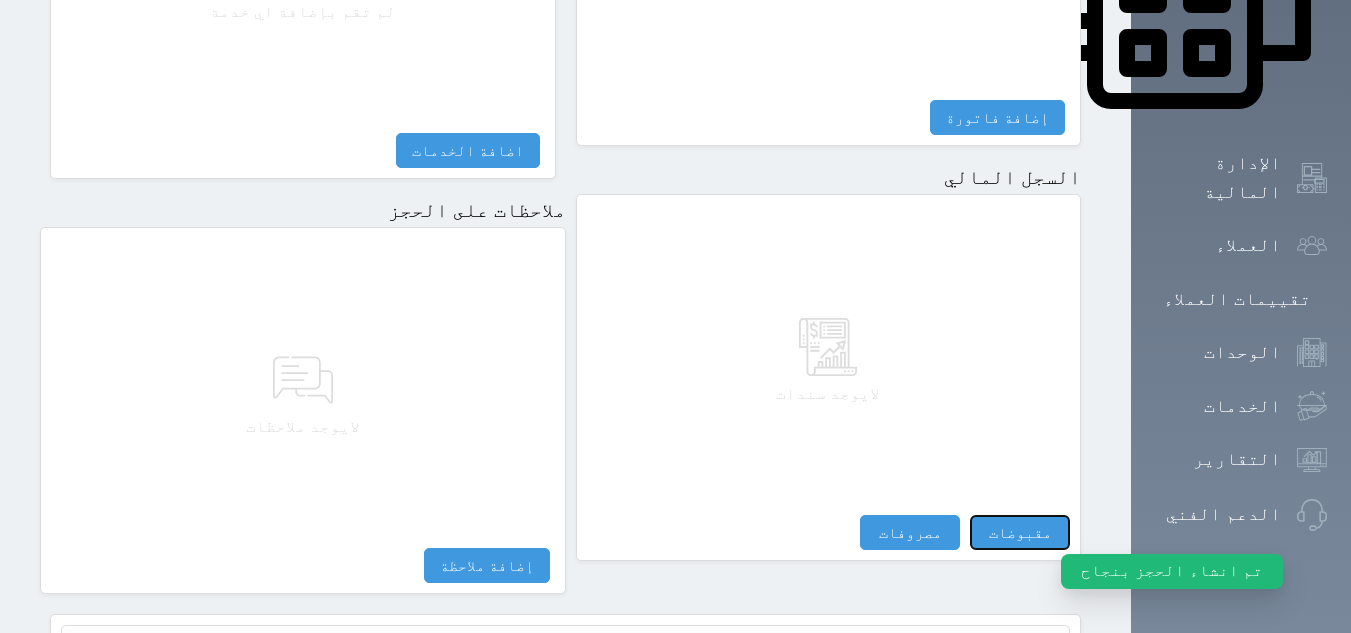 click on "مقبوضات" at bounding box center (1020, 532) 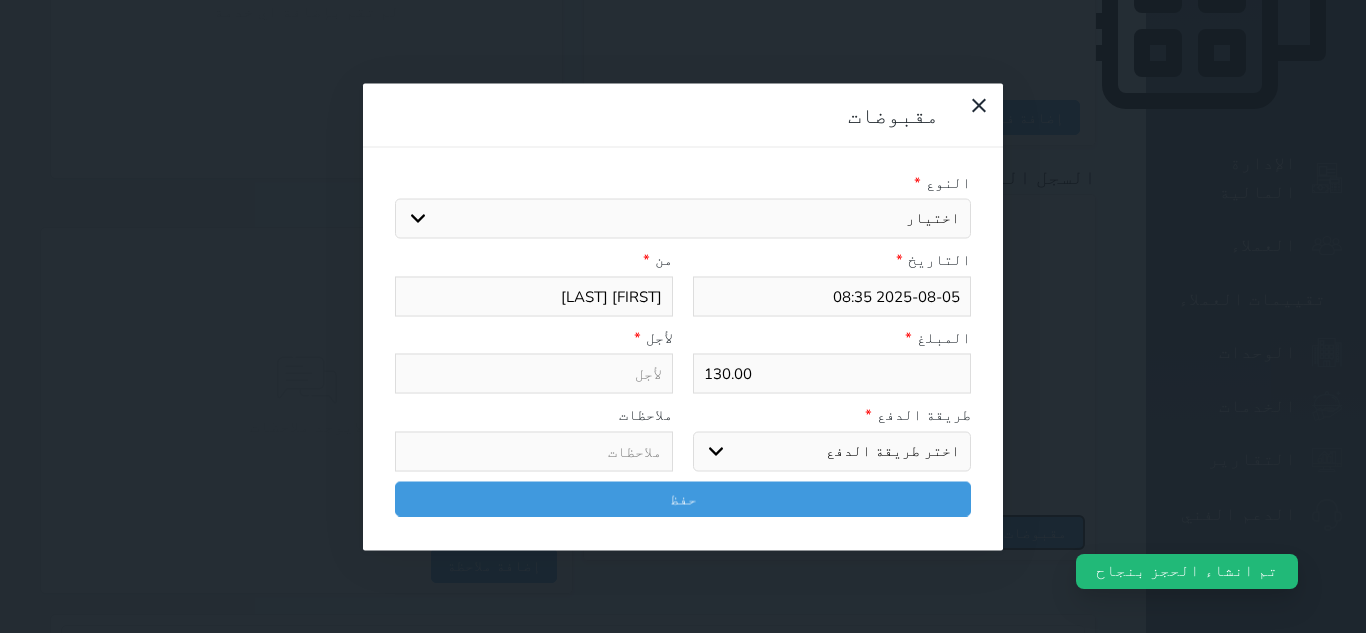 select 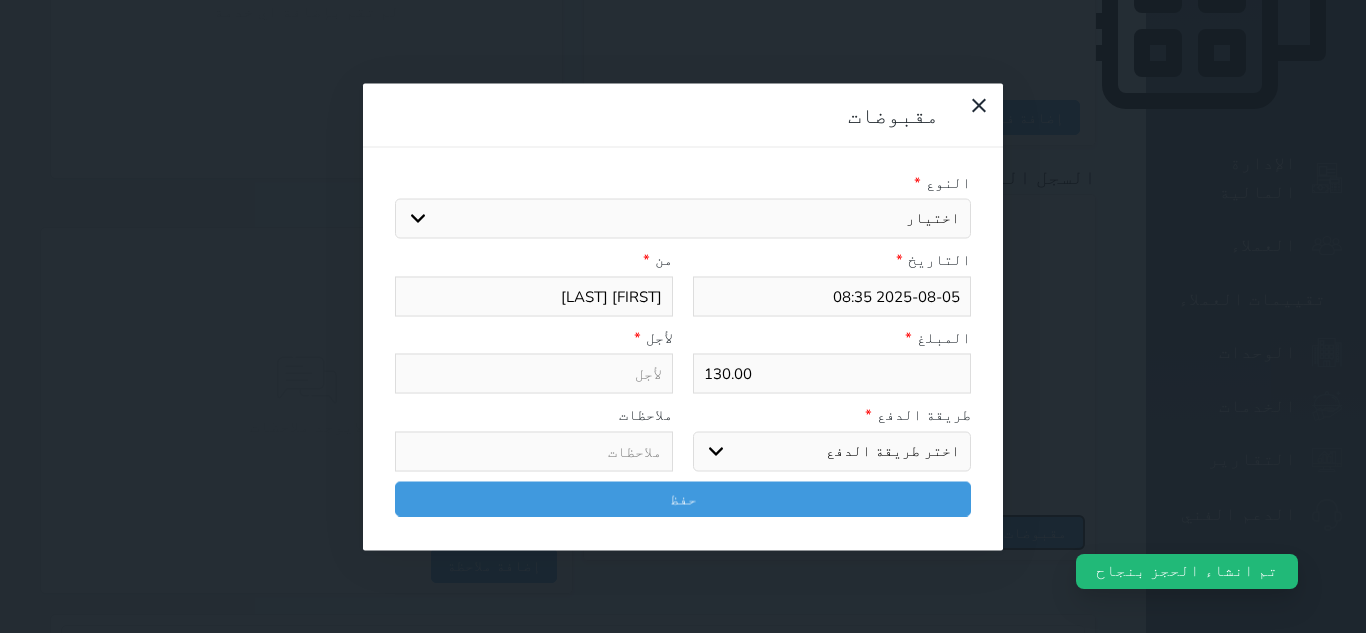 select 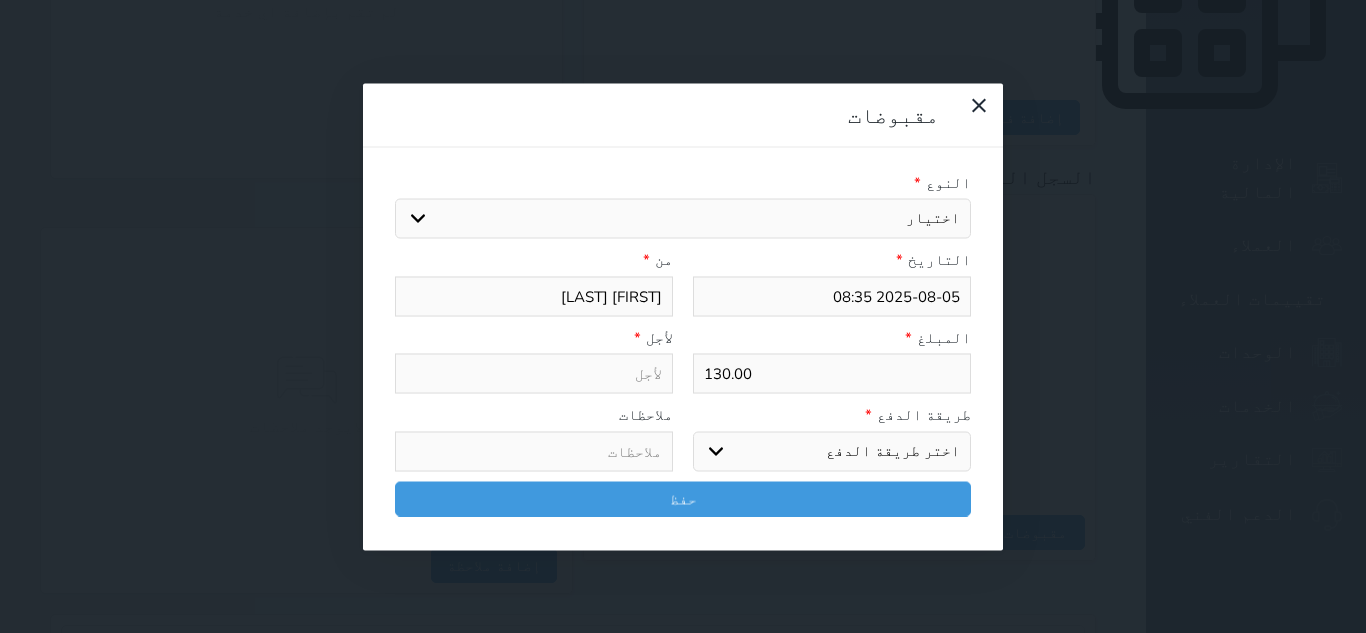 click on "اختيار   مقبوضات عامة قيمة إيجار فواتير تامين عربون لا ينطبق آخر مغسلة واي فاي - الإنترنت مواقف السيارات طعام الأغذية والمشروبات مشروبات المشروبات الباردة المشروبات الساخنة الإفطار غداء عشاء مخبز و كعك حمام سباحة الصالة الرياضية سبا و خدمات الجمال اختيار وإسقاط (خدمات النقل) ميني بار كابل - تلفزيون سرير إضافي تصفيف الشعر التسوق خدمات الجولات السياحية المنظمة خدمات الدليل السياحي" at bounding box center [683, 219] 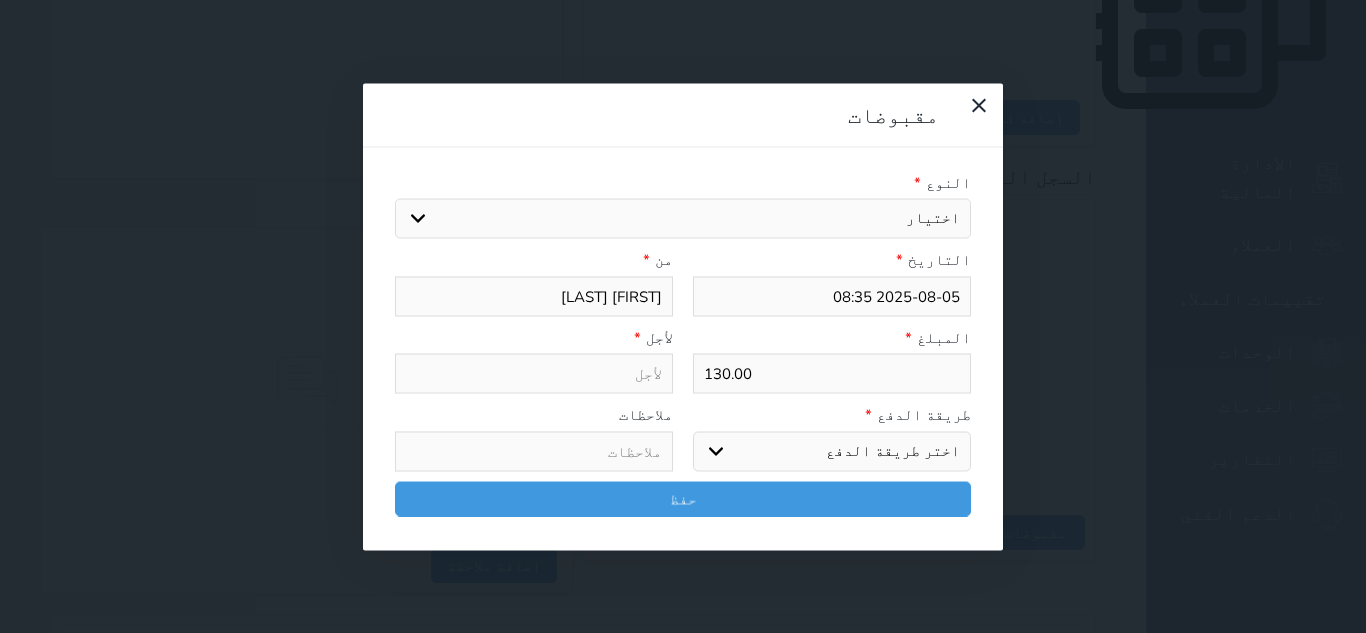 select on "159340" 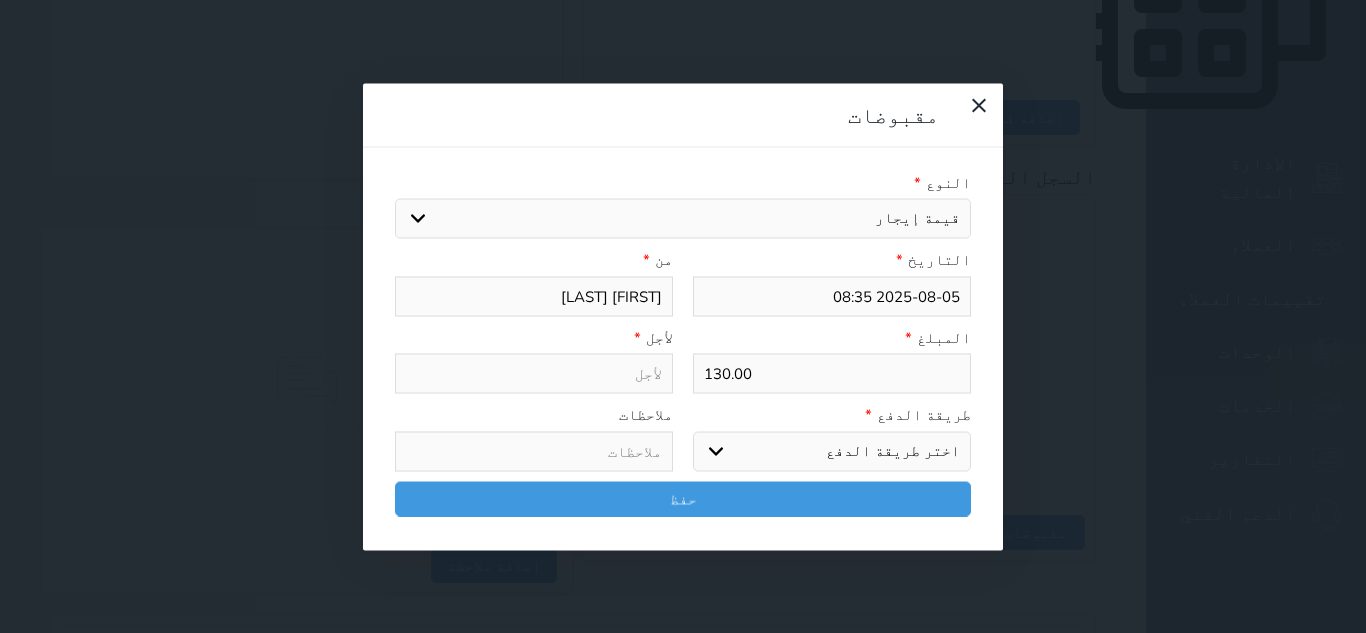 click on "اختيار   مقبوضات عامة قيمة إيجار فواتير تامين عربون لا ينطبق آخر مغسلة واي فاي - الإنترنت مواقف السيارات طعام الأغذية والمشروبات مشروبات المشروبات الباردة المشروبات الساخنة الإفطار غداء عشاء مخبز و كعك حمام سباحة الصالة الرياضية سبا و خدمات الجمال اختيار وإسقاط (خدمات النقل) ميني بار كابل - تلفزيون سرير إضافي تصفيف الشعر التسوق خدمات الجولات السياحية المنظمة خدمات الدليل السياحي" at bounding box center [683, 219] 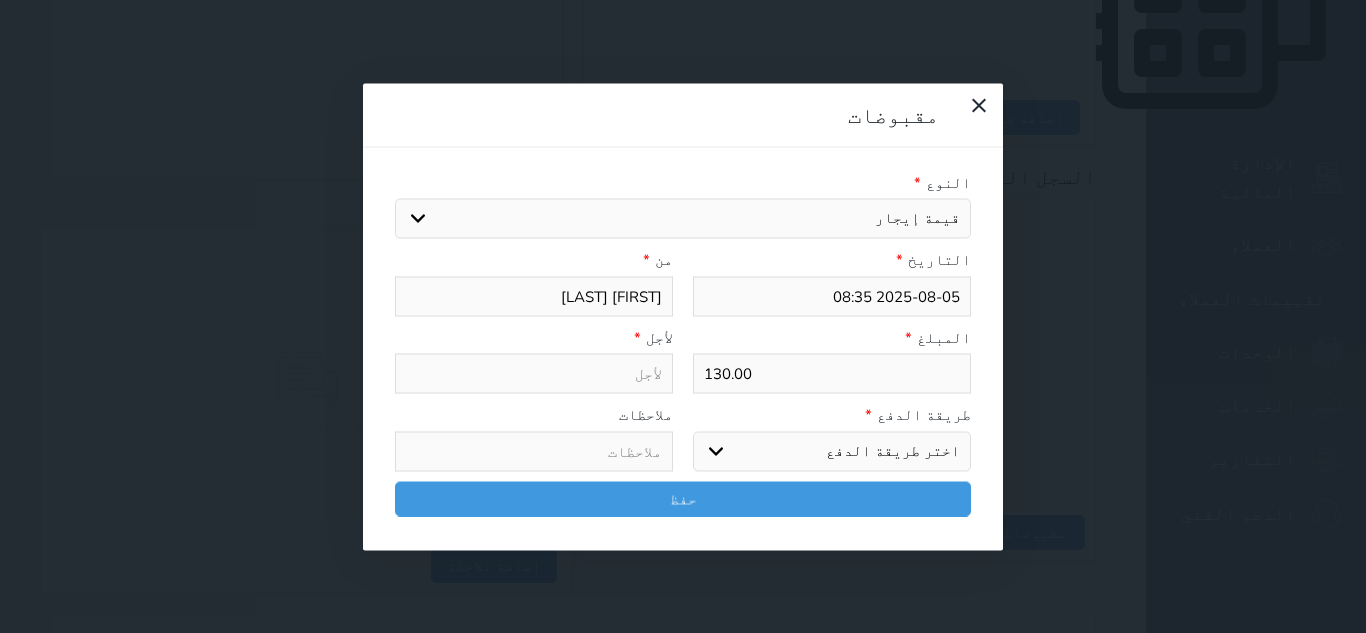 type on "قيمة إيجار - الوحدة - 102" 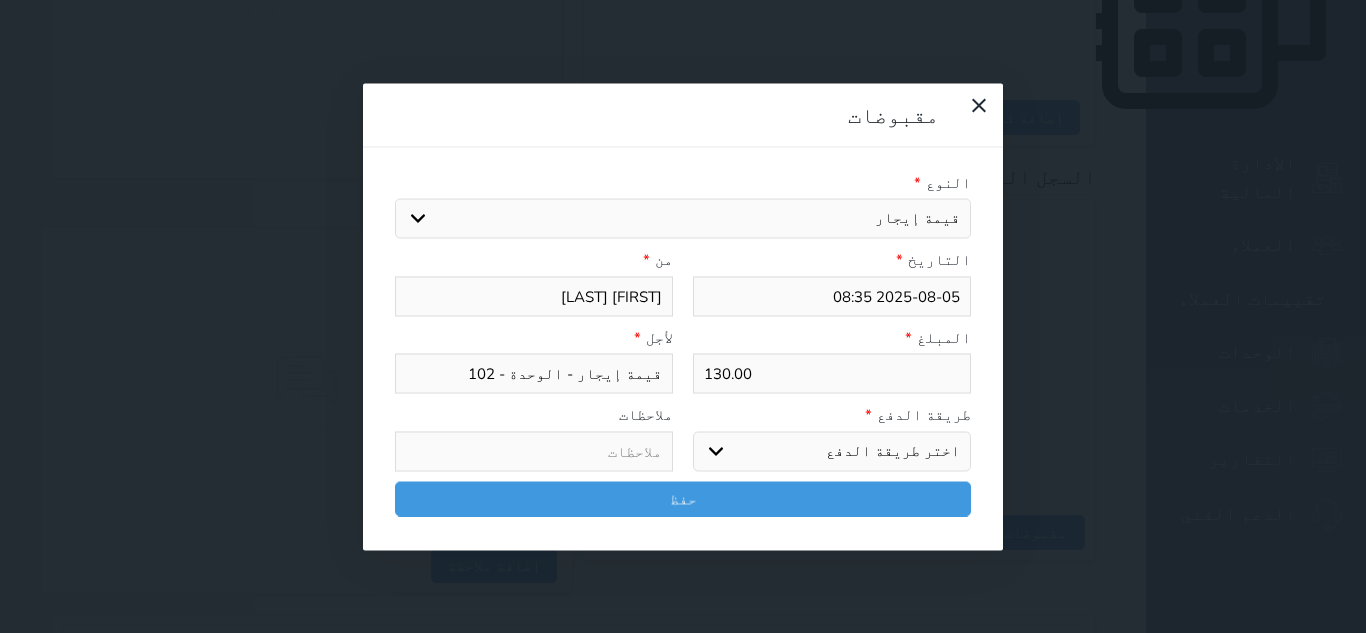 click on "اختر طريقة الدفع   دفع نقدى   تحويل بنكى   مدى   بطاقة ائتمان   آجل" at bounding box center (832, 451) 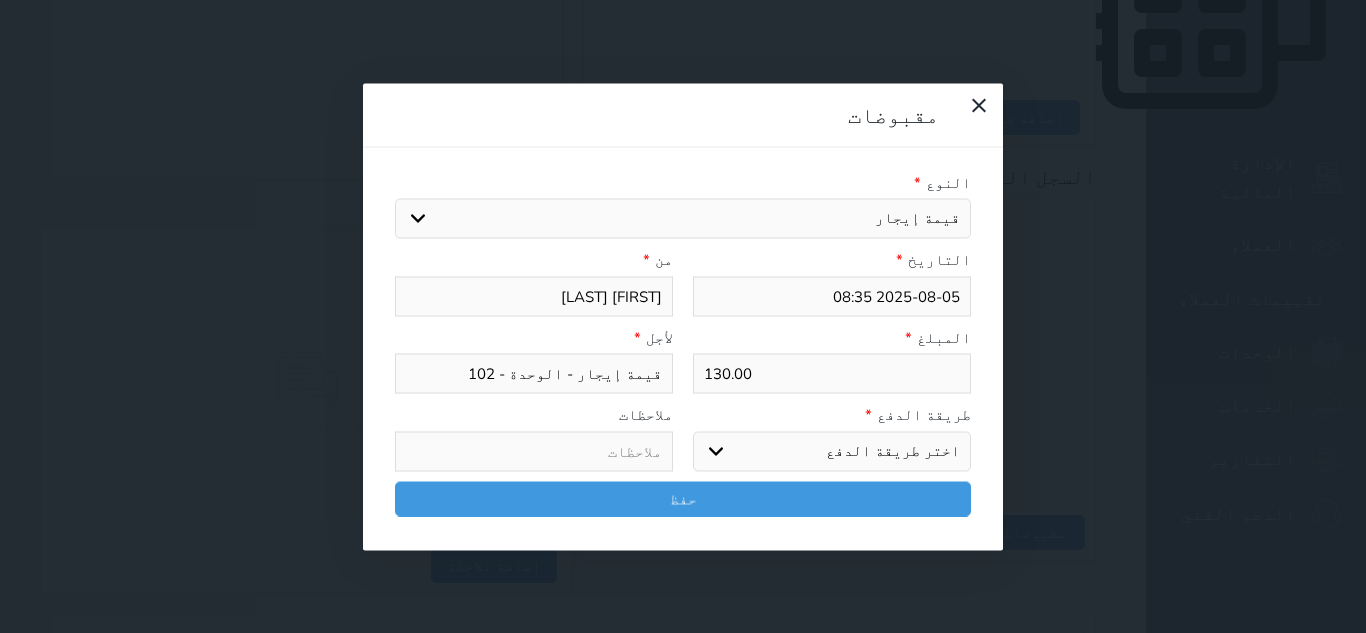 select on "cash" 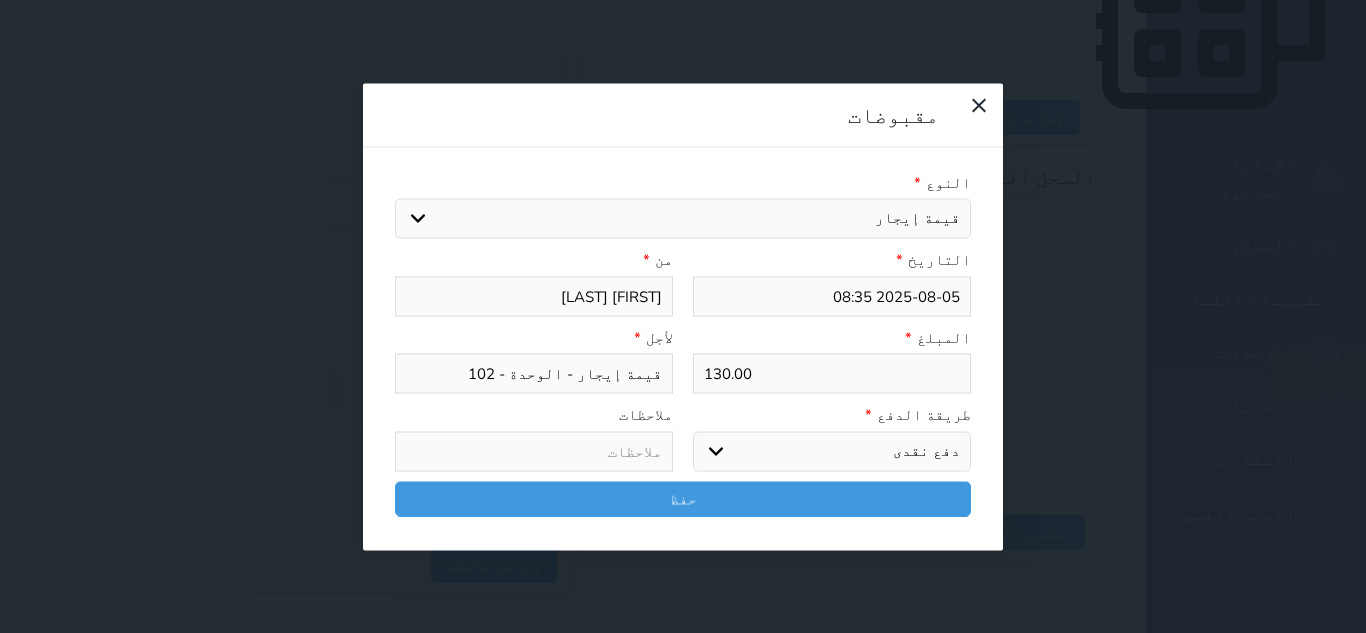 click on "اختر طريقة الدفع   دفع نقدى   تحويل بنكى   مدى   بطاقة ائتمان   آجل" at bounding box center (832, 451) 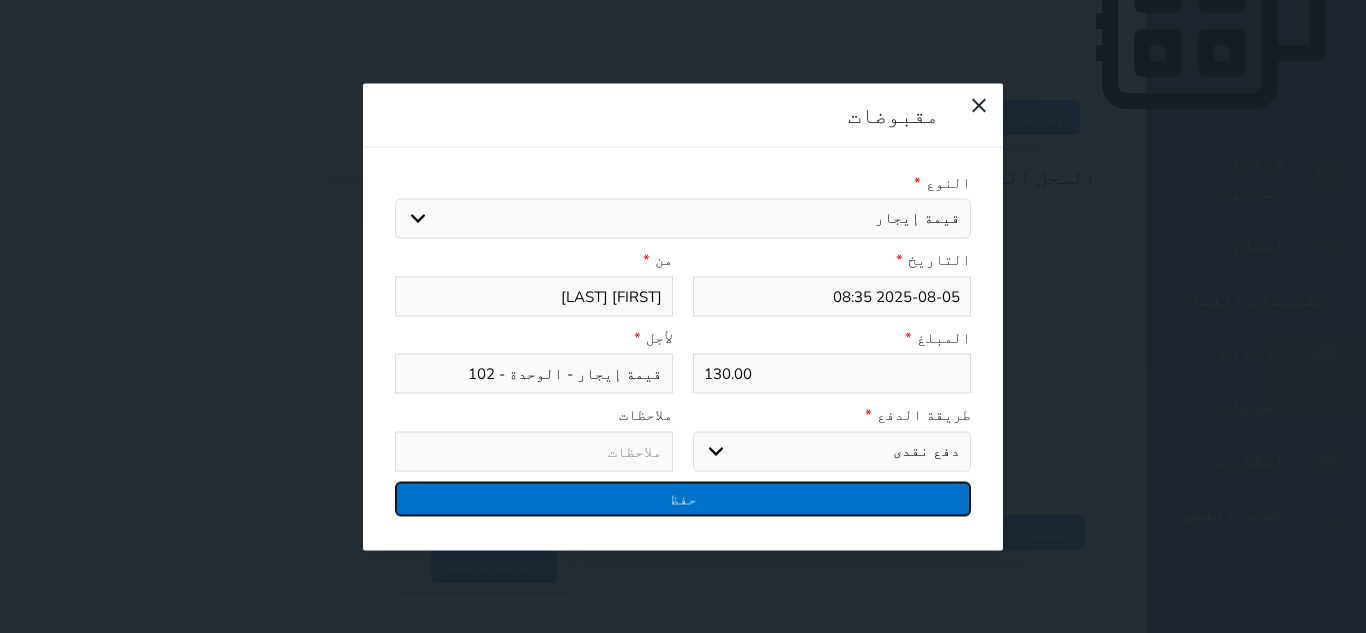 click on "حفظ" at bounding box center [683, 498] 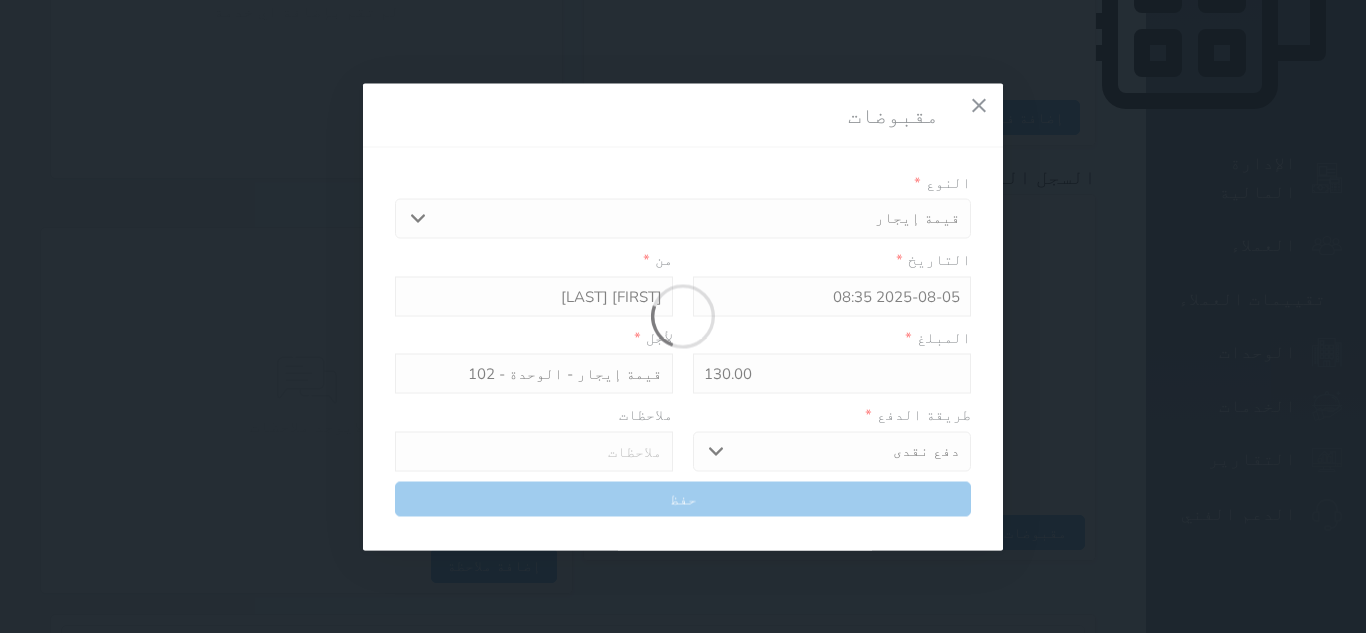 select 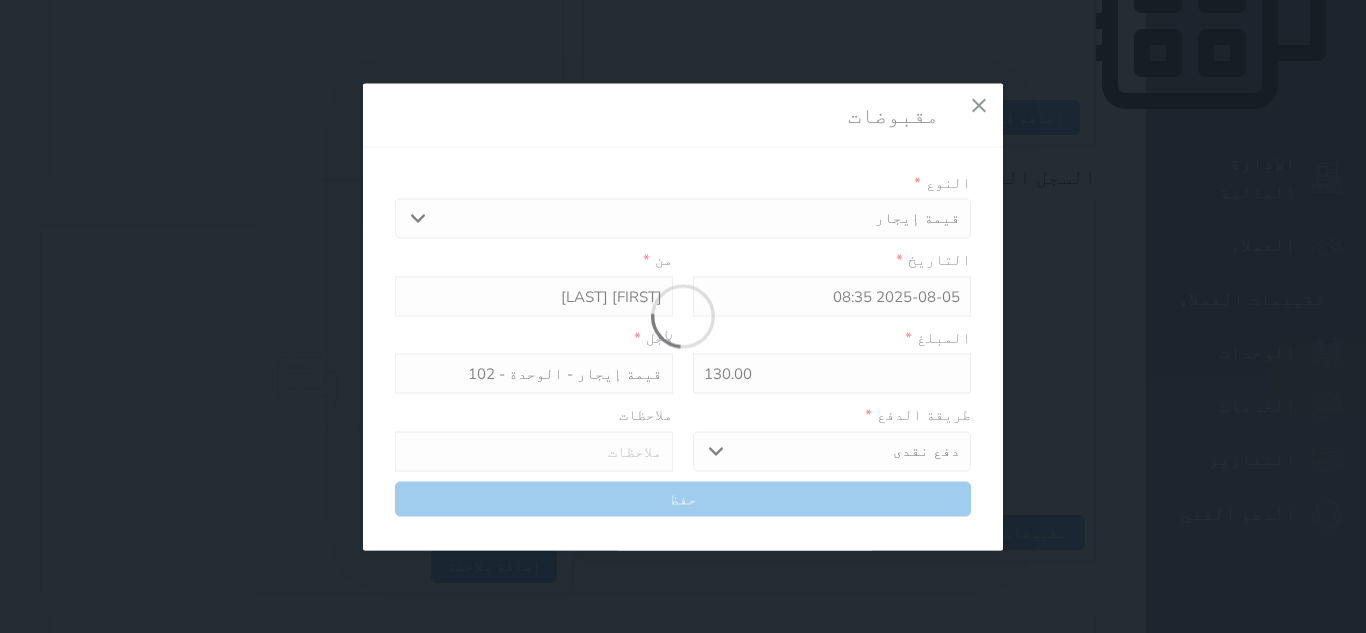 type 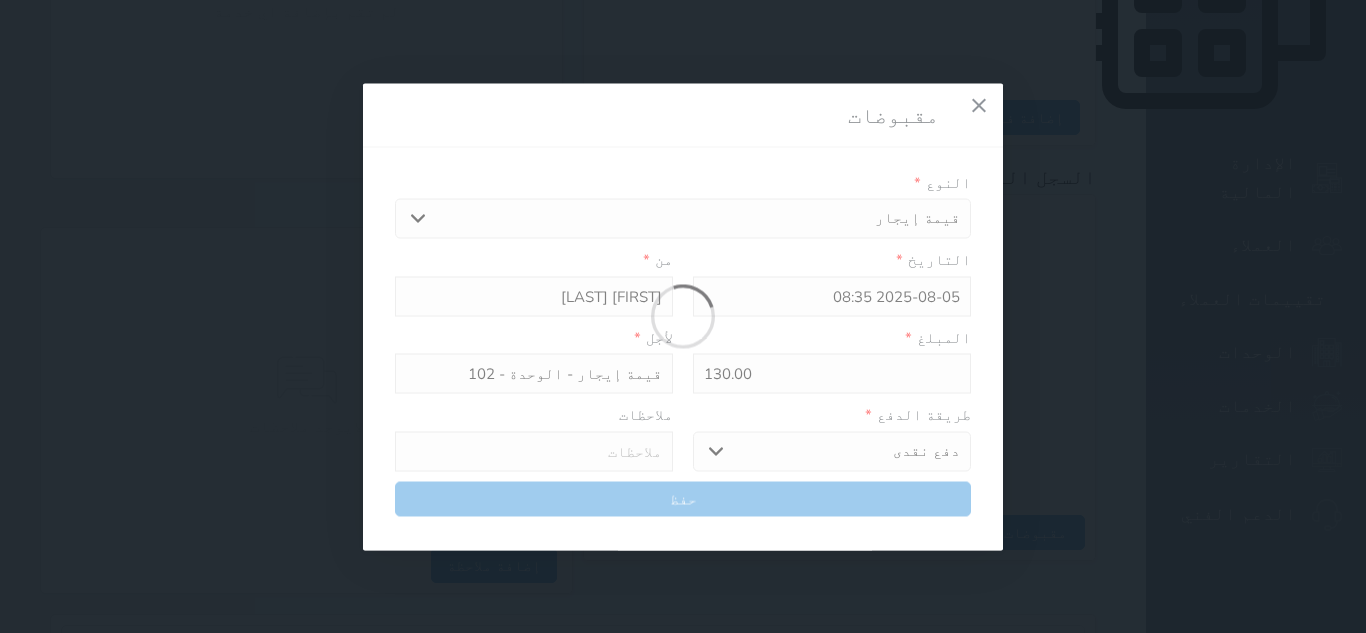 type on "0" 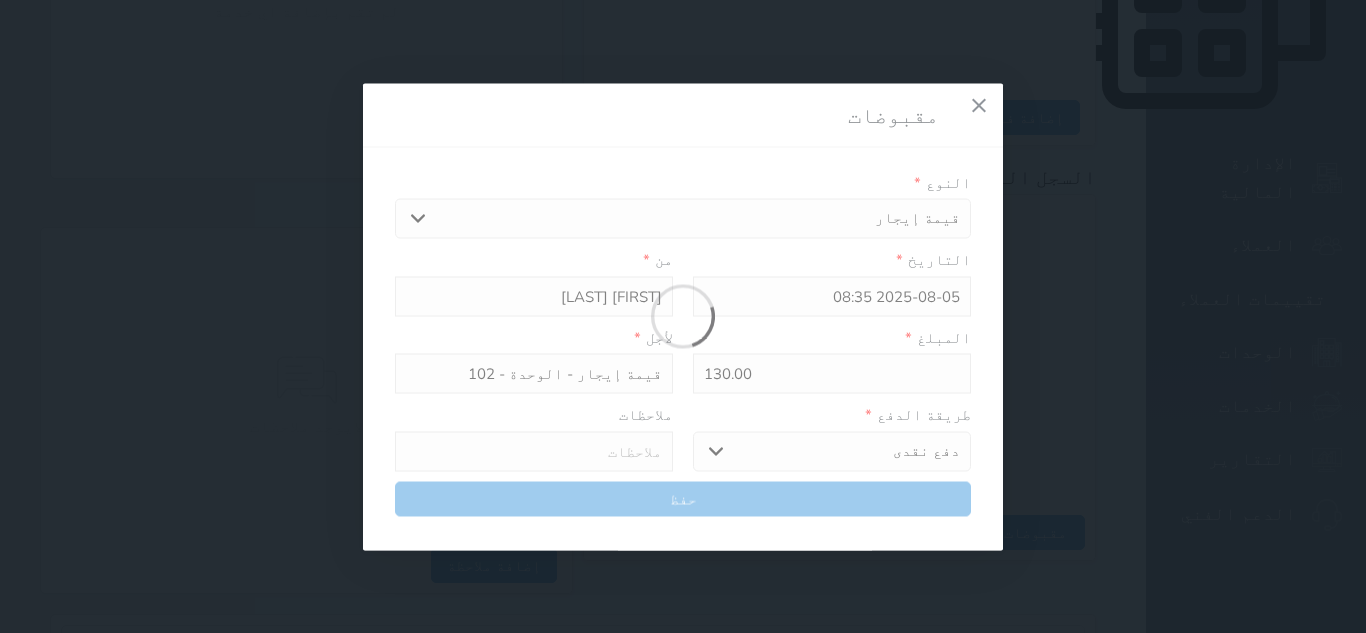 select 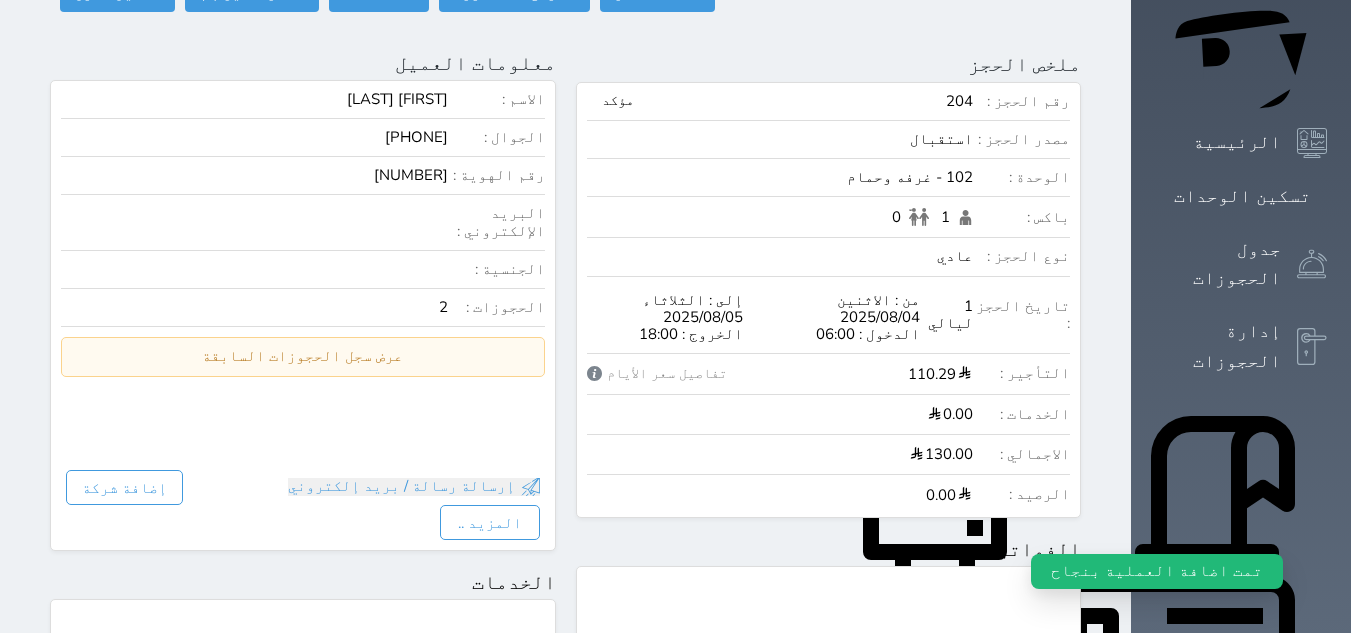scroll, scrollTop: 0, scrollLeft: 0, axis: both 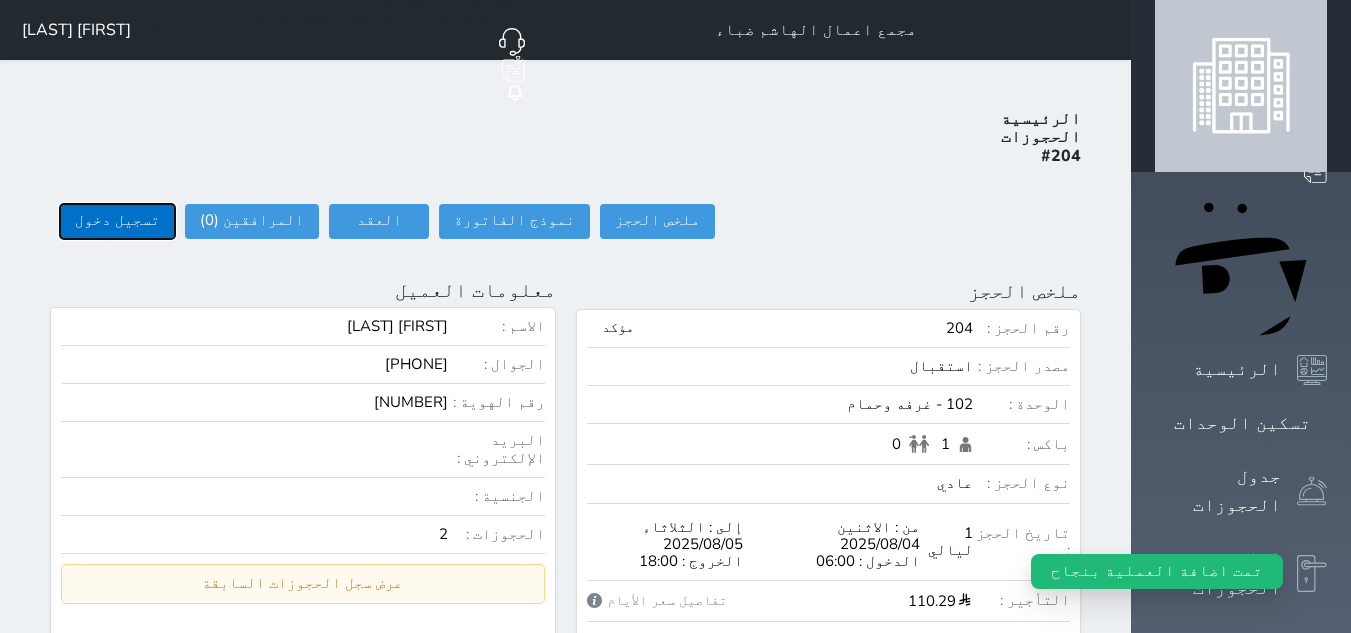 click on "تسجيل دخول" at bounding box center [117, 221] 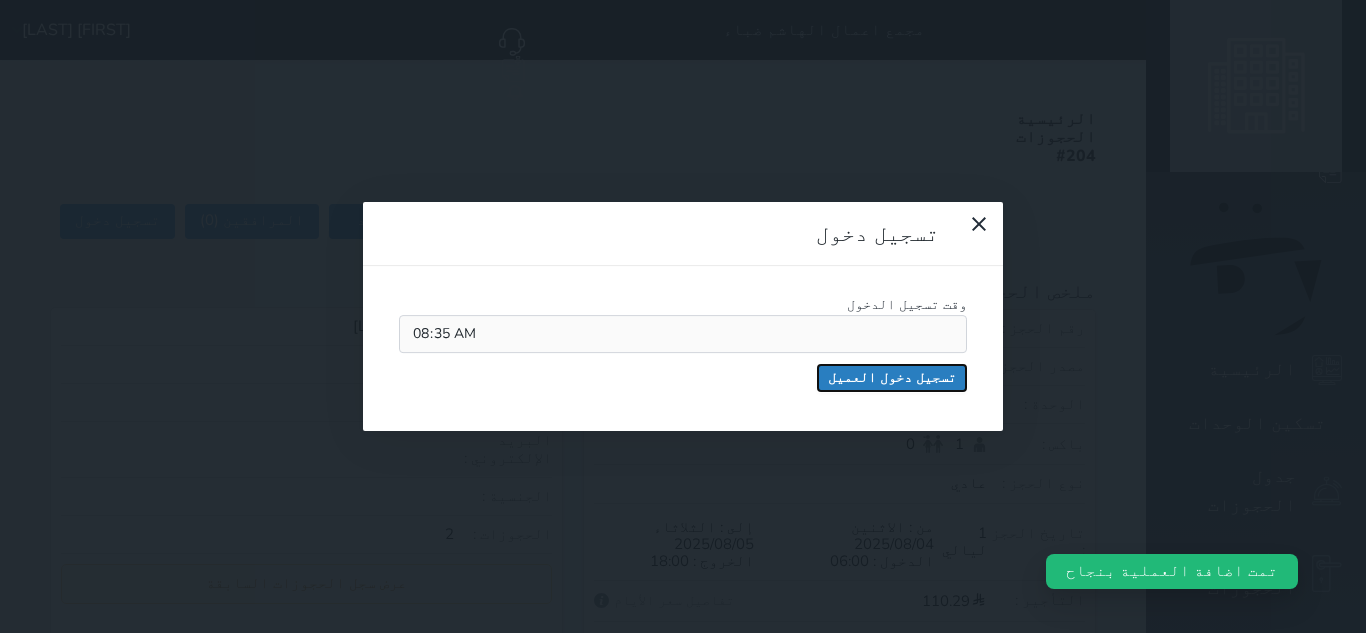 click on "تسجيل دخول العميل" at bounding box center (892, 378) 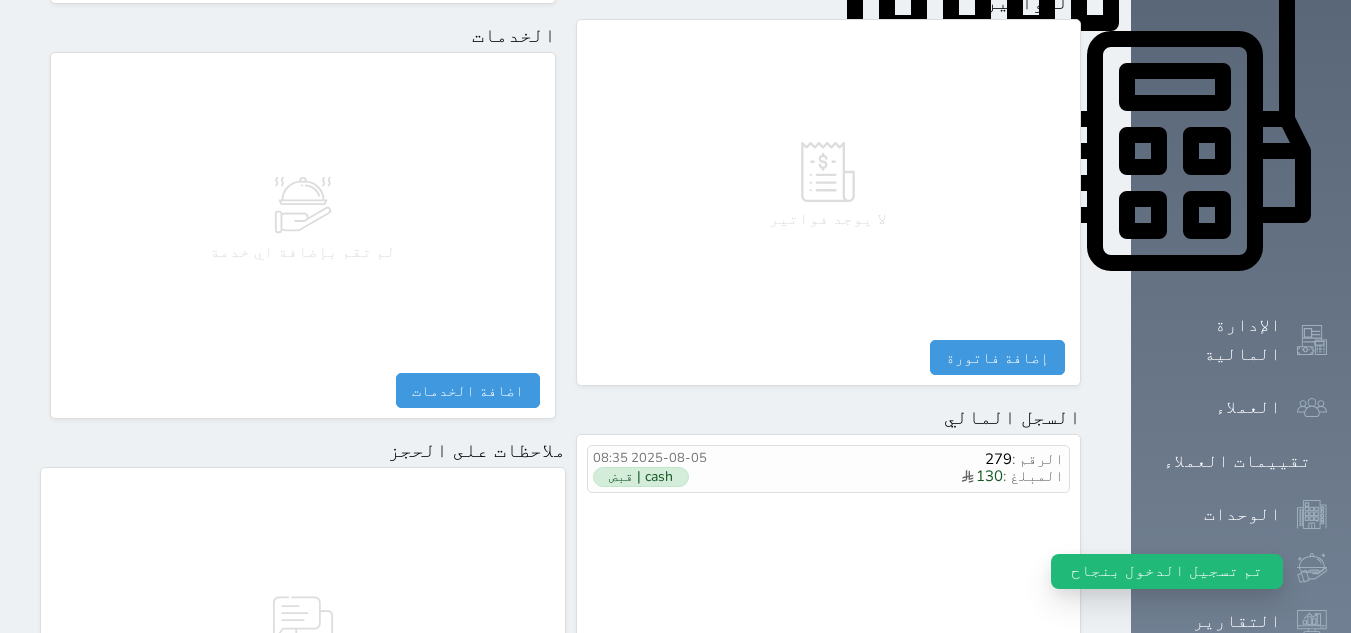 scroll, scrollTop: 1092, scrollLeft: 0, axis: vertical 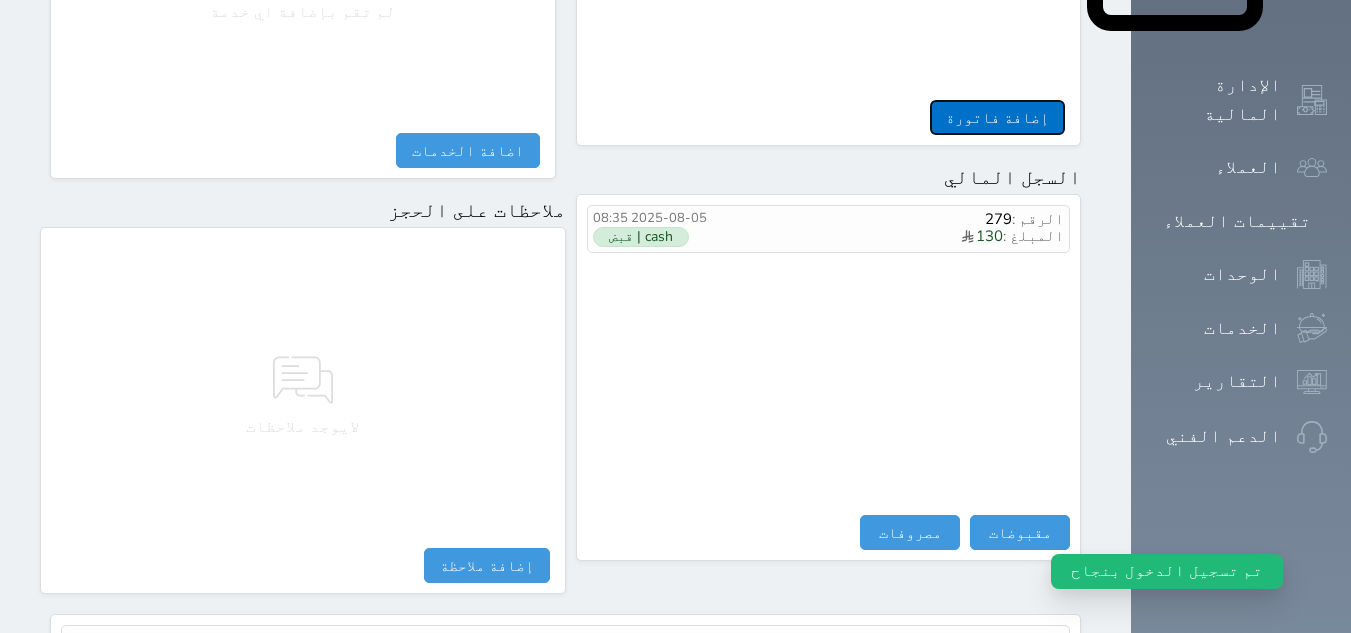 click on "إضافة فاتورة" at bounding box center (997, 117) 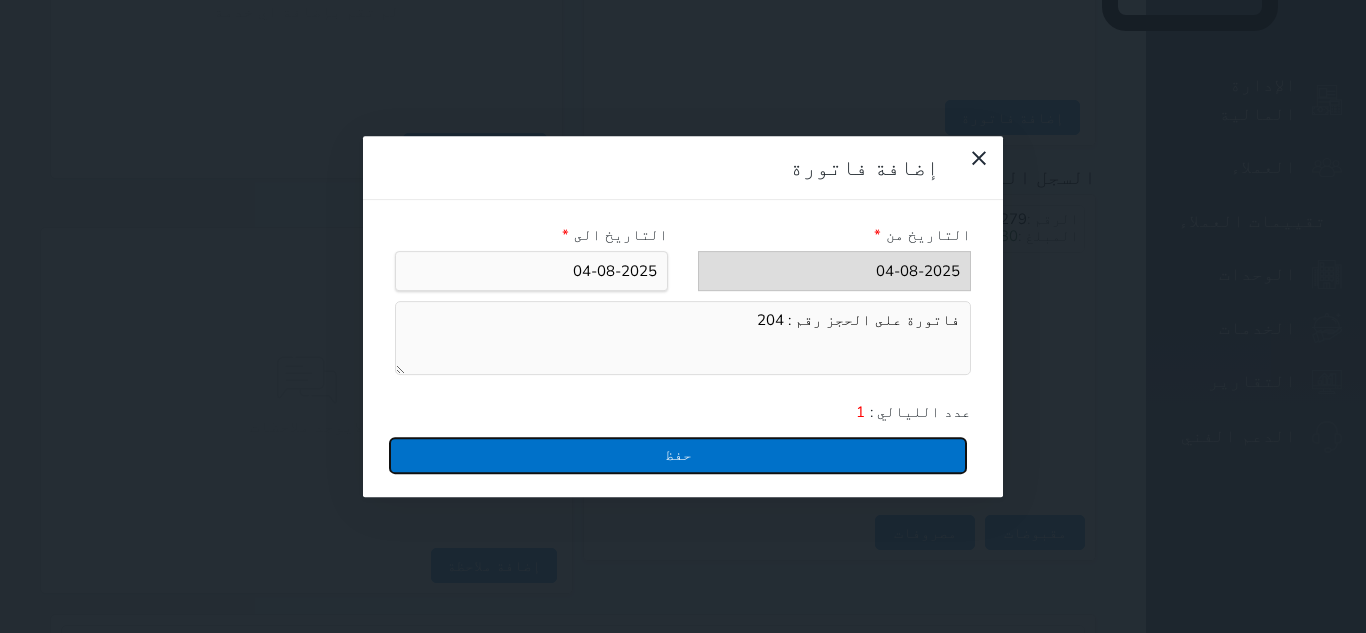 click on "حفظ" at bounding box center [678, 455] 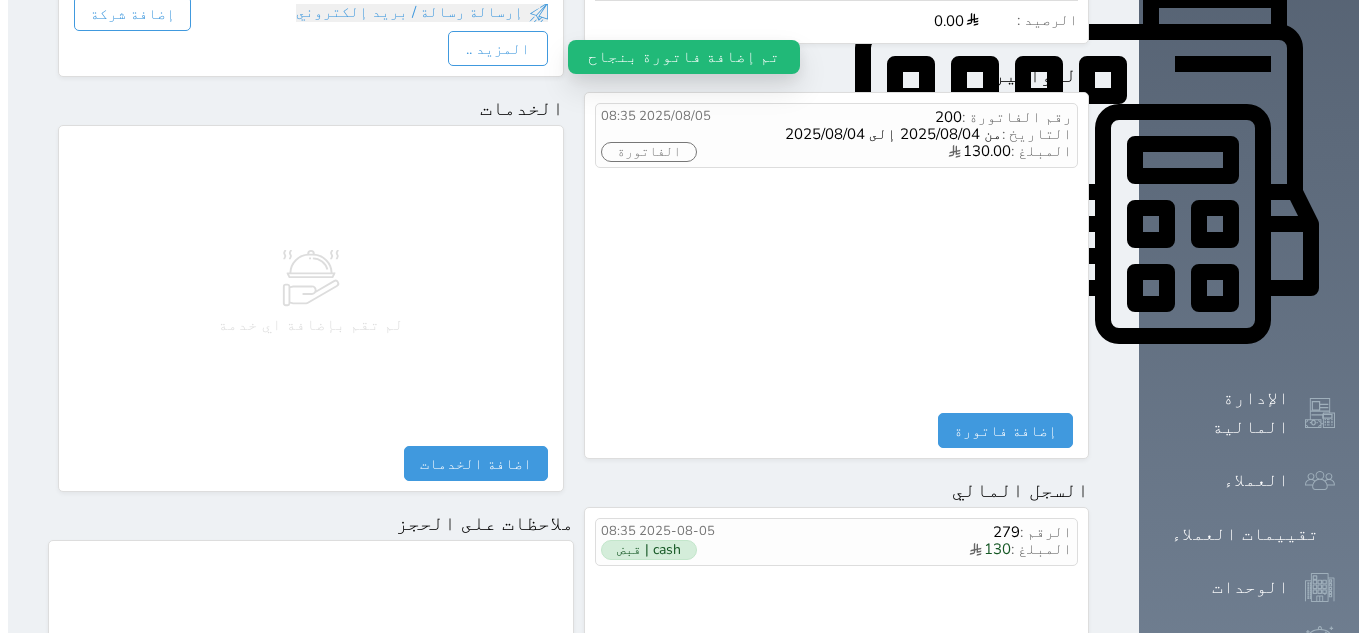 scroll, scrollTop: 492, scrollLeft: 0, axis: vertical 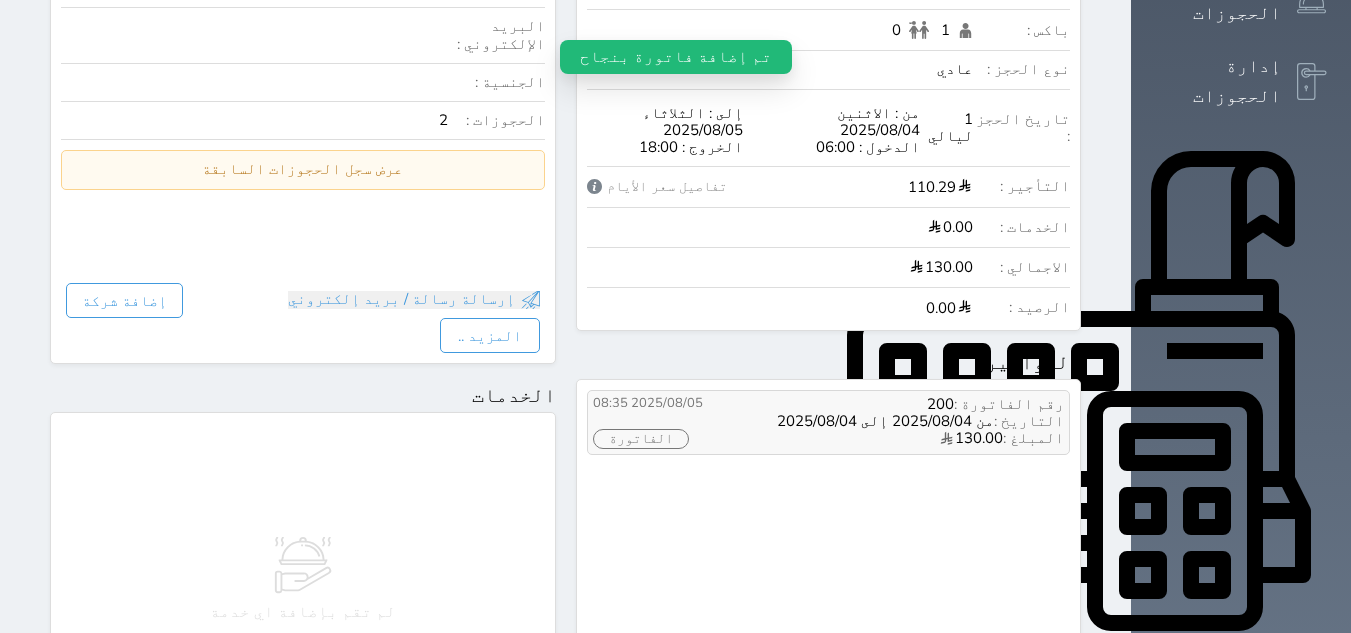 click on "الفاتورة" at bounding box center (641, 439) 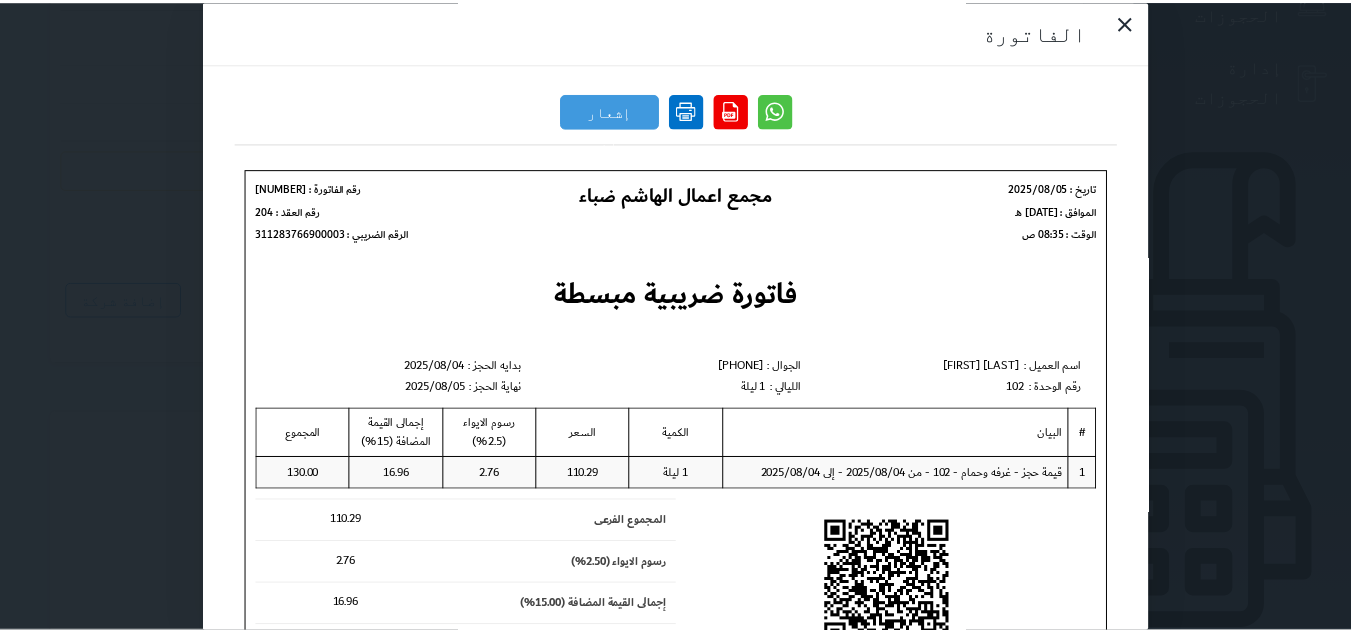 scroll, scrollTop: 0, scrollLeft: 0, axis: both 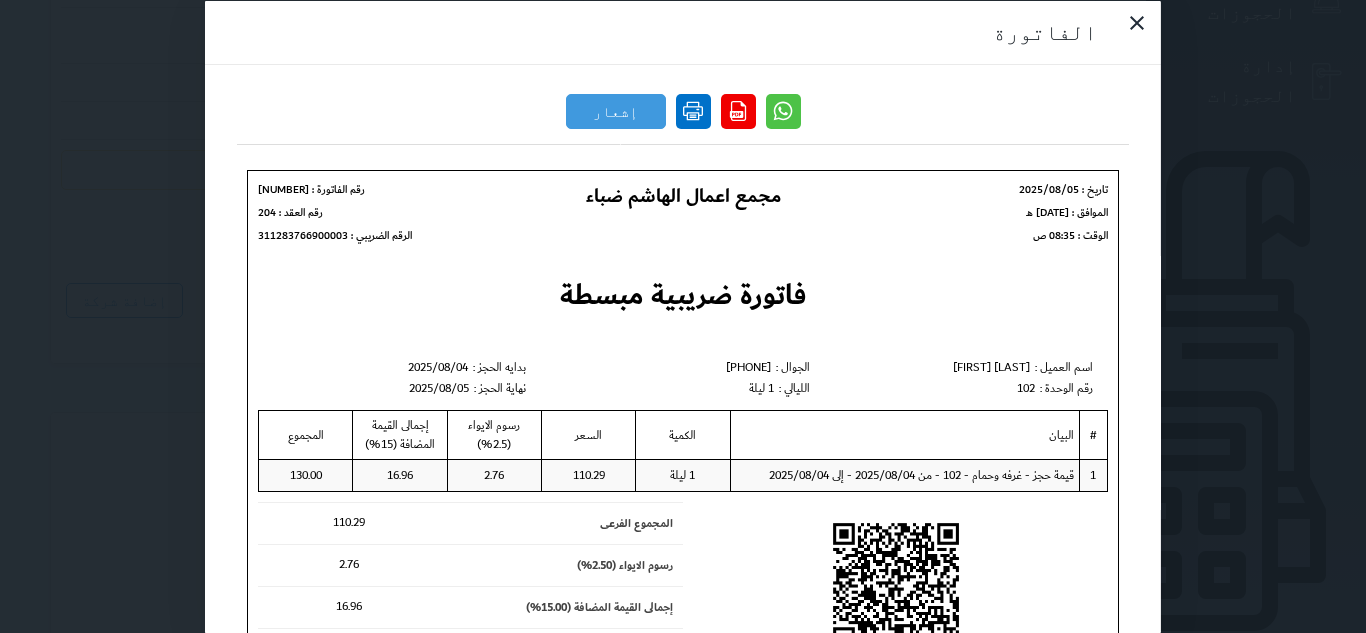click at bounding box center [693, 110] 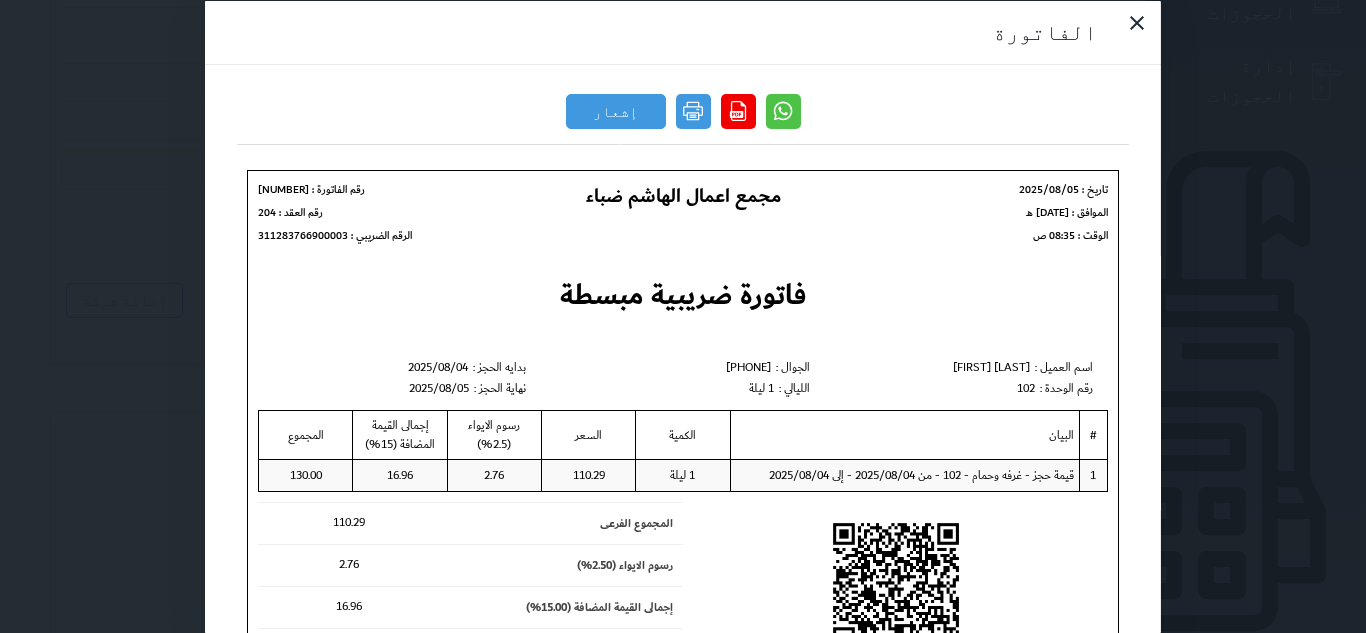 drag, startPoint x: 254, startPoint y: 44, endPoint x: 571, endPoint y: 121, distance: 326.2177 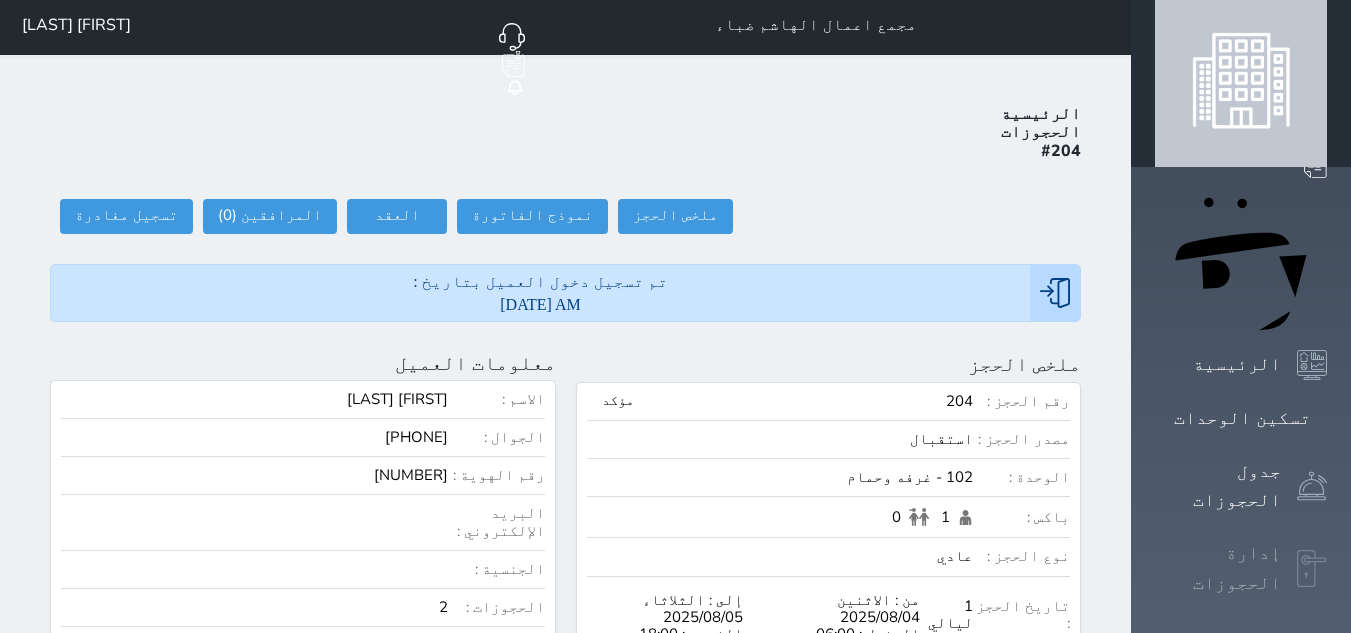 scroll, scrollTop: 0, scrollLeft: 0, axis: both 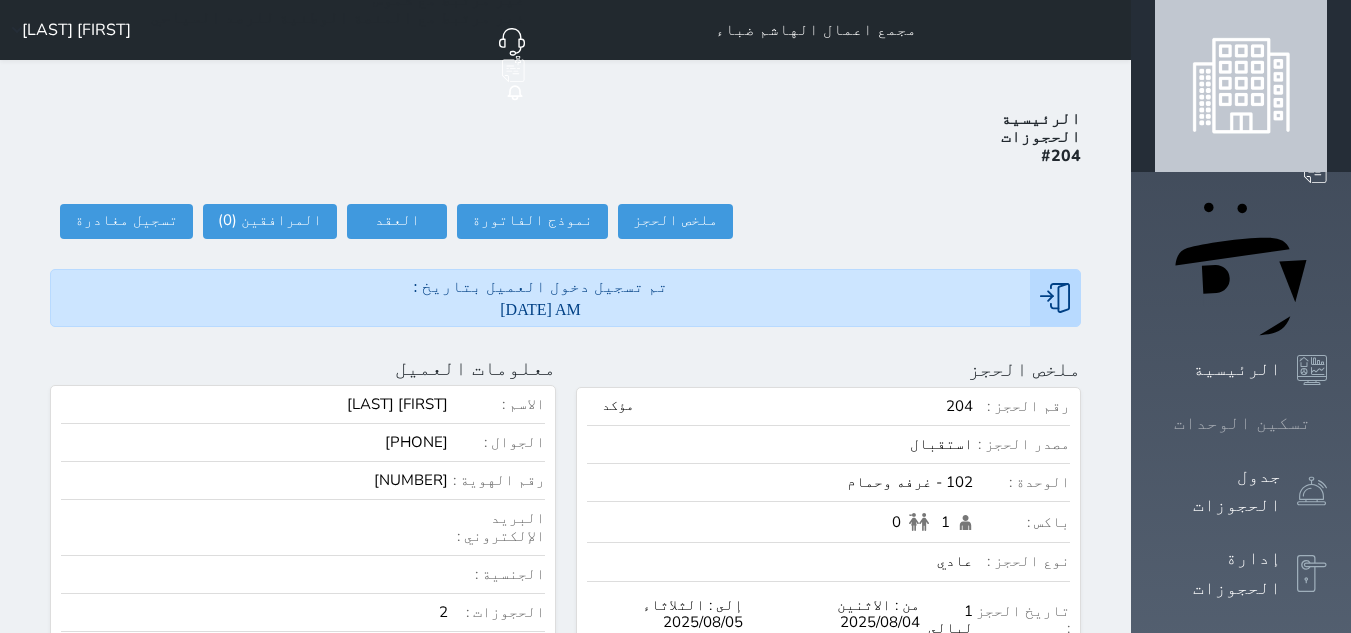 click on "تسكين الوحدات" at bounding box center (1242, 423) 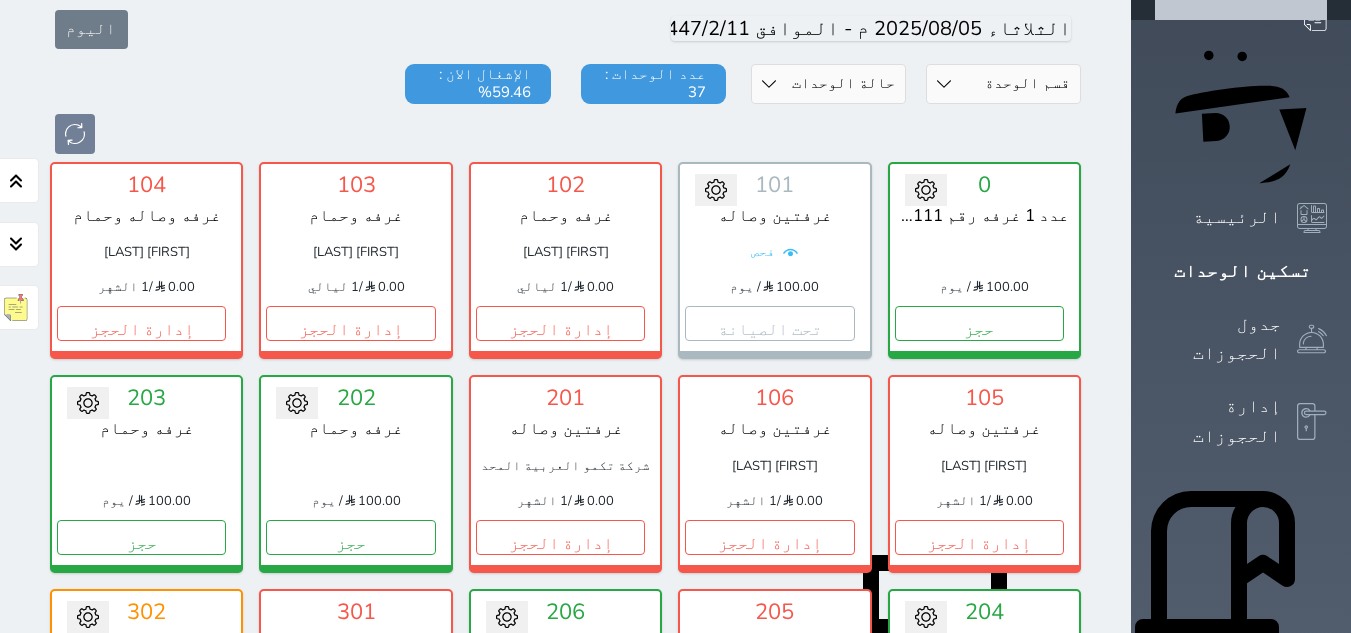 scroll, scrollTop: 0, scrollLeft: 0, axis: both 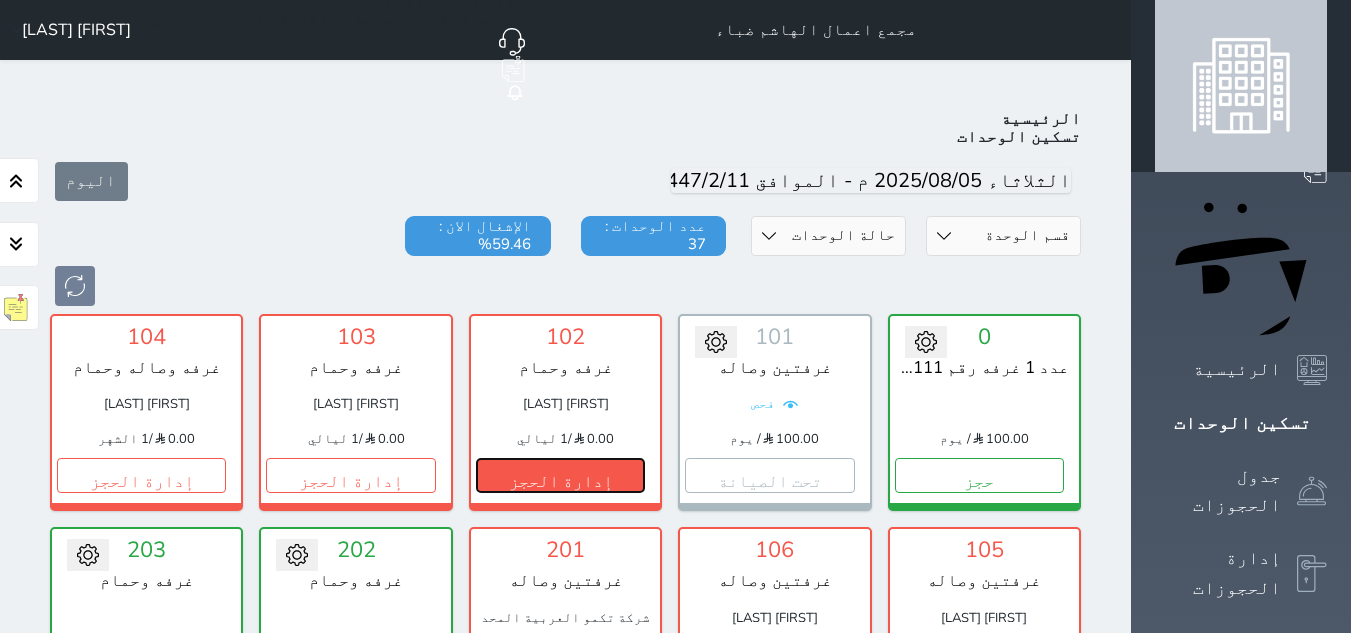 click on "إدارة الحجز" at bounding box center (560, 475) 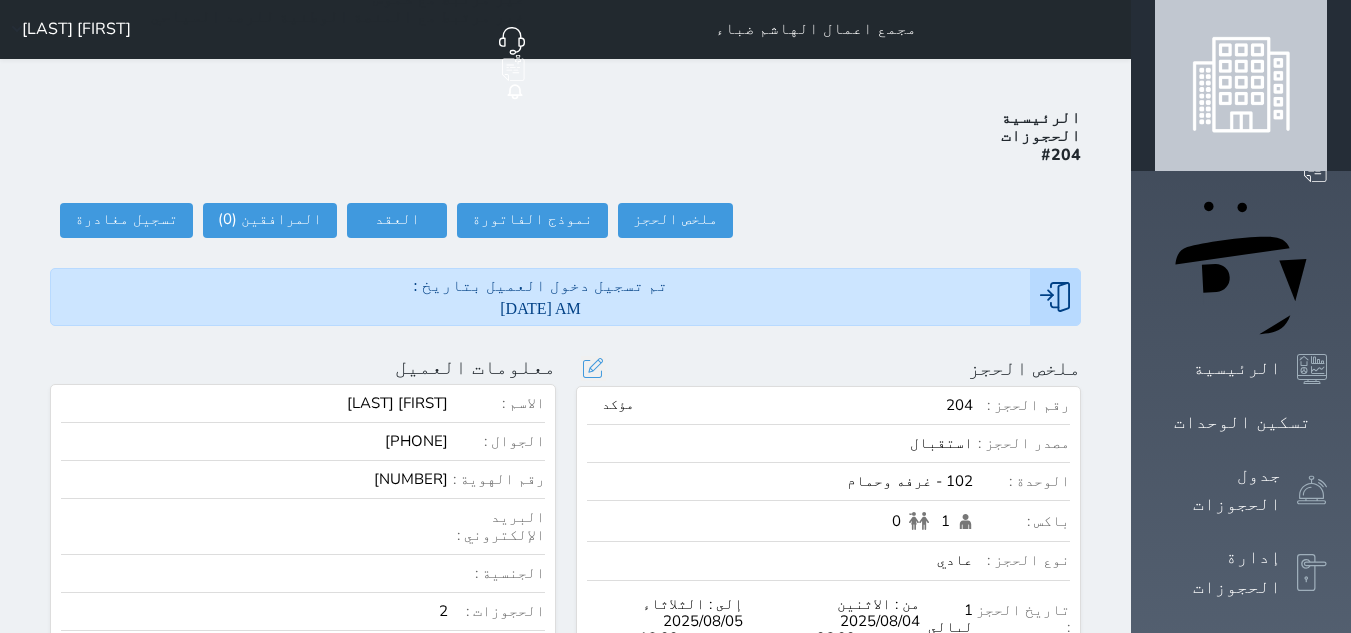 scroll, scrollTop: 0, scrollLeft: 0, axis: both 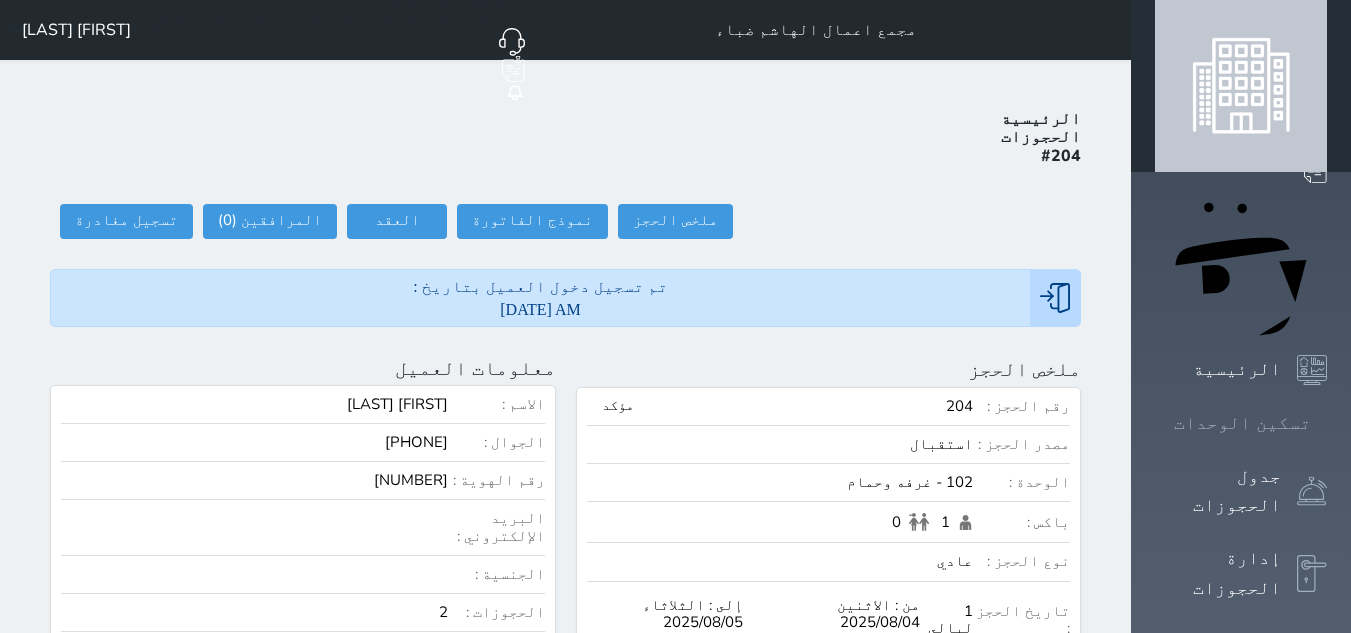 click on "تسكين الوحدات" at bounding box center [1242, 423] 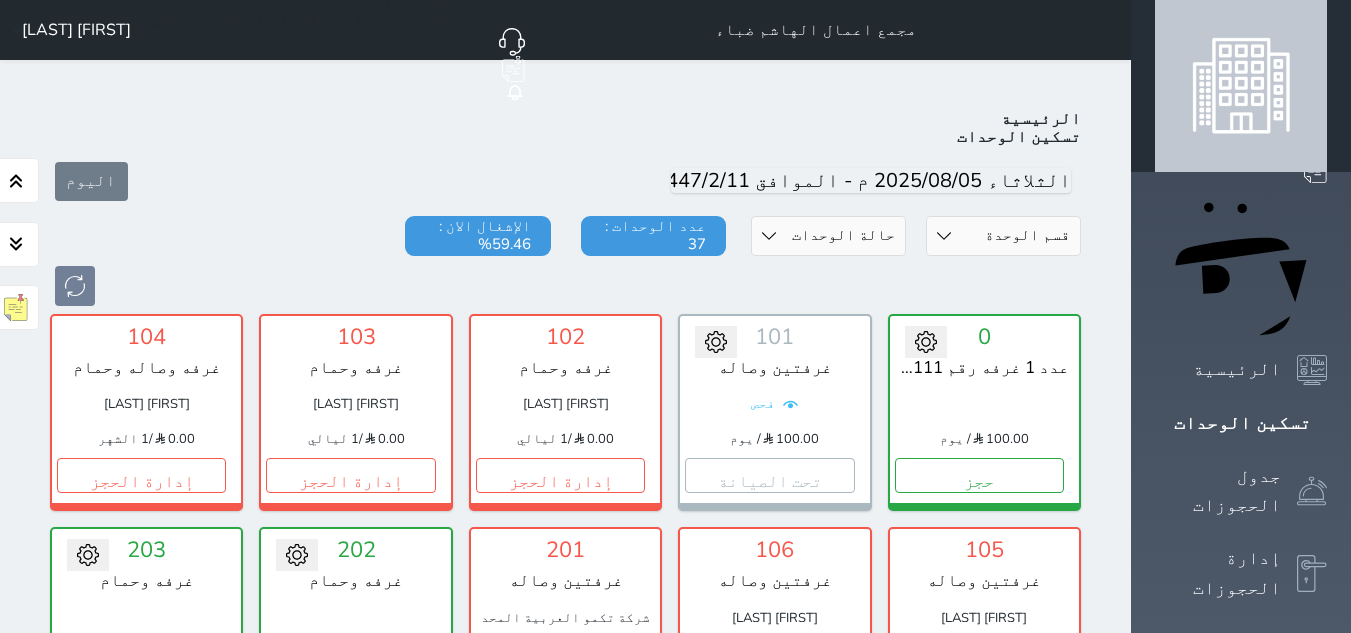 scroll, scrollTop: 78, scrollLeft: 0, axis: vertical 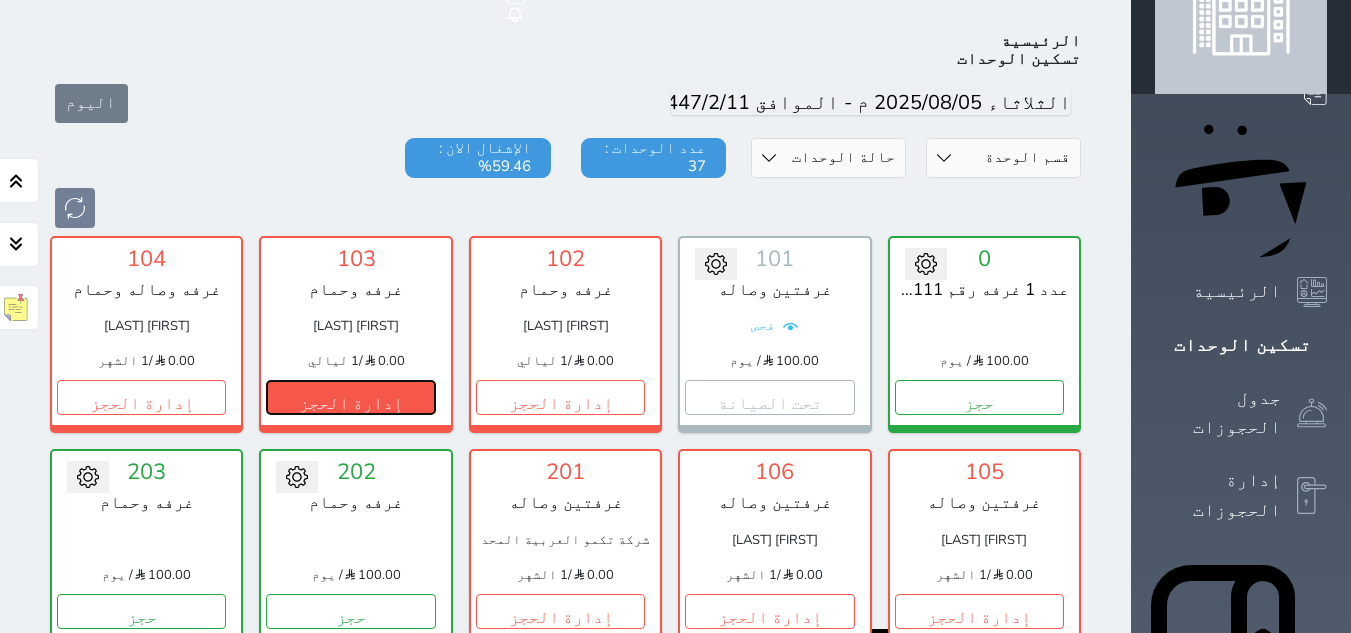 click on "إدارة الحجز" at bounding box center (350, 397) 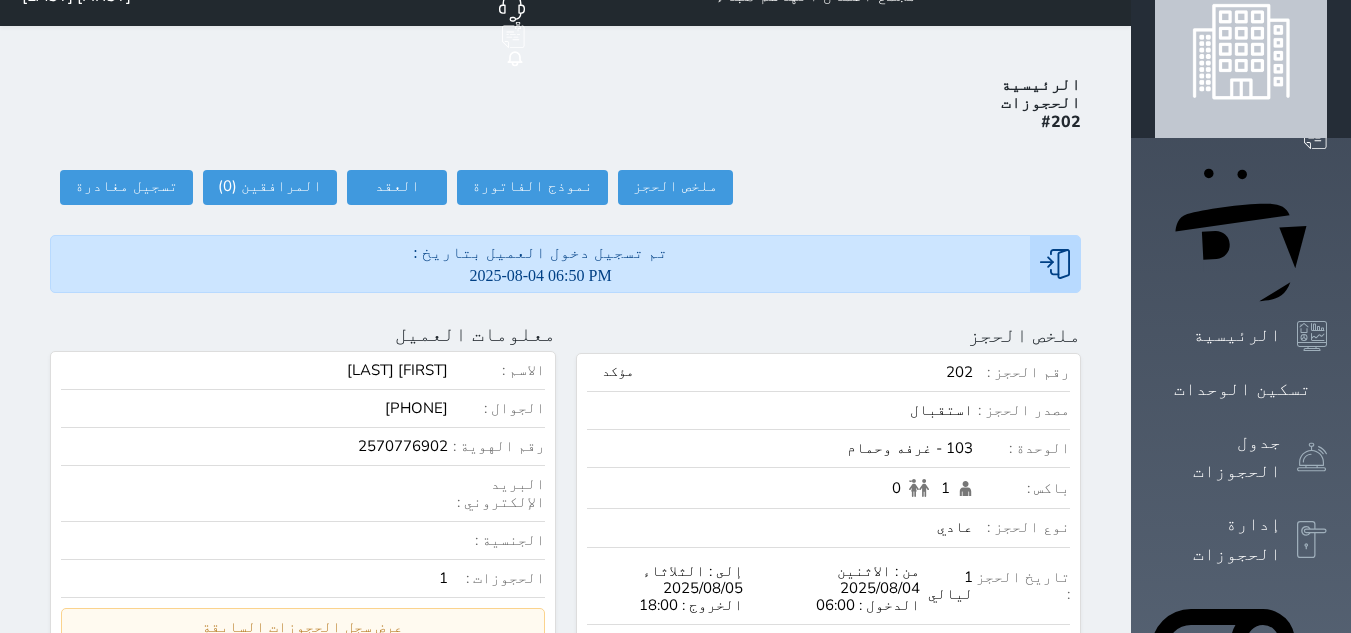 scroll, scrollTop: 0, scrollLeft: 0, axis: both 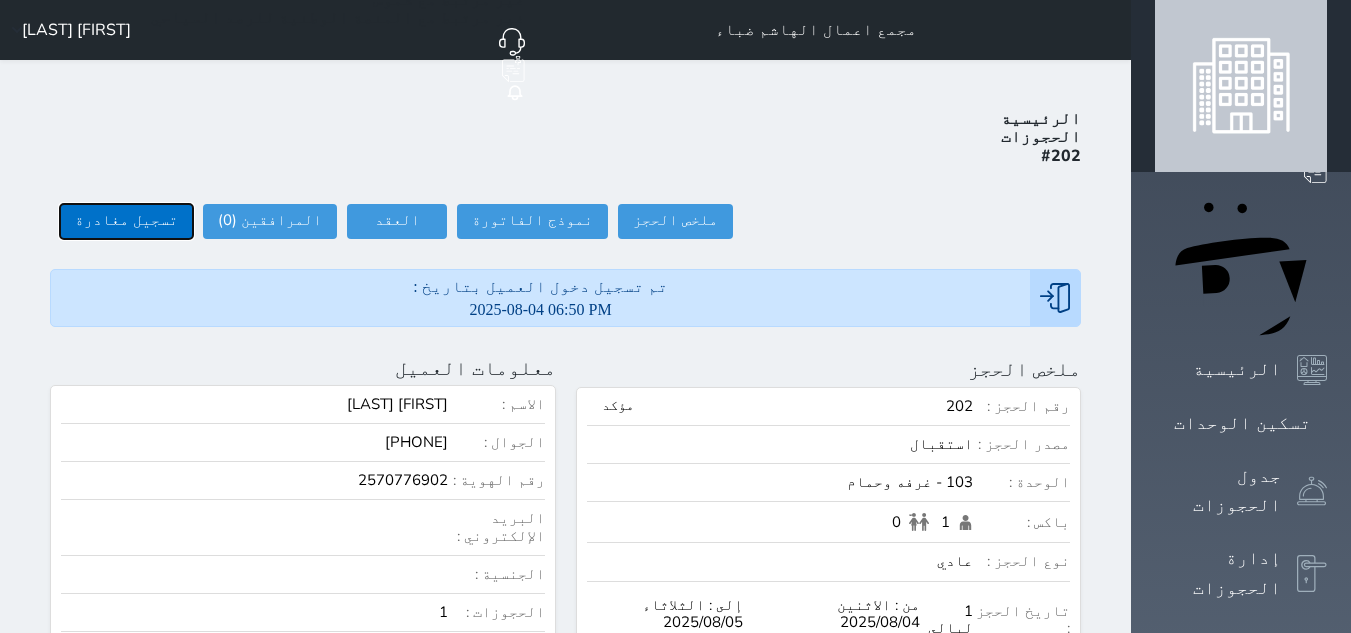 click on "تسجيل مغادرة" at bounding box center (126, 221) 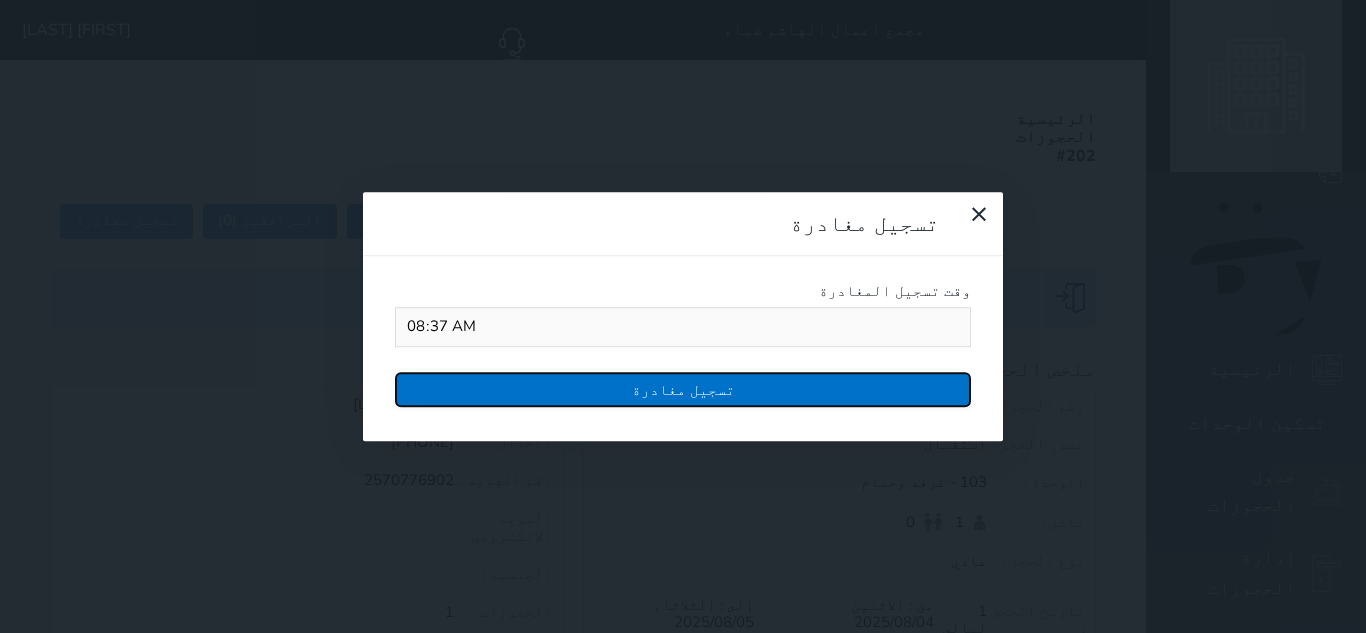 click on "تسجيل مغادرة" at bounding box center [683, 389] 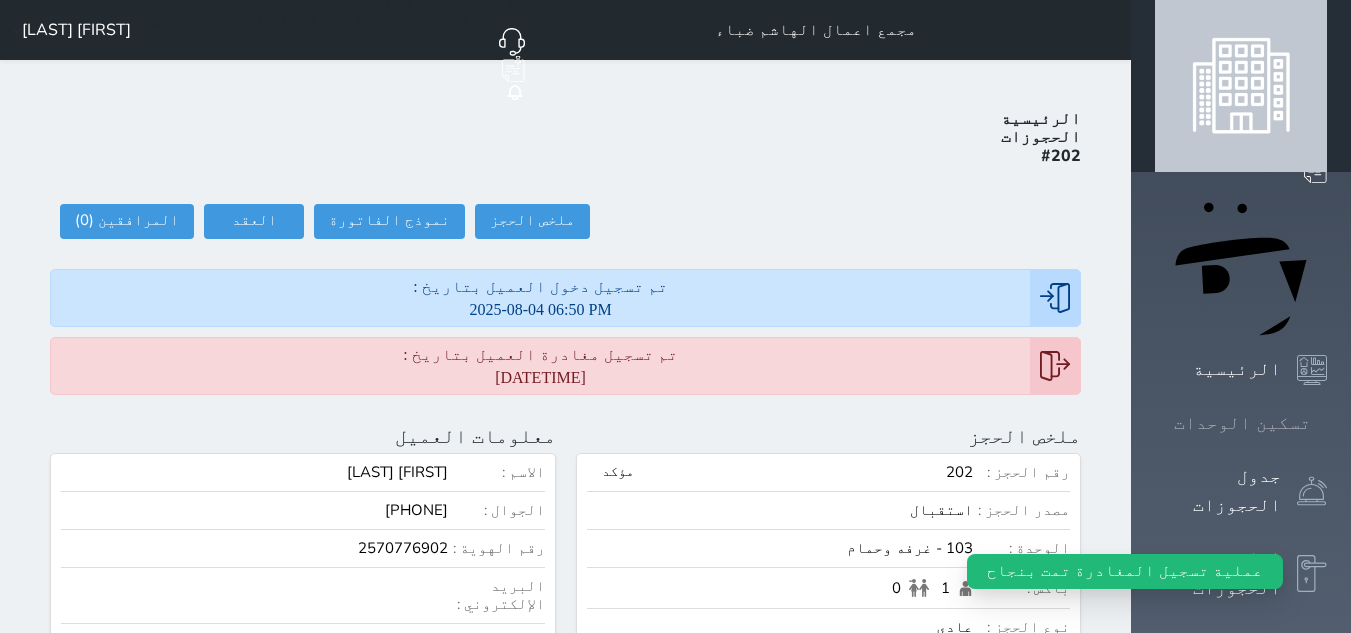 click on "تسكين الوحدات" at bounding box center [1242, 423] 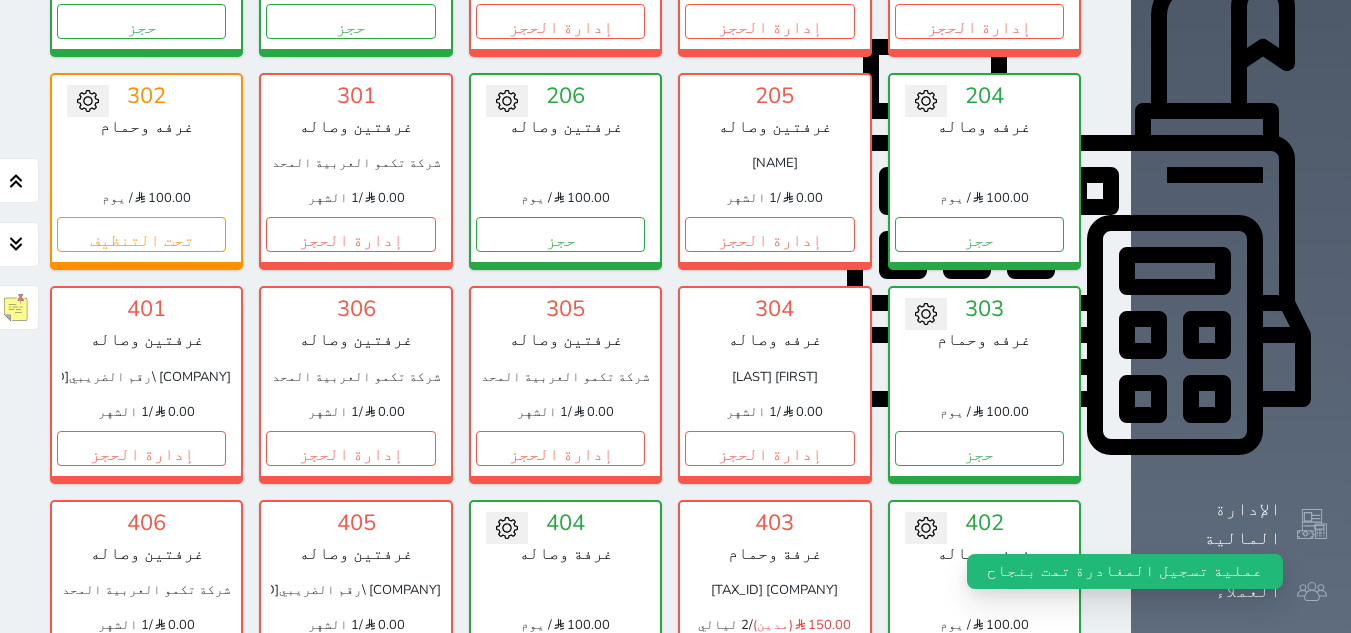 scroll, scrollTop: 678, scrollLeft: 0, axis: vertical 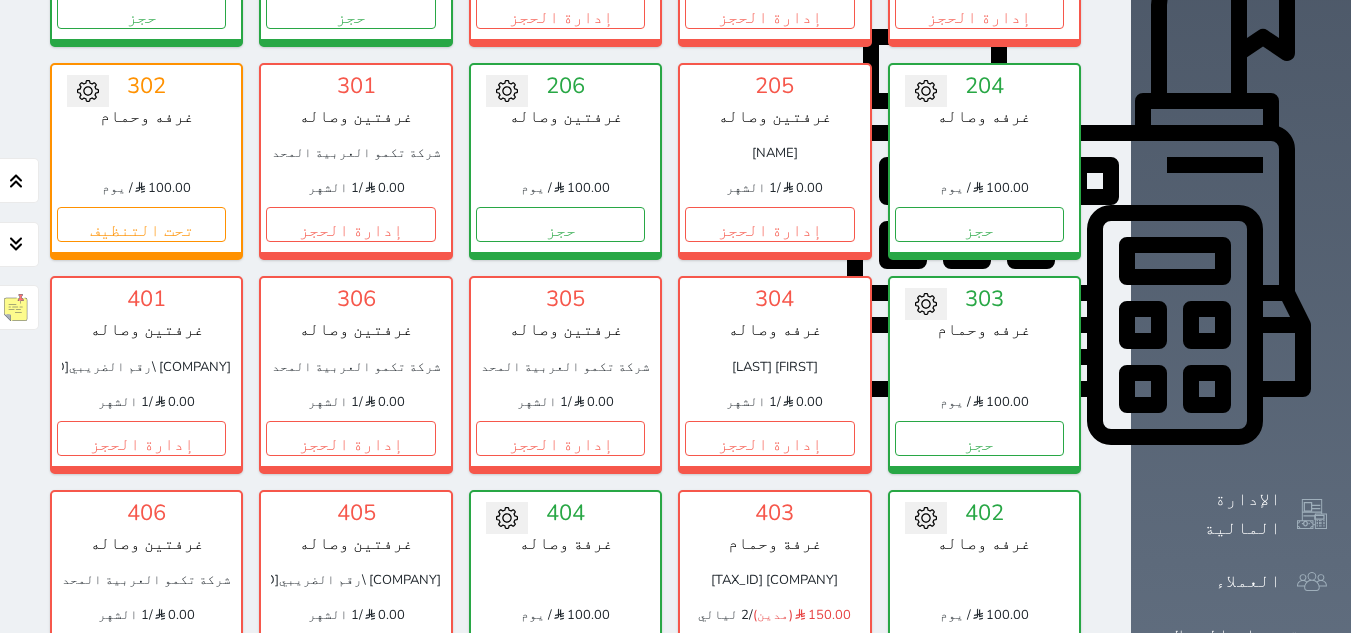 click on "إدارة الحجز" at bounding box center [769, 651] 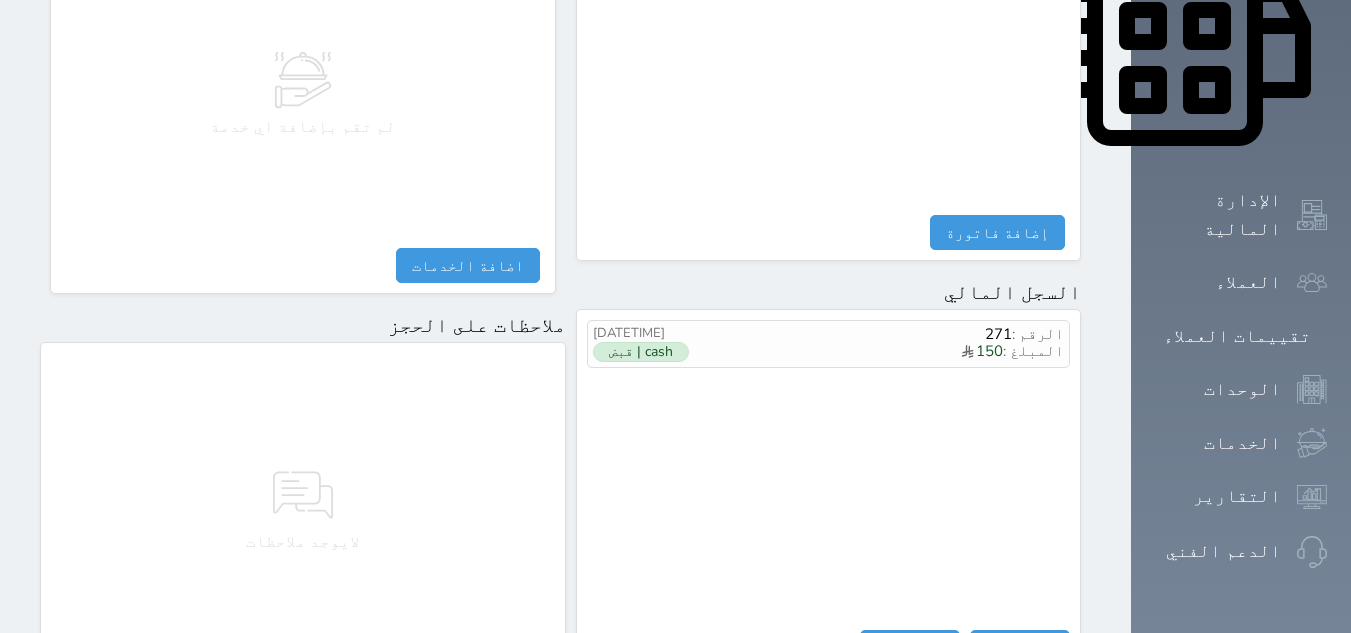 scroll, scrollTop: 1092, scrollLeft: 0, axis: vertical 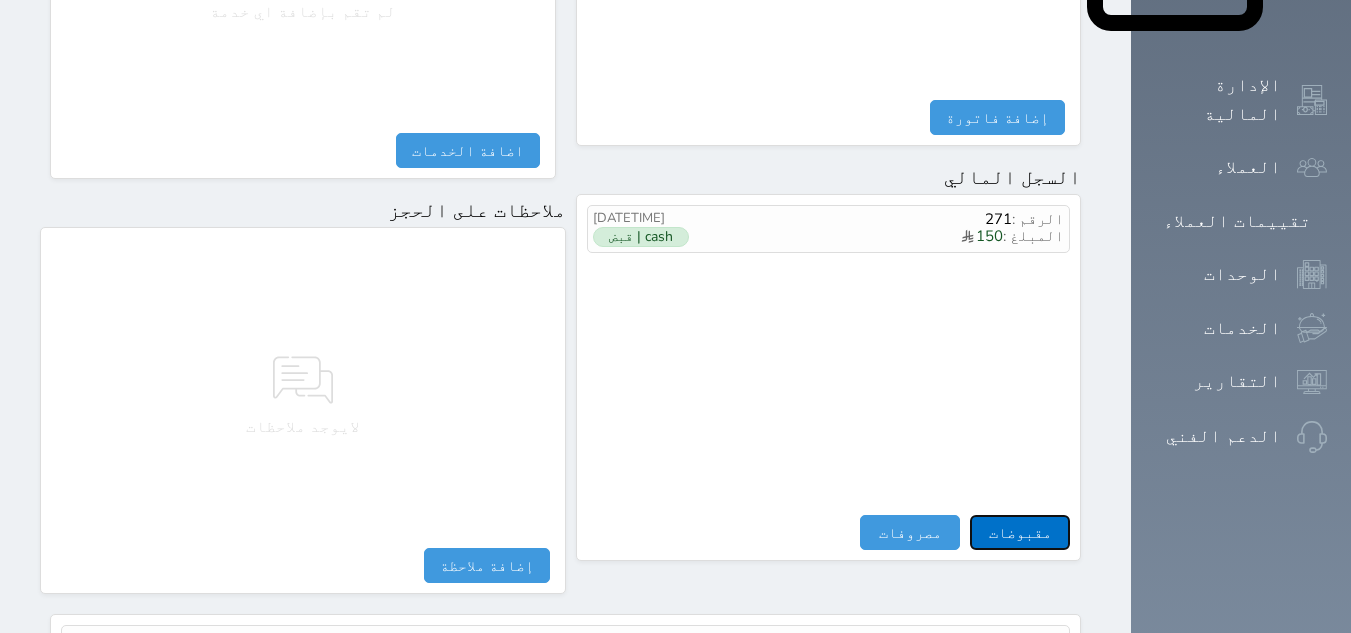 click on "مقبوضات" at bounding box center [1020, 532] 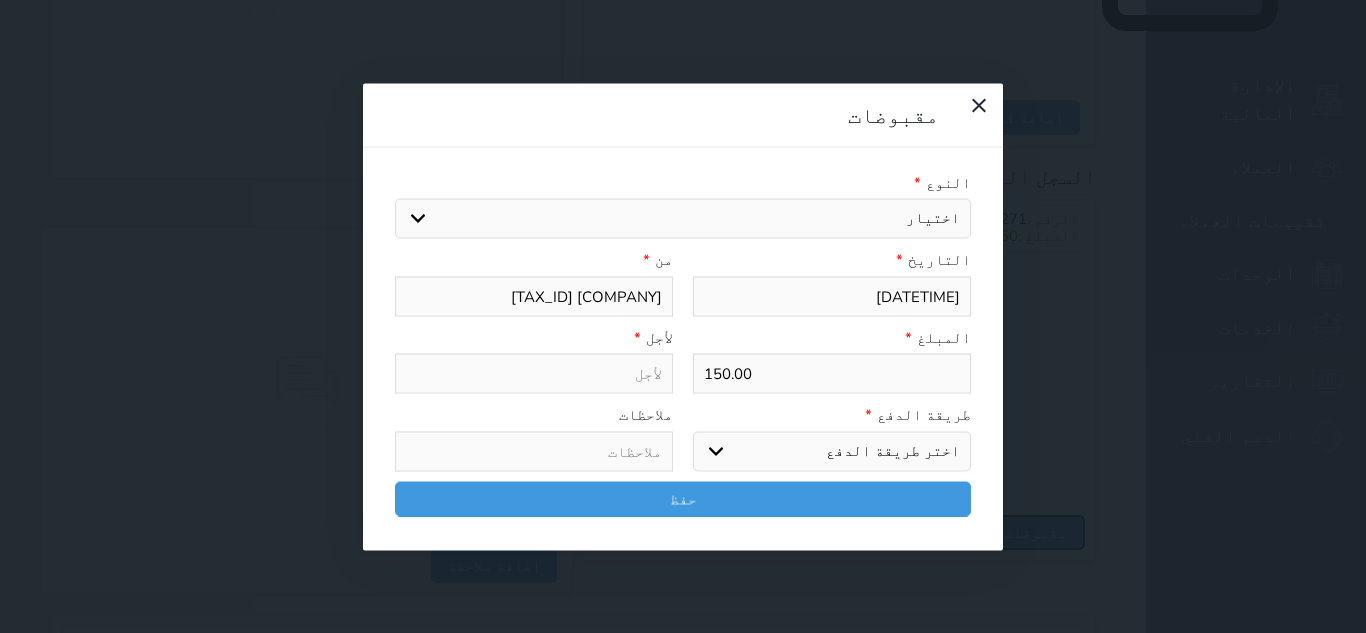 select 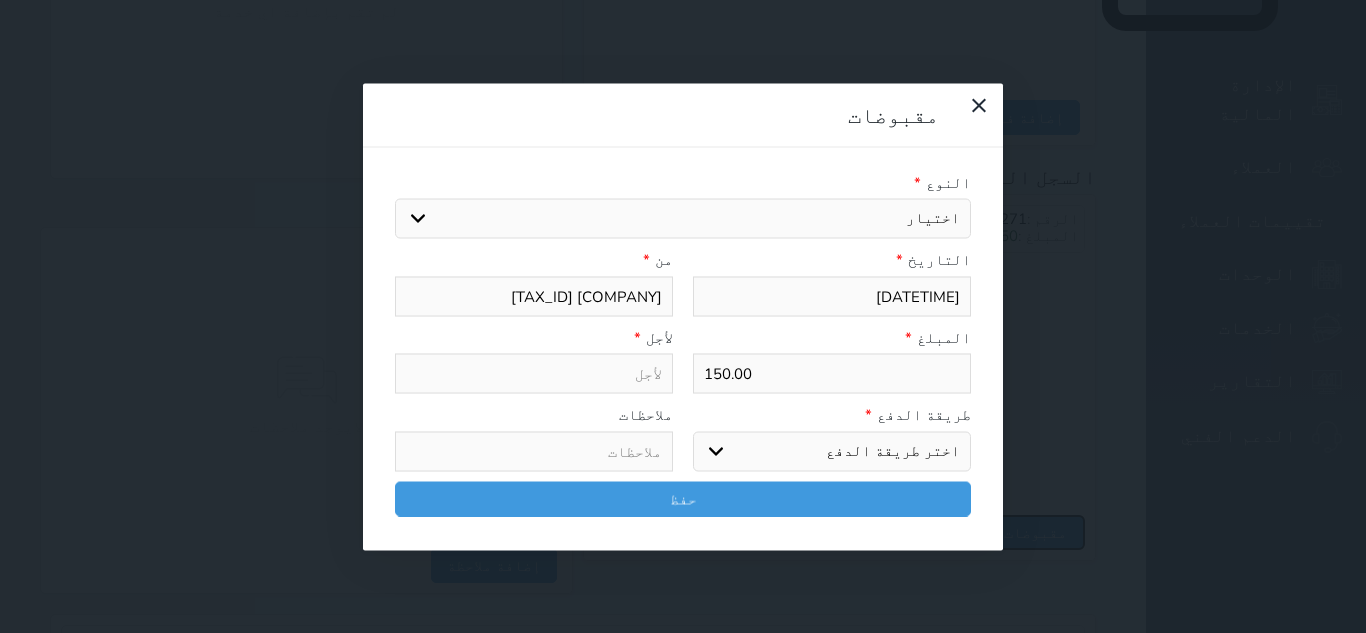 select 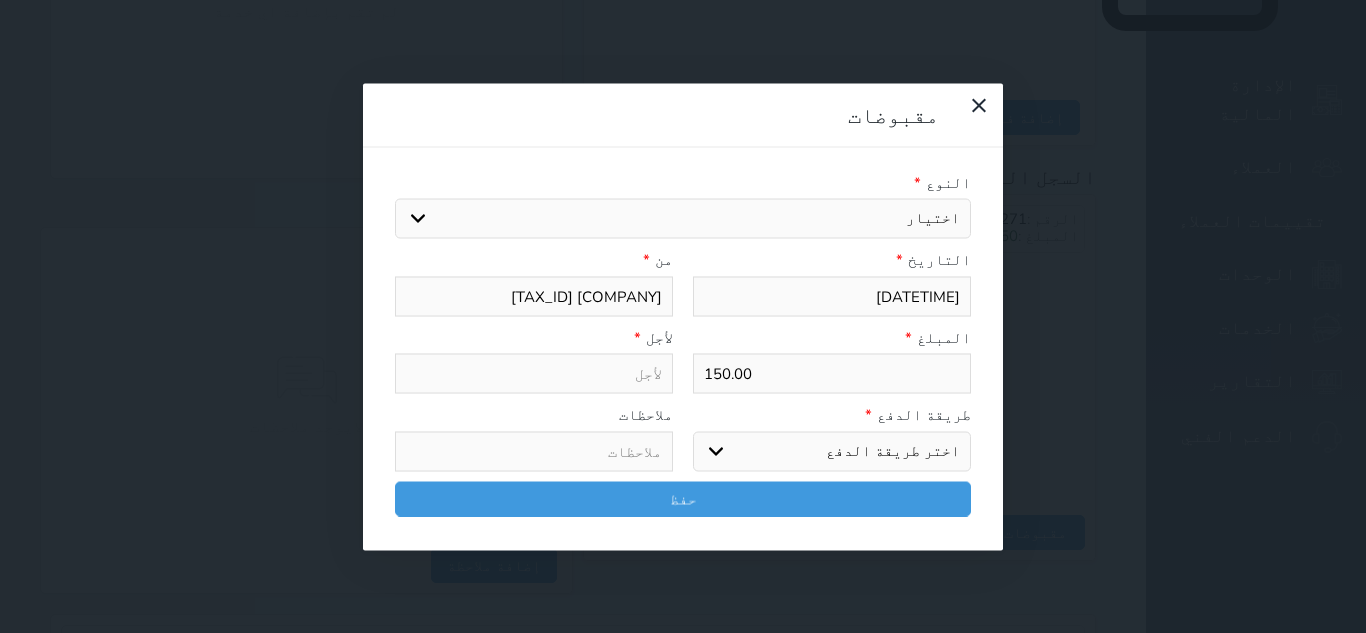 click on "اختيار   مقبوضات عامة قيمة إيجار فواتير تامين عربون لا ينطبق آخر مغسلة واي فاي - الإنترنت مواقف السيارات طعام الأغذية والمشروبات مشروبات المشروبات الباردة المشروبات الساخنة الإفطار غداء عشاء مخبز و كعك حمام سباحة الصالة الرياضية سبا و خدمات الجمال اختيار وإسقاط (خدمات النقل) ميني بار كابل - تلفزيون سرير إضافي تصفيف الشعر التسوق خدمات الجولات السياحية المنظمة خدمات الدليل السياحي" at bounding box center (683, 219) 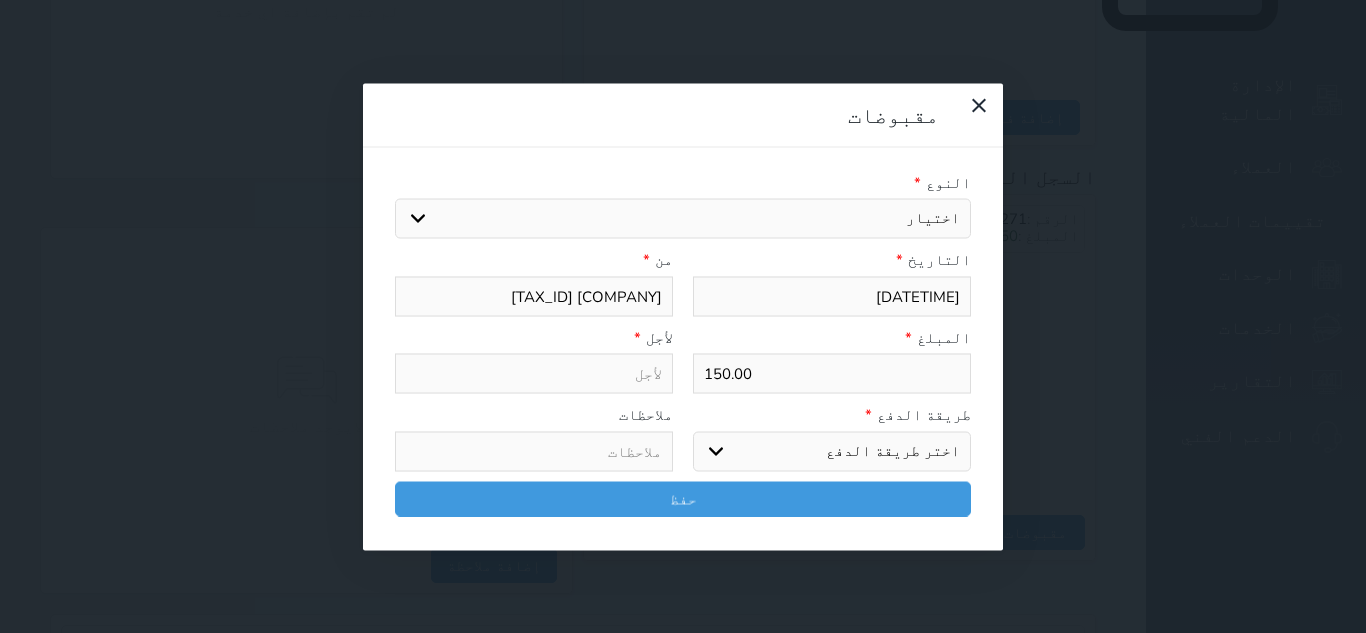 select on "159340" 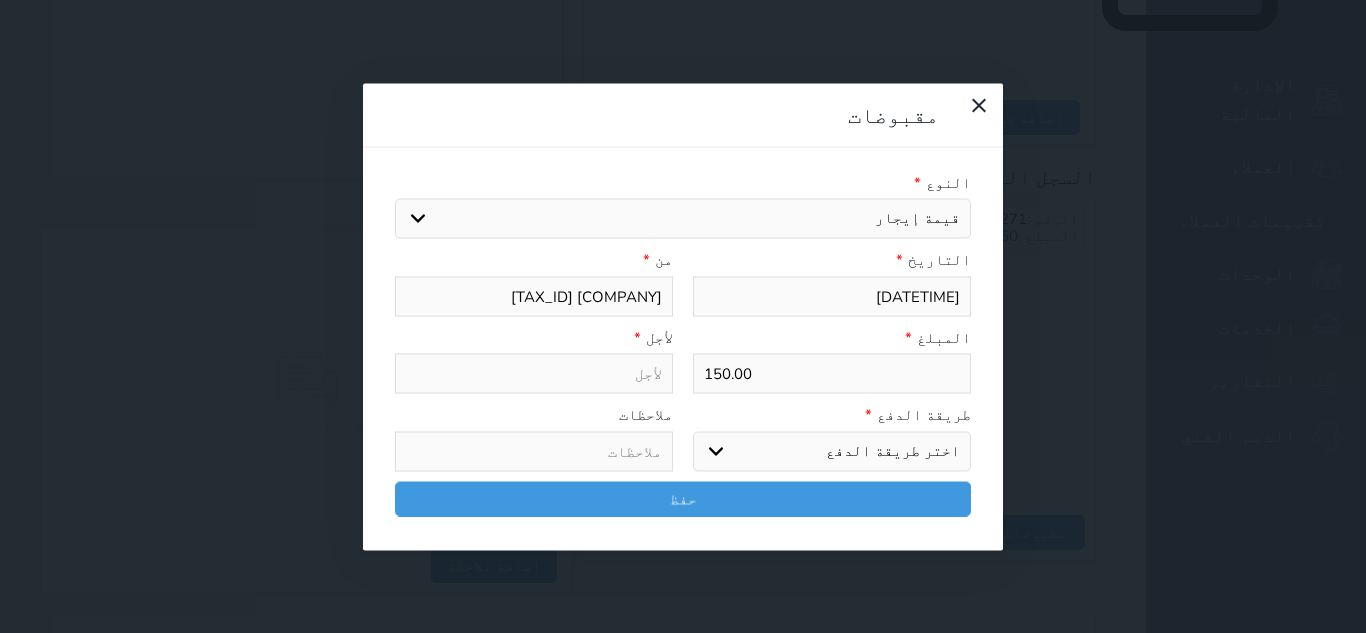 click on "اختيار   مقبوضات عامة قيمة إيجار فواتير تامين عربون لا ينطبق آخر مغسلة واي فاي - الإنترنت مواقف السيارات طعام الأغذية والمشروبات مشروبات المشروبات الباردة المشروبات الساخنة الإفطار غداء عشاء مخبز و كعك حمام سباحة الصالة الرياضية سبا و خدمات الجمال اختيار وإسقاط (خدمات النقل) ميني بار كابل - تلفزيون سرير إضافي تصفيف الشعر التسوق خدمات الجولات السياحية المنظمة خدمات الدليل السياحي" at bounding box center [683, 219] 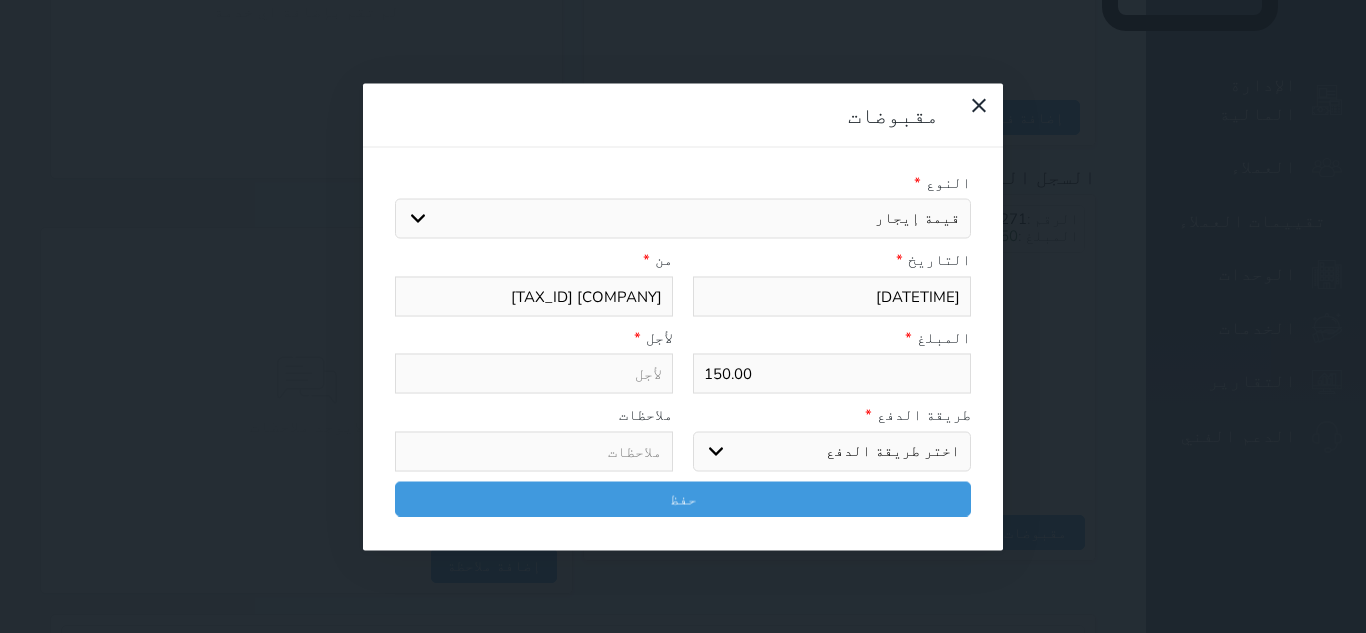 type on "قيمة إيجار - الوحدة - 403" 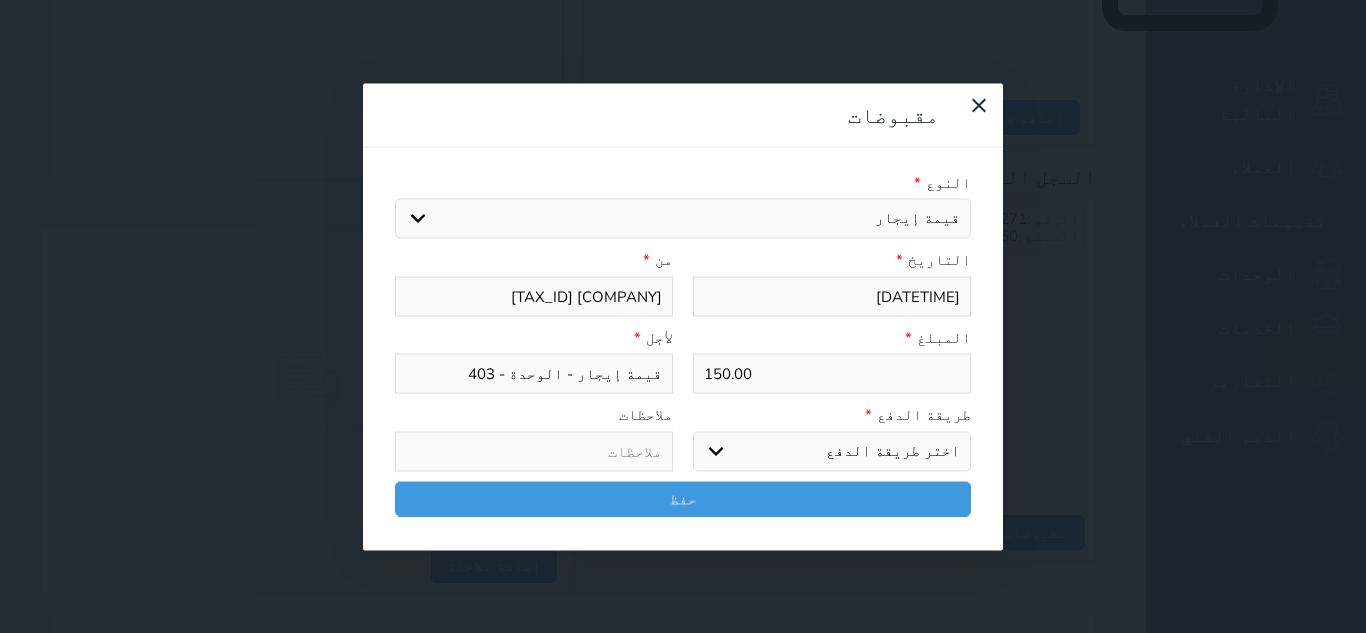 click on "اختر طريقة الدفع   دفع نقدى   تحويل بنكى   مدى   بطاقة ائتمان   آجل" at bounding box center (832, 451) 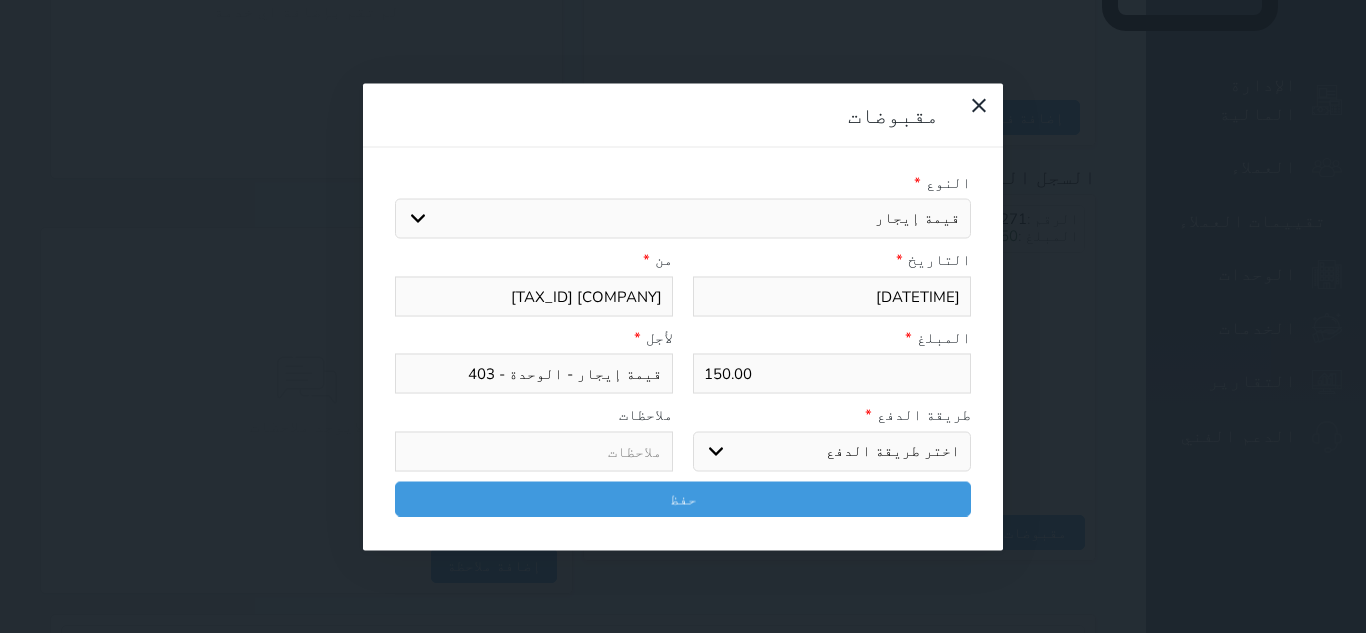 select on "cash" 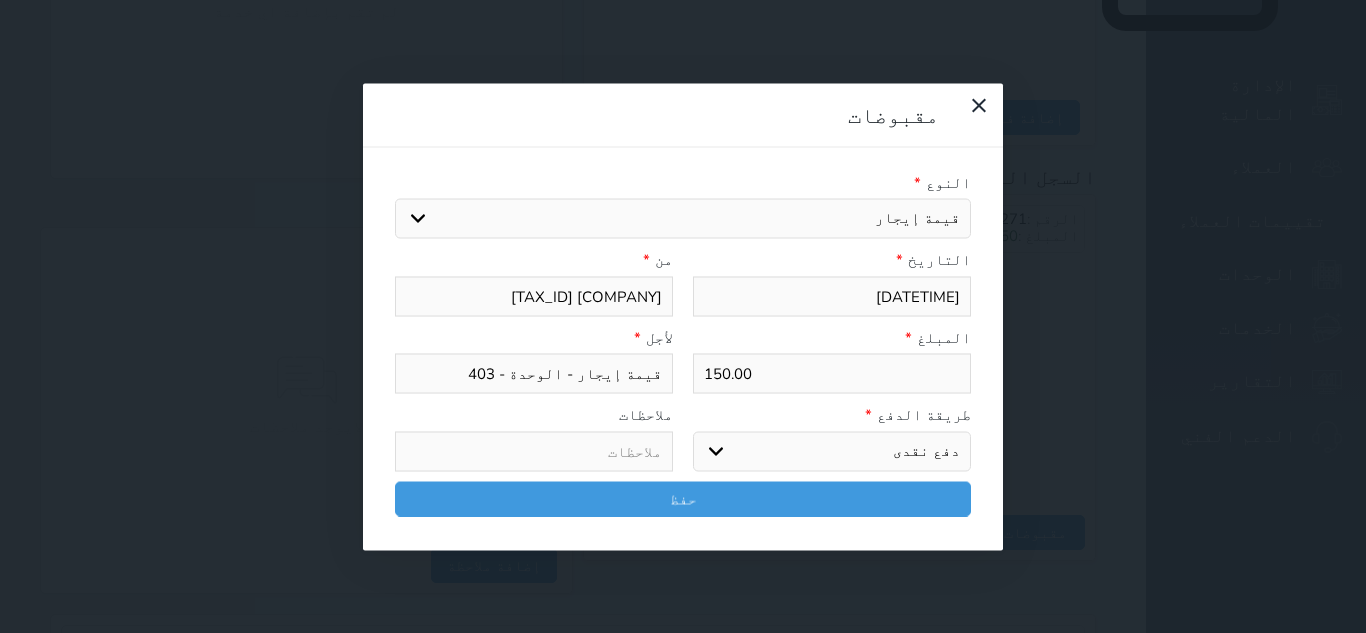 click on "اختر طريقة الدفع   دفع نقدى   تحويل بنكى   مدى   بطاقة ائتمان   آجل" at bounding box center (832, 451) 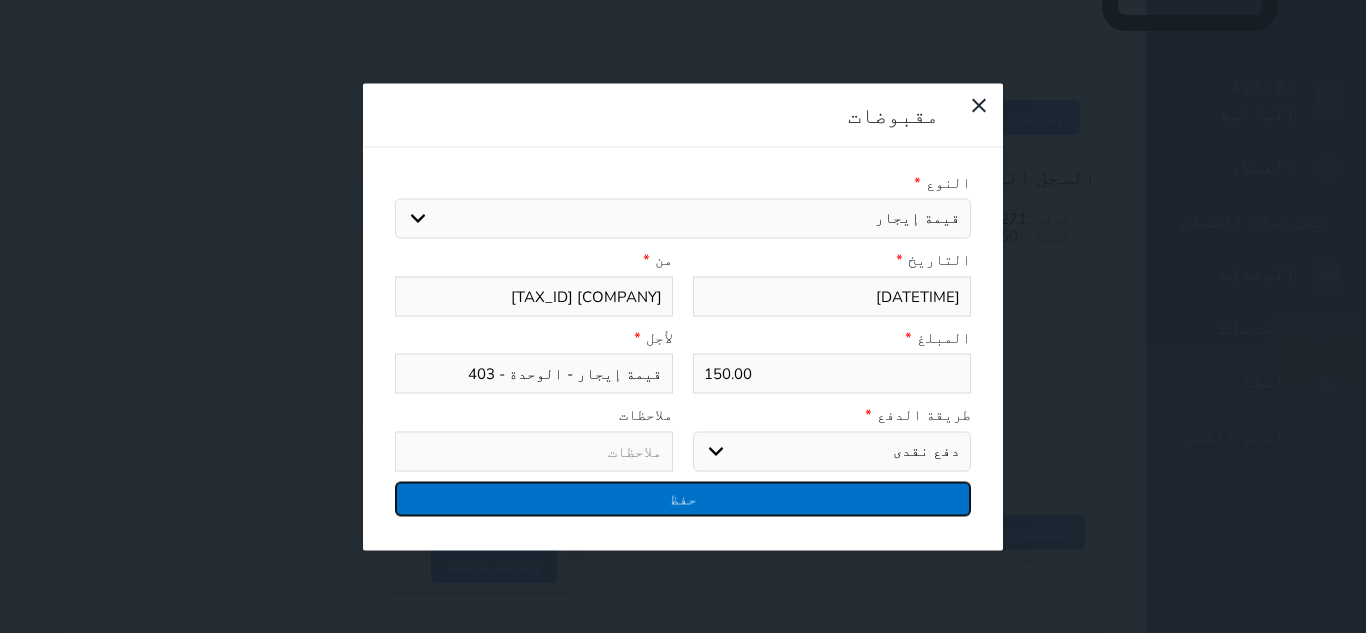 click on "حفظ" at bounding box center [683, 498] 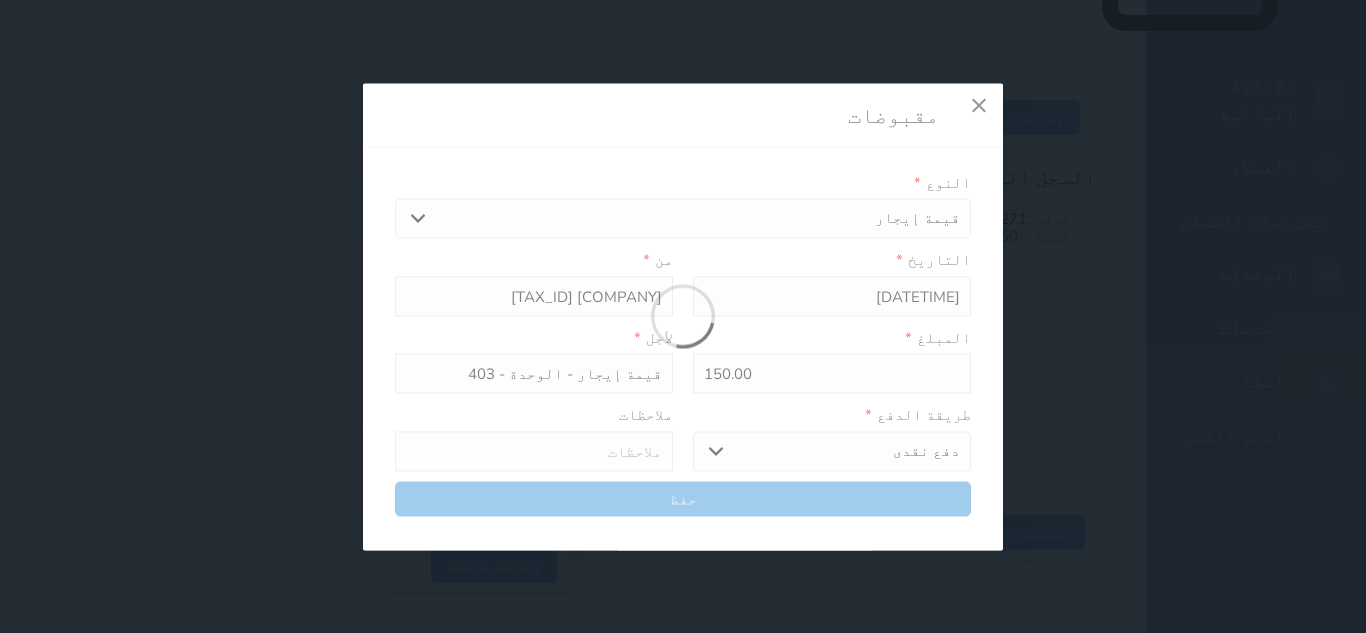 select 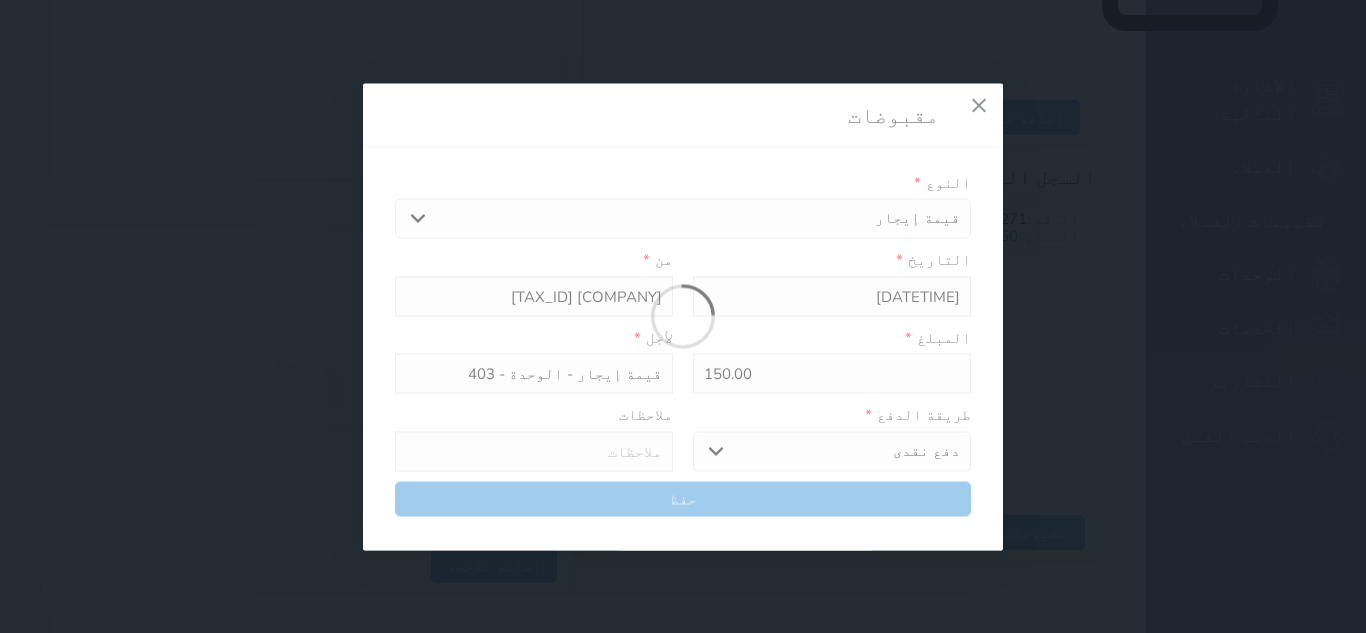 type 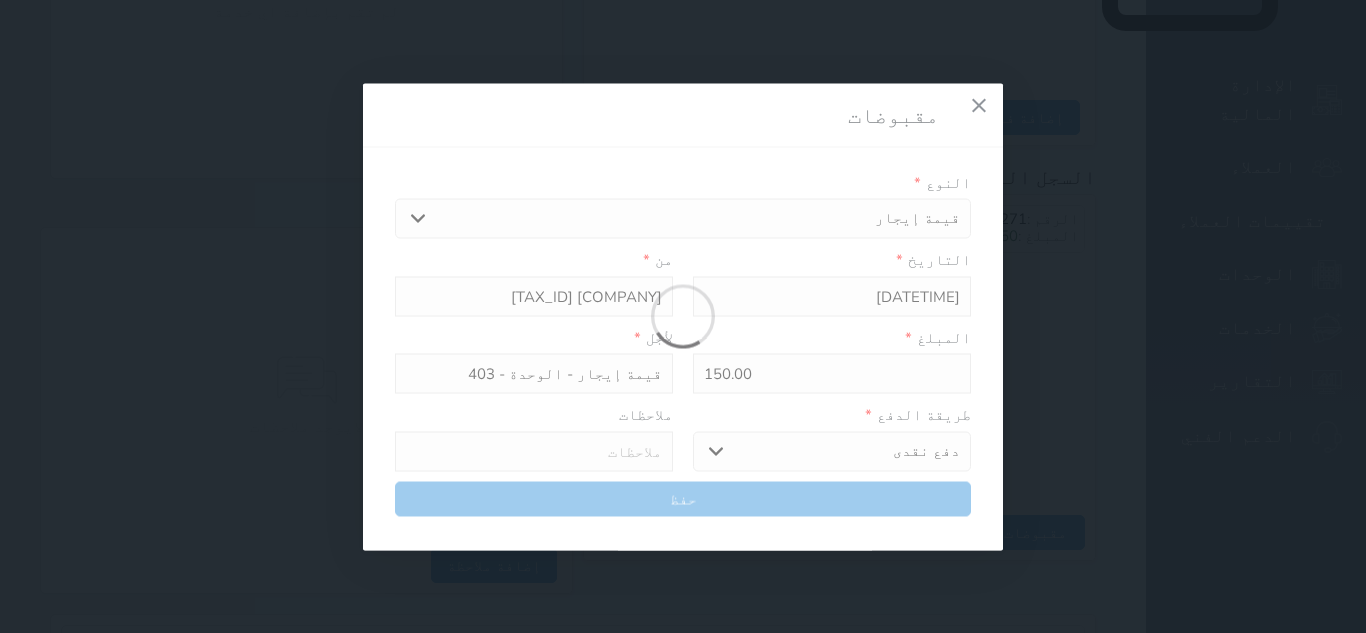 type on "0" 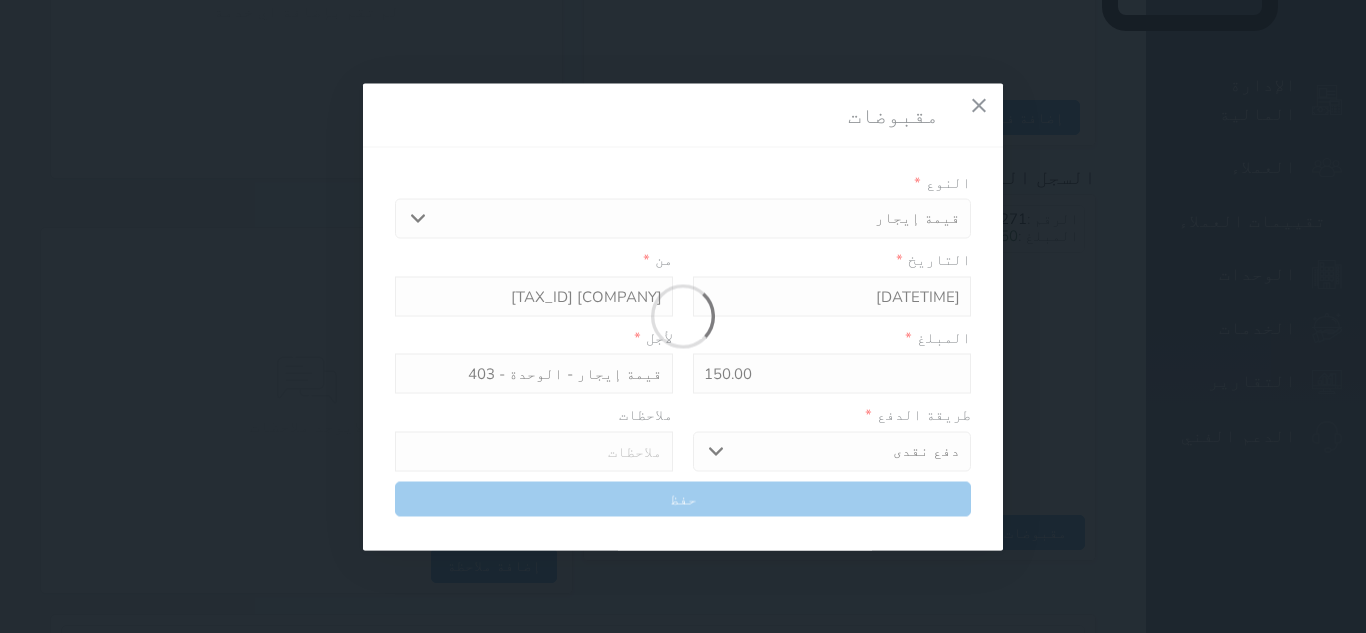 select 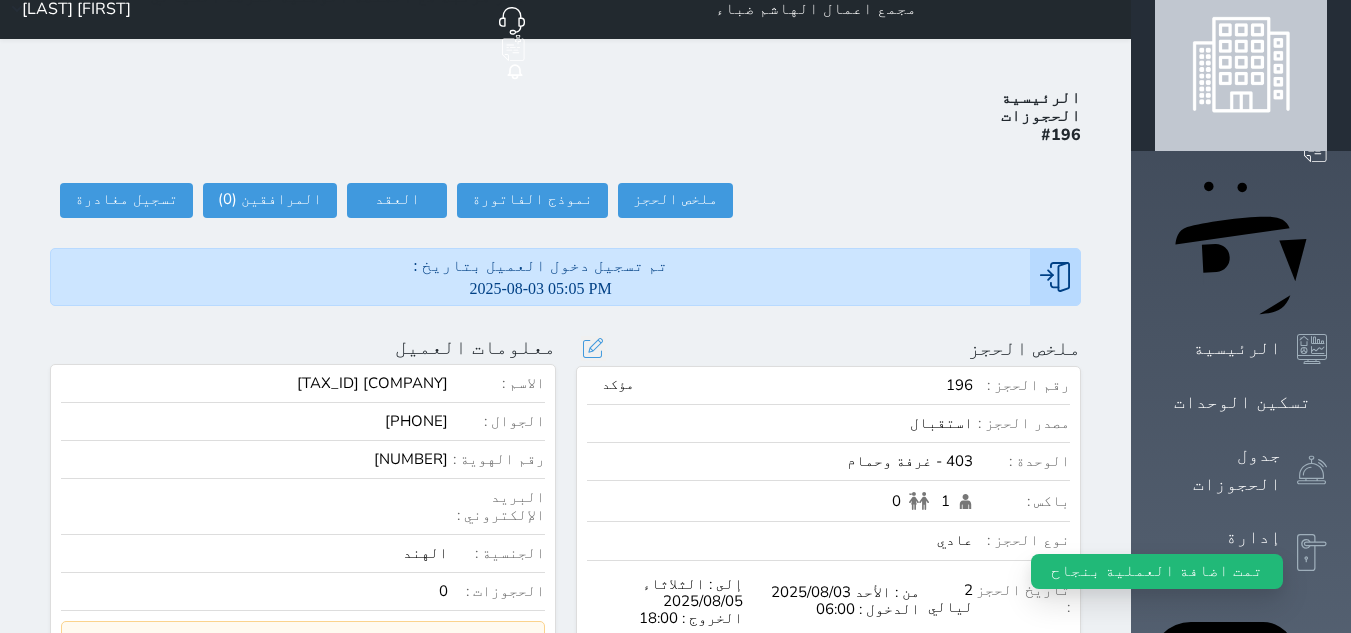 scroll, scrollTop: 0, scrollLeft: 0, axis: both 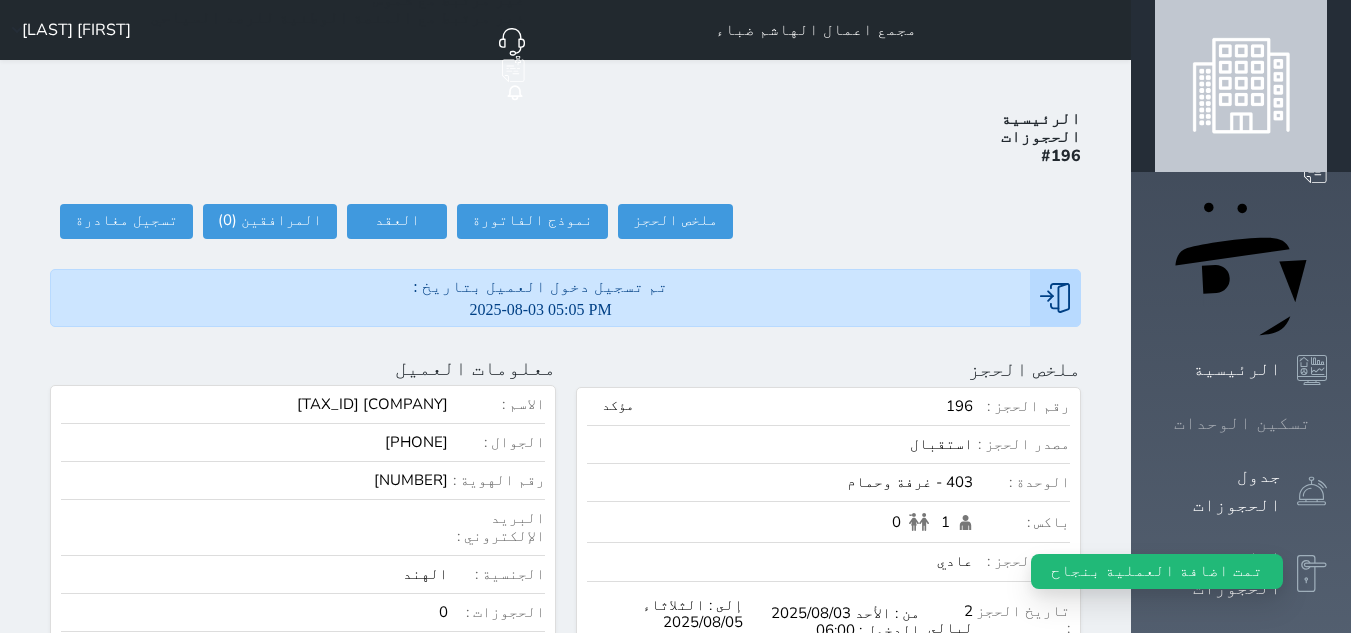 click on "تسكين الوحدات" at bounding box center (1242, 423) 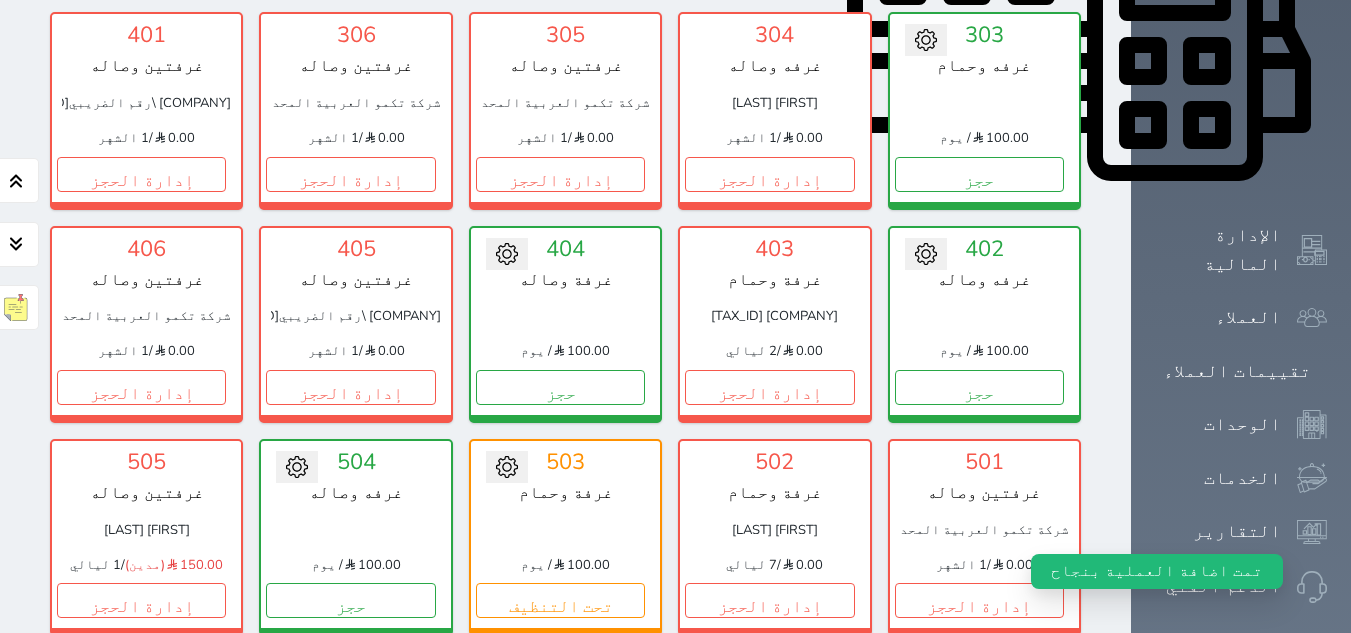 scroll, scrollTop: 978, scrollLeft: 0, axis: vertical 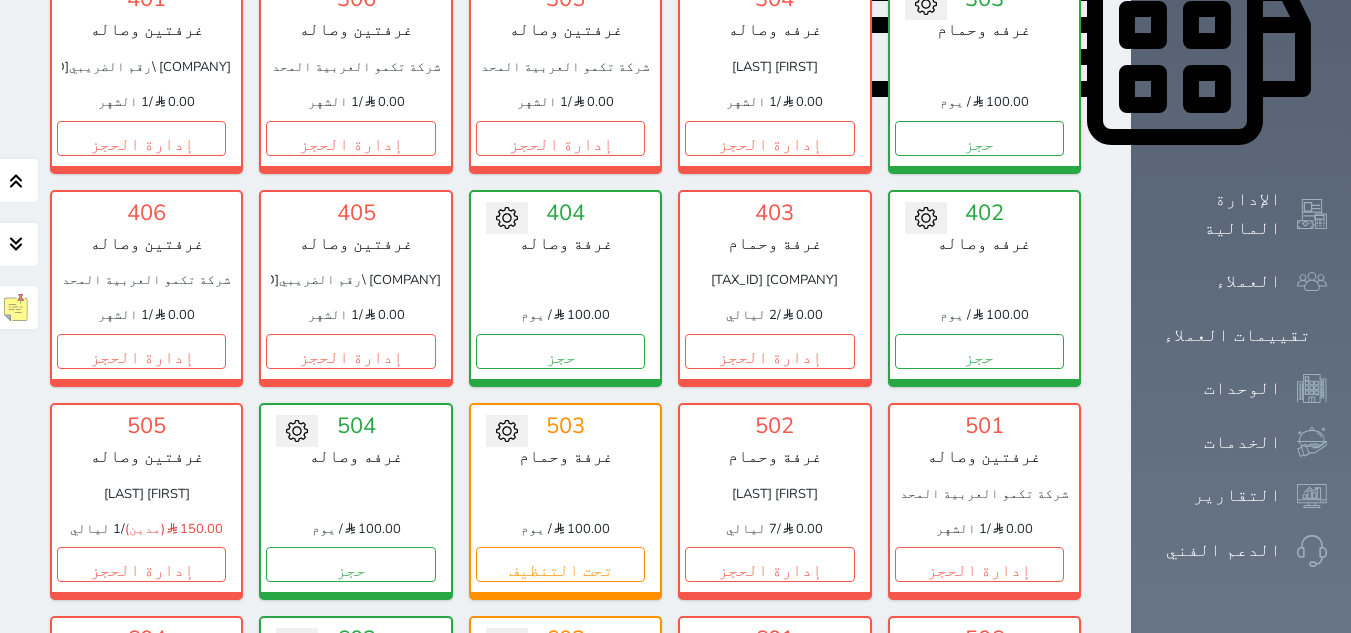 click 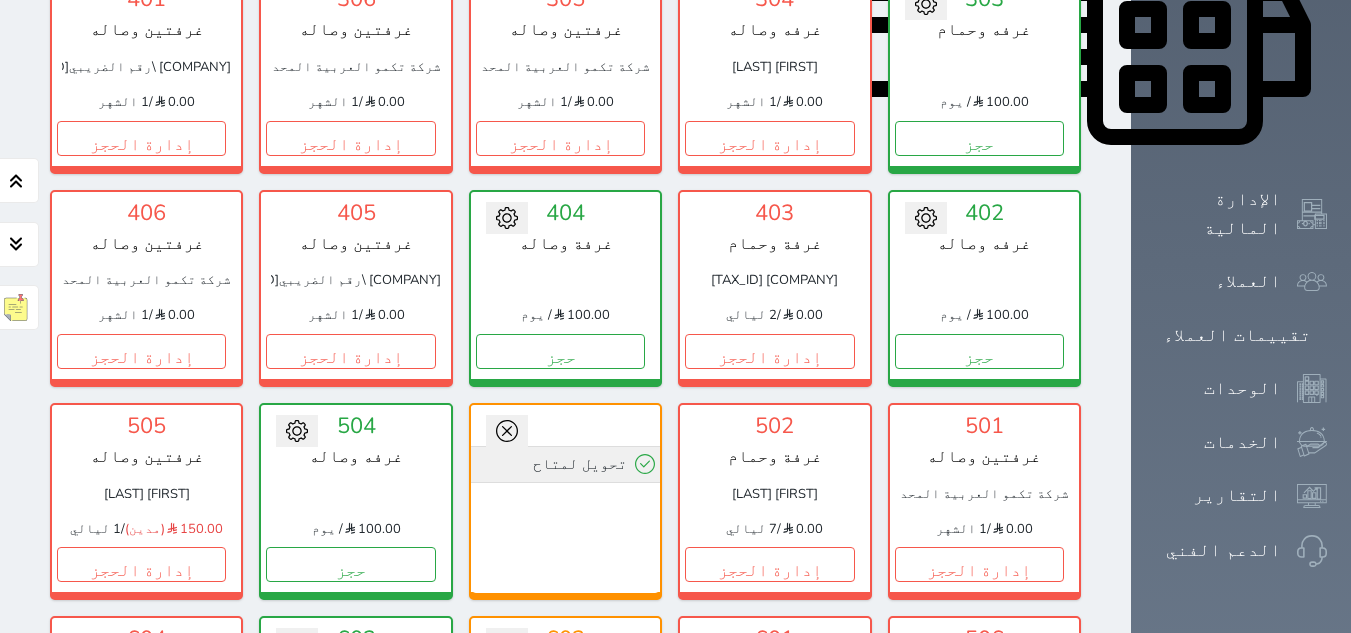 click on "تحويل لمتاح" at bounding box center [565, 464] 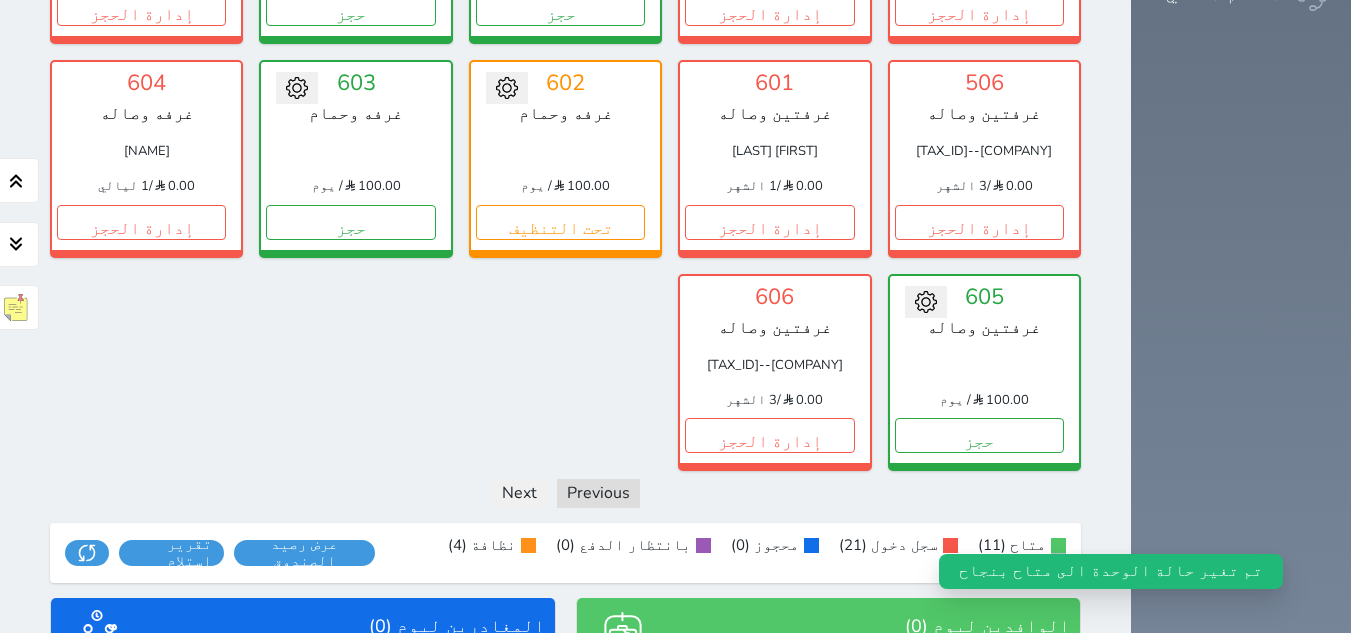 scroll, scrollTop: 1561, scrollLeft: 0, axis: vertical 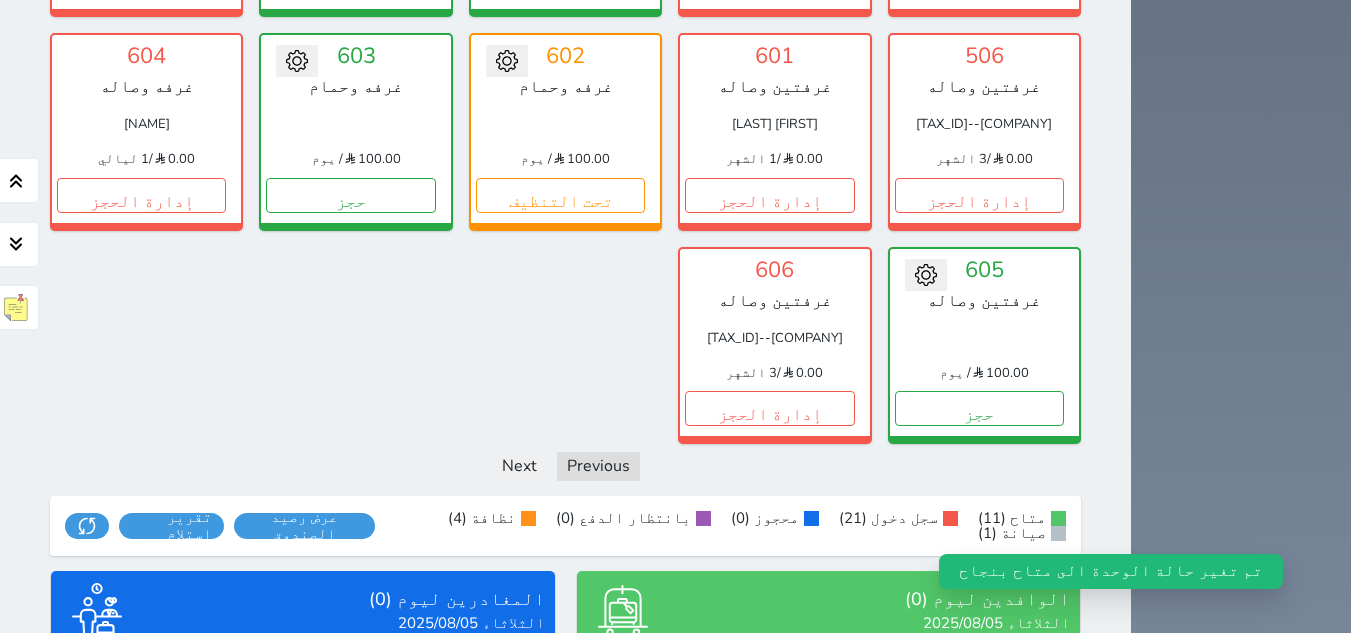 click on "عرض المغادرين" at bounding box center (303, 790) 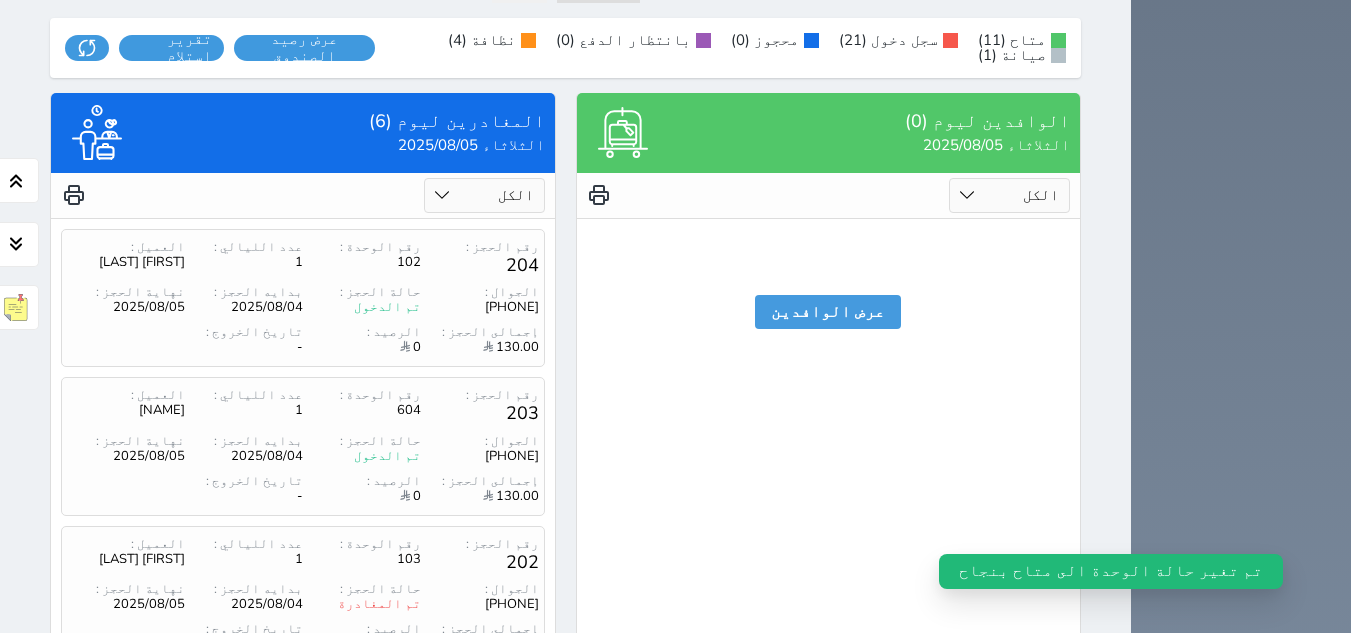 scroll, scrollTop: 2060, scrollLeft: 0, axis: vertical 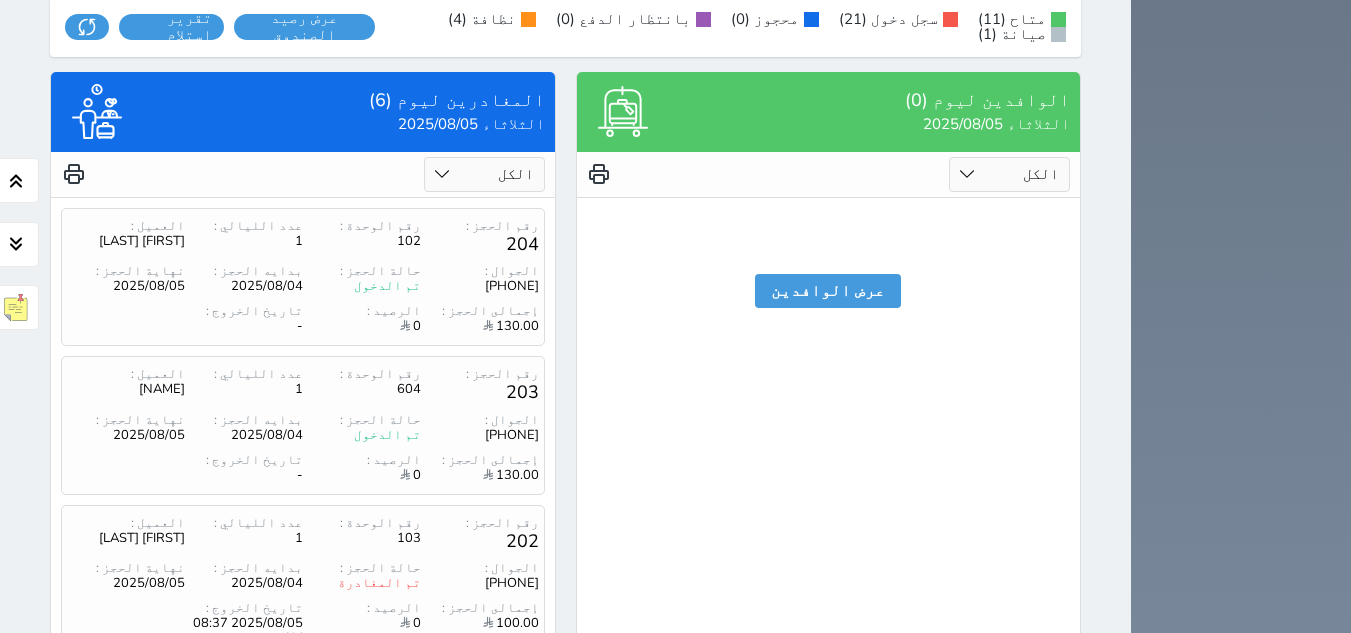 click on "2" at bounding box center [285, 836] 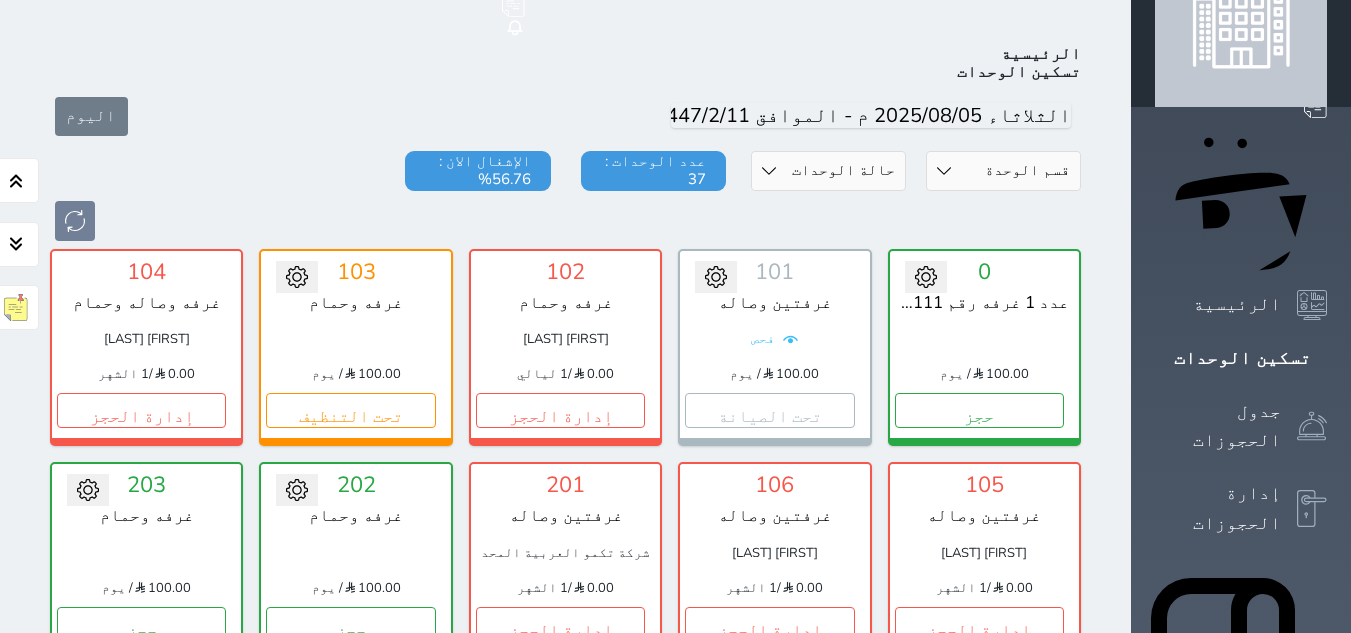 scroll, scrollTop: 100, scrollLeft: 0, axis: vertical 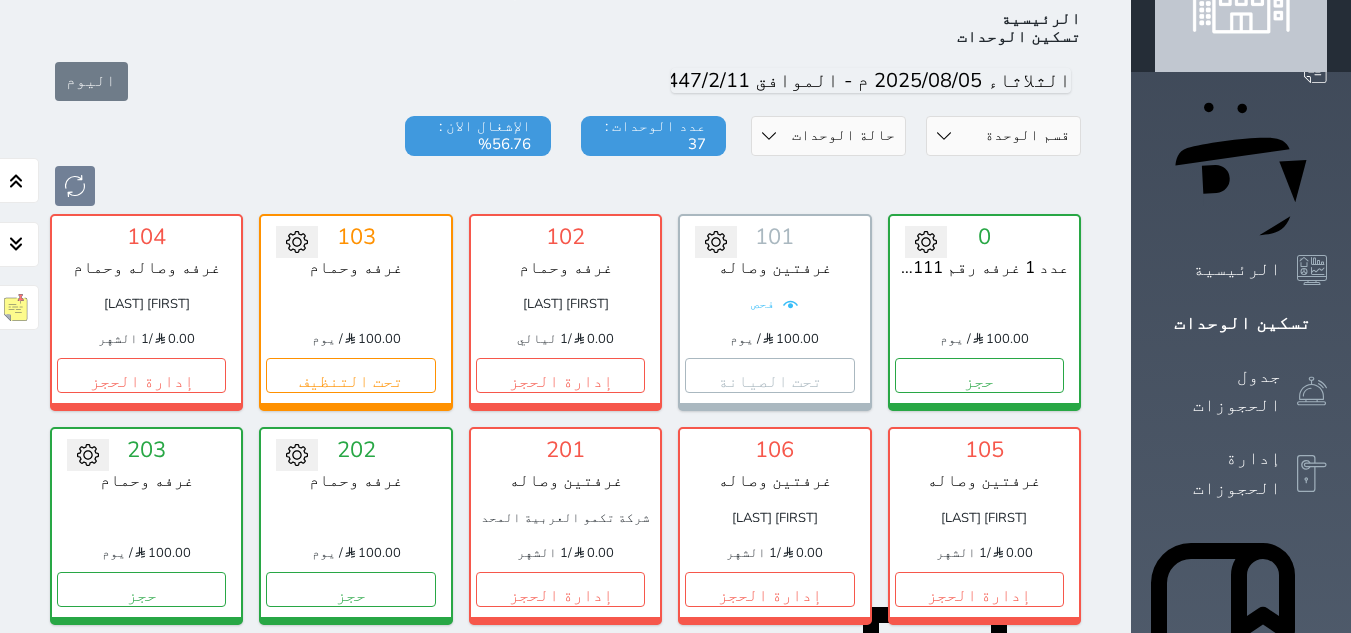 click at bounding box center (1312, 1092) 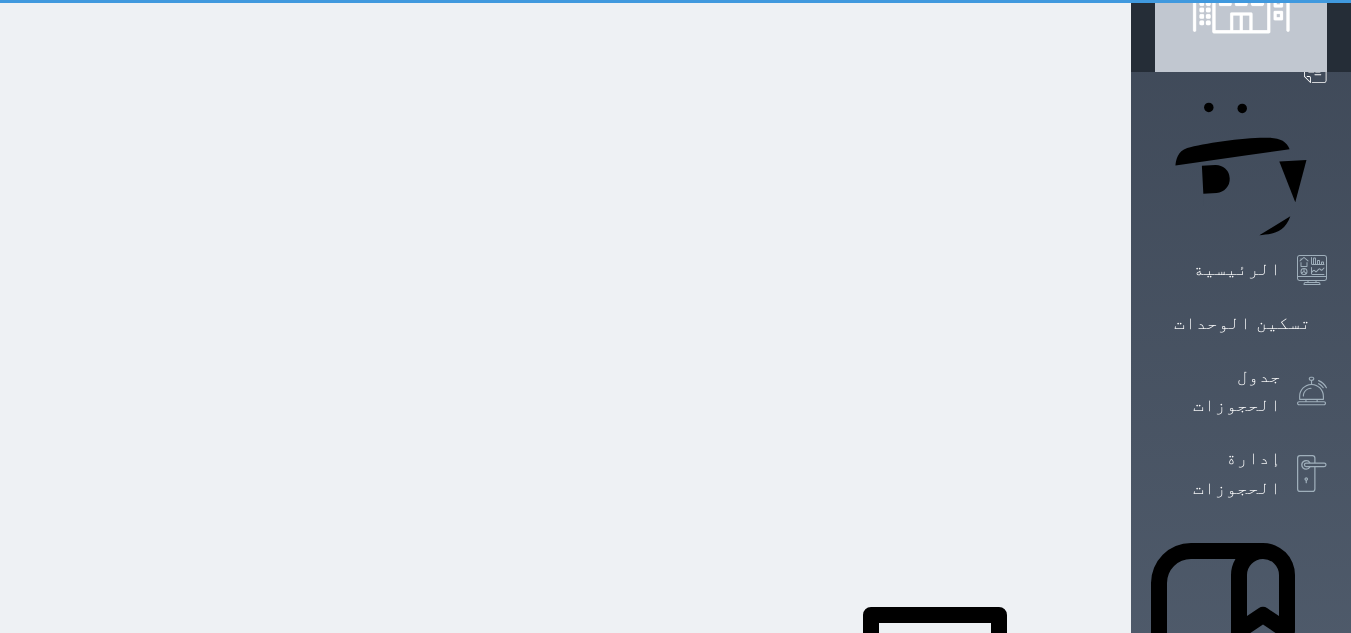 scroll, scrollTop: 0, scrollLeft: 0, axis: both 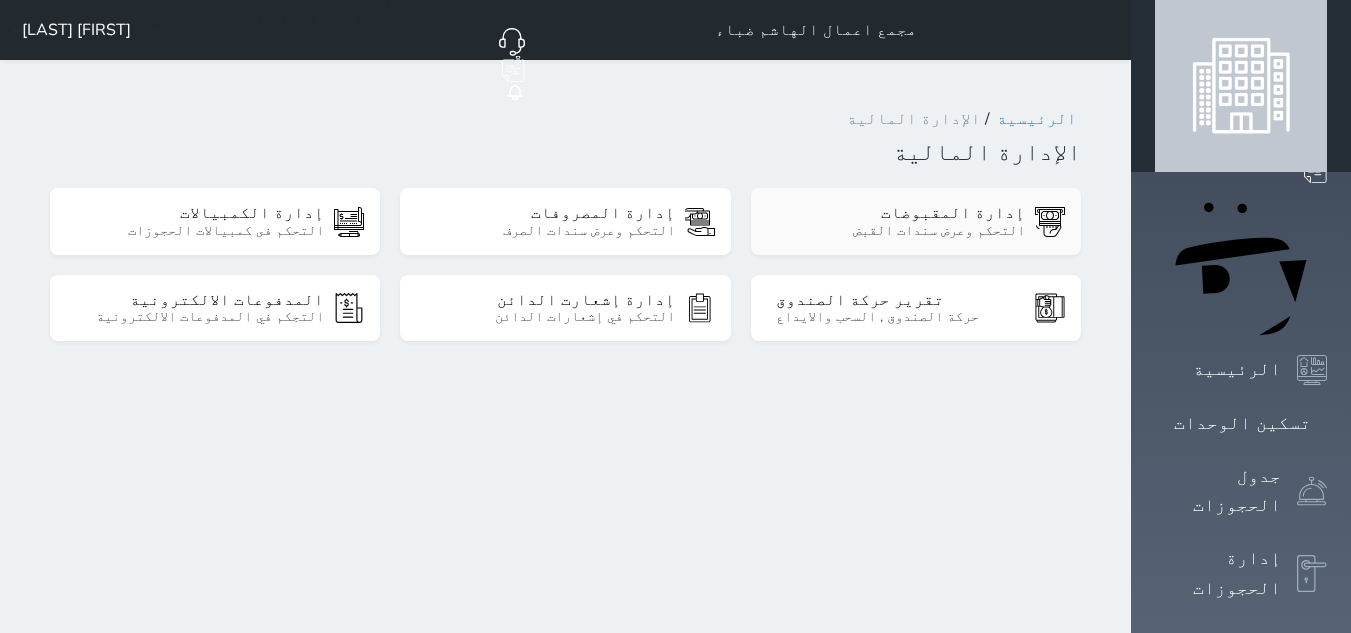 click on "التحكم وعرض سندات القبض" at bounding box center (900, 231) 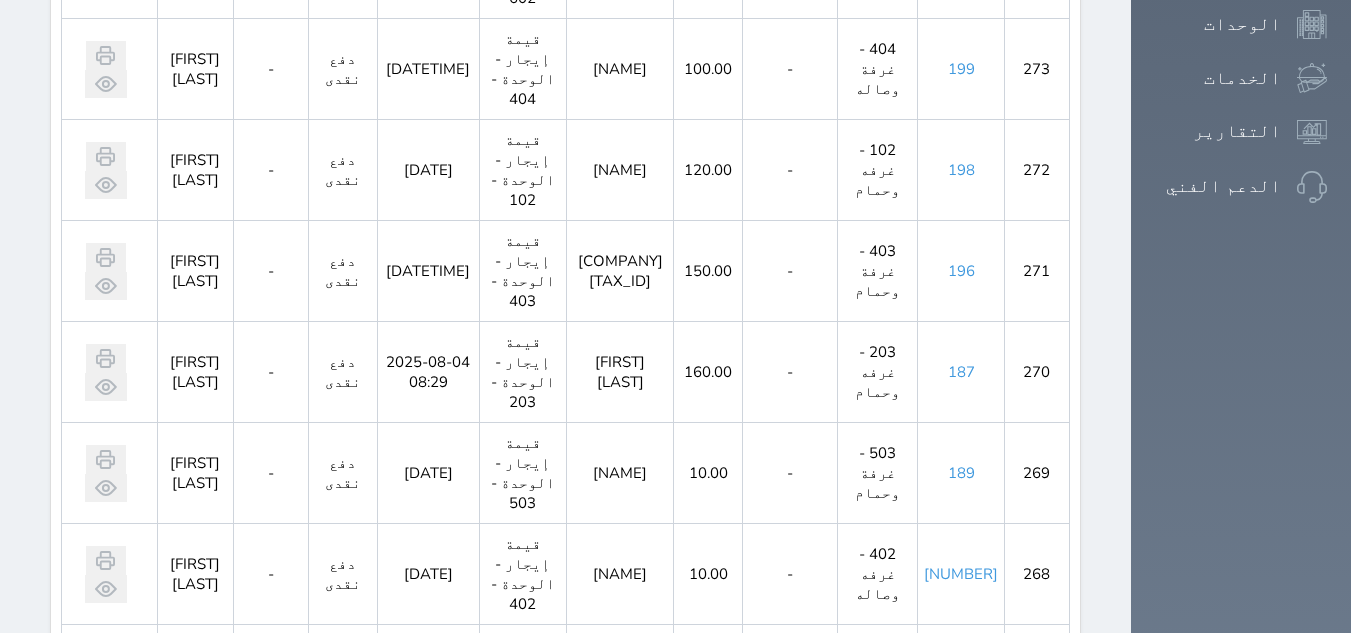 scroll, scrollTop: 1400, scrollLeft: 0, axis: vertical 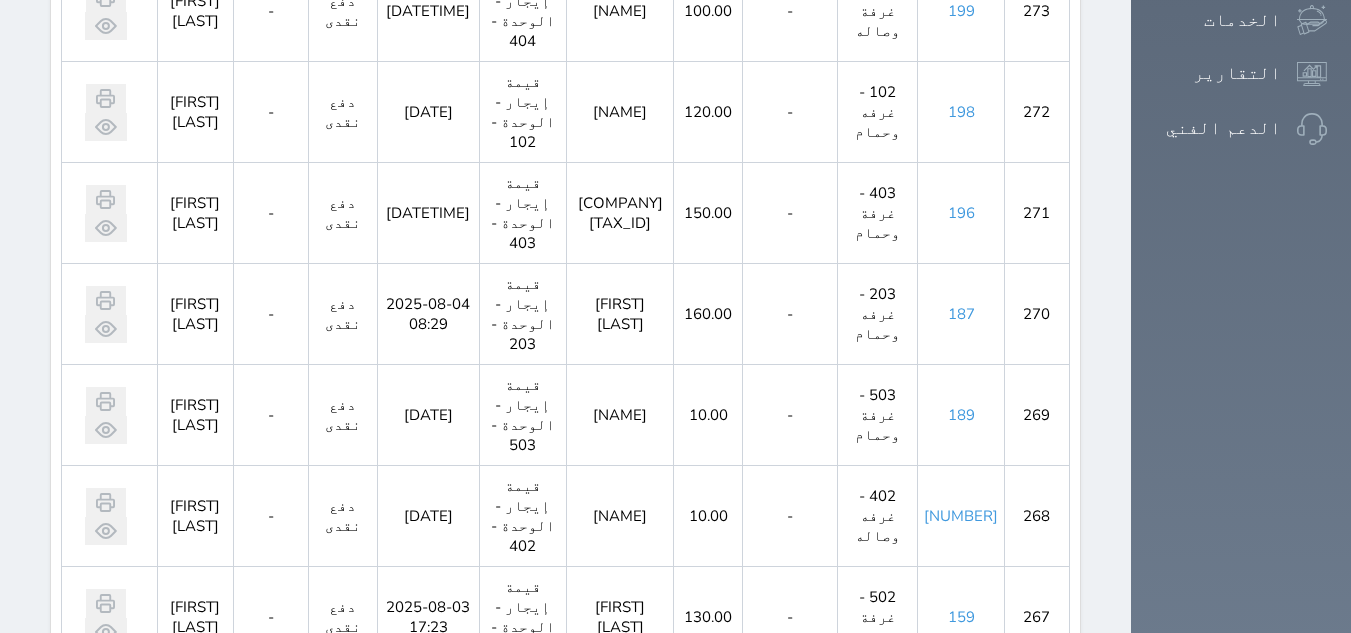 click on "189" at bounding box center [961, 415] 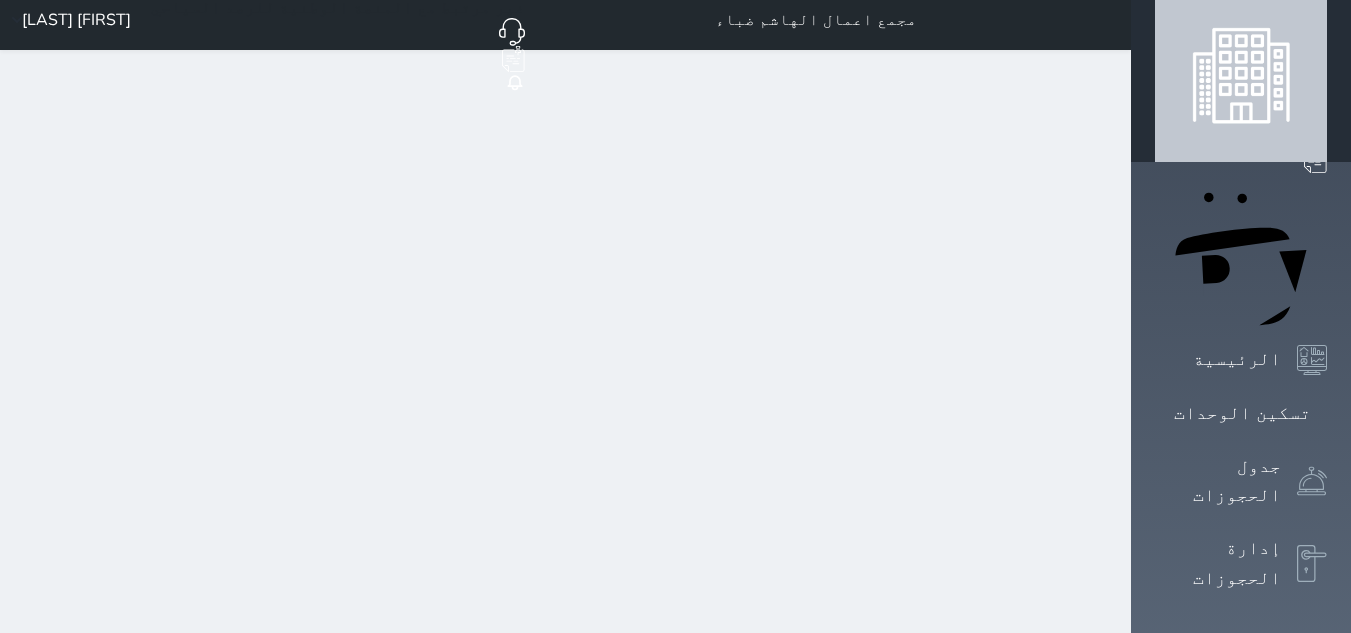 scroll, scrollTop: 0, scrollLeft: 0, axis: both 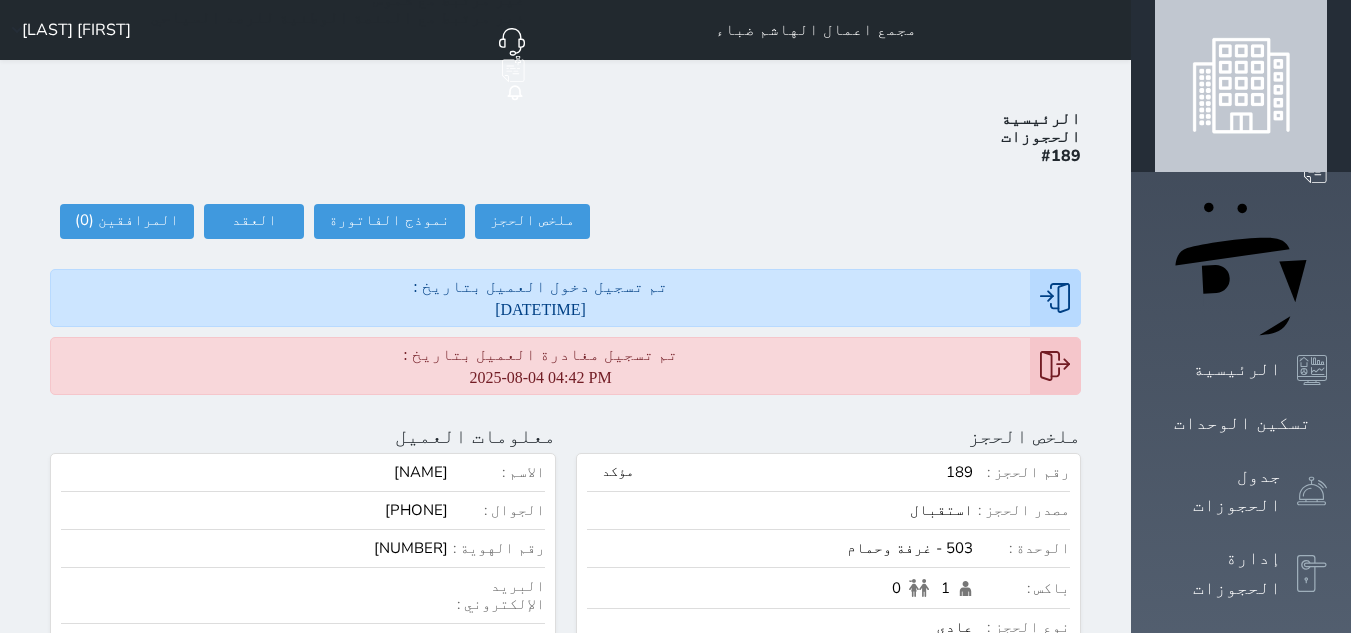 click on "[NUMBER]" at bounding box center (254, 548) 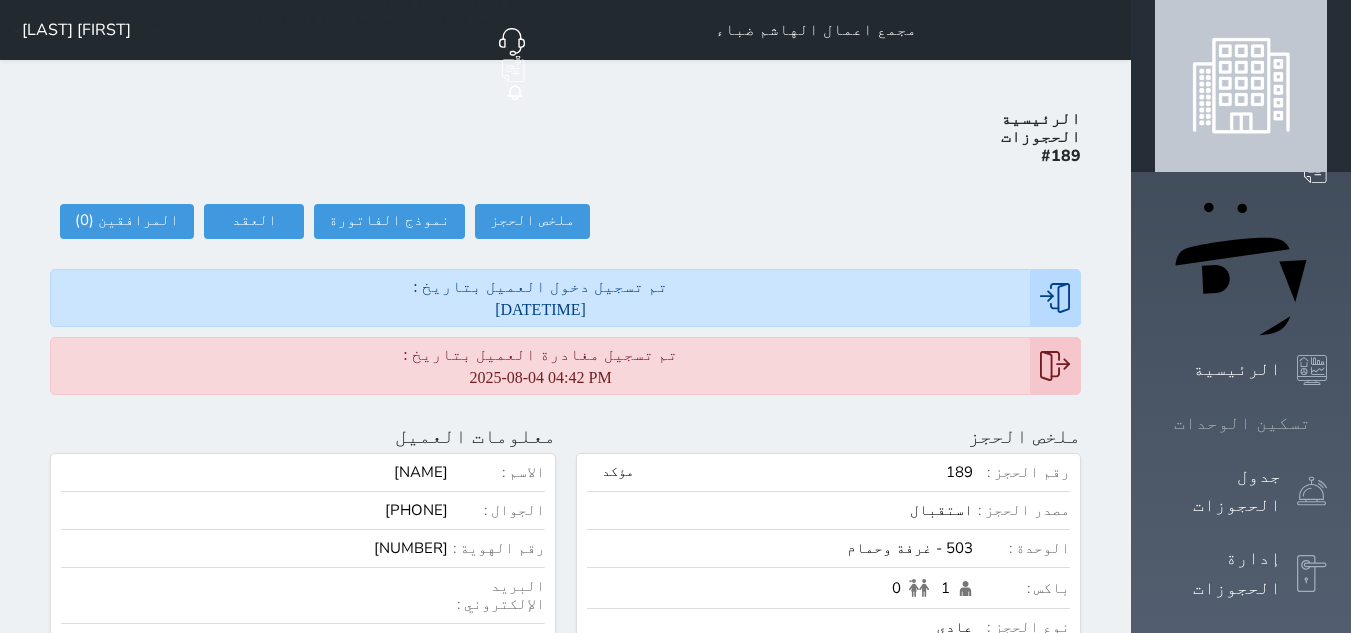 click on "تسكين الوحدات" at bounding box center [1242, 423] 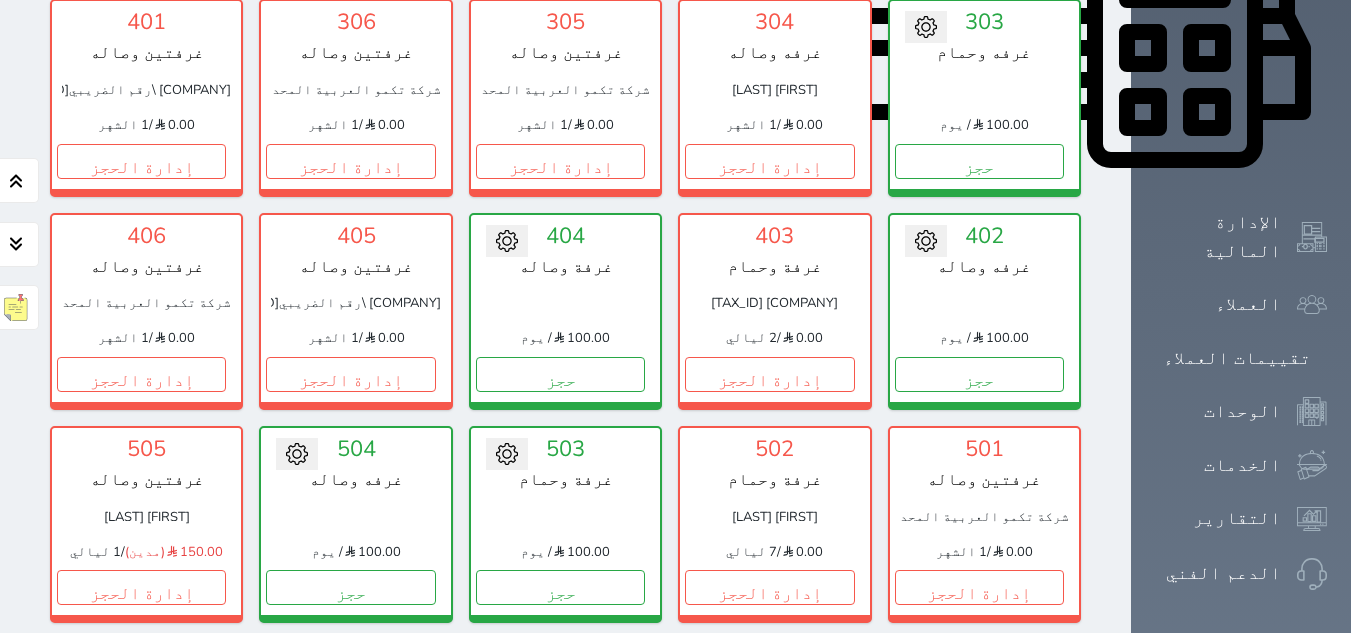 scroll, scrollTop: 978, scrollLeft: 0, axis: vertical 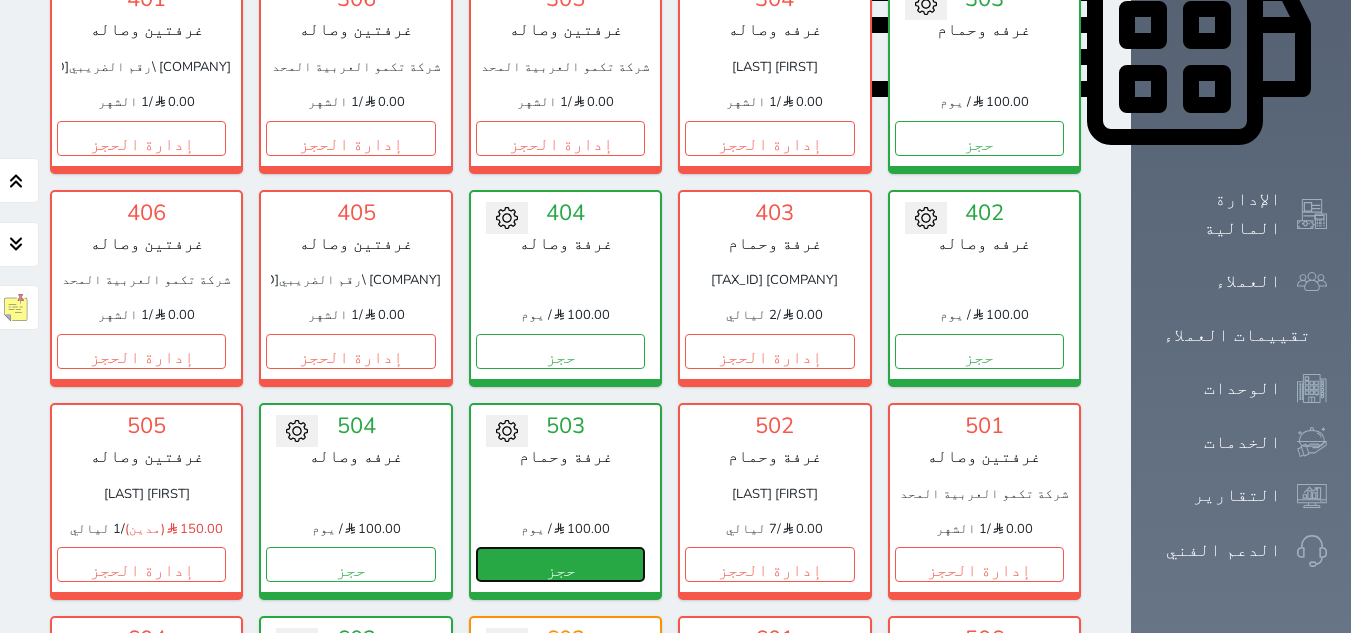 click on "حجز" at bounding box center [560, 564] 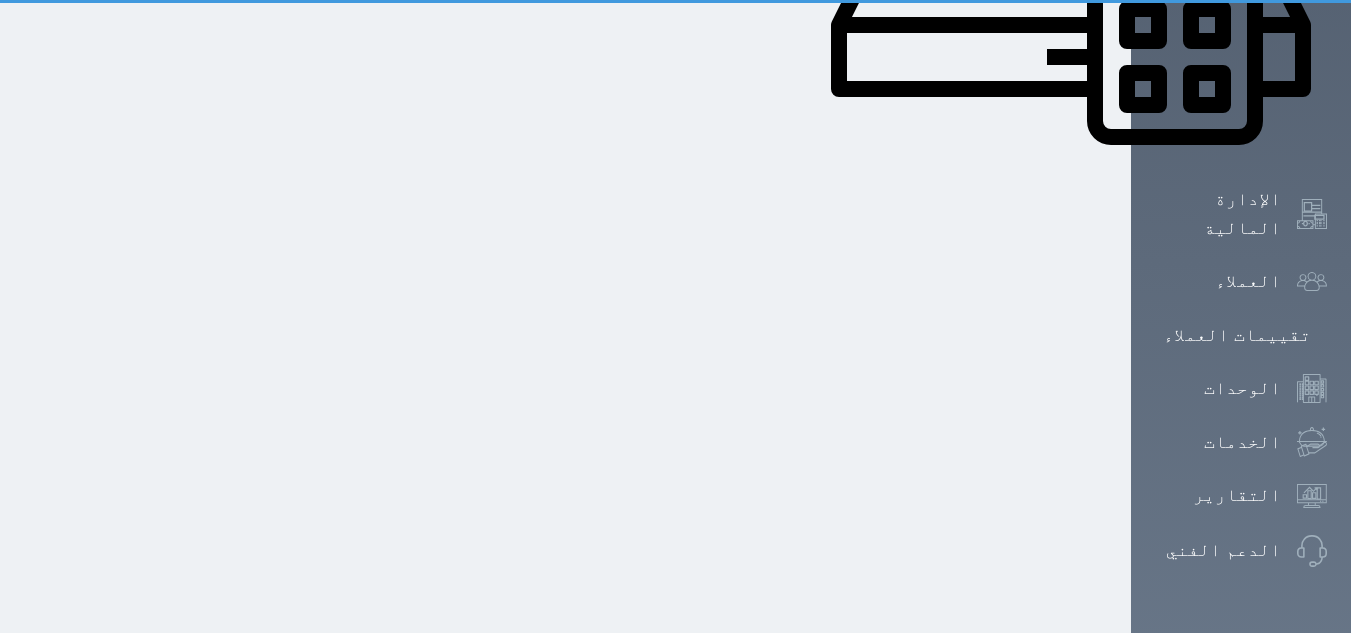 scroll, scrollTop: 410, scrollLeft: 0, axis: vertical 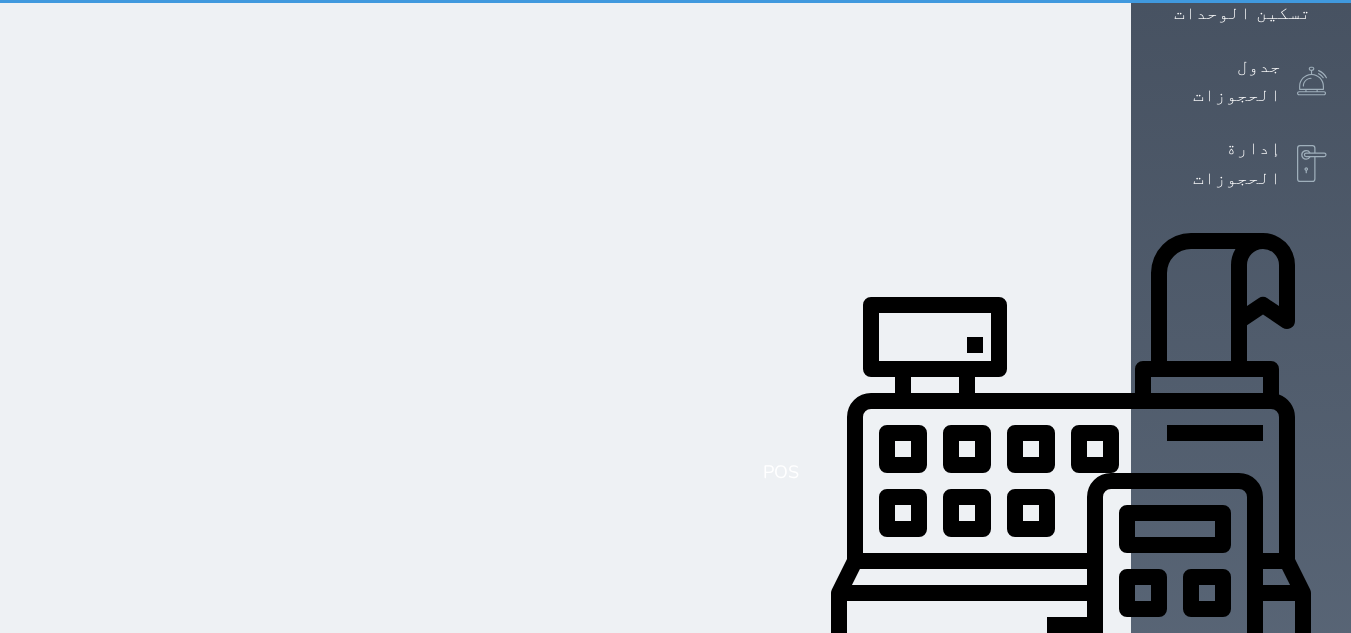 select on "1" 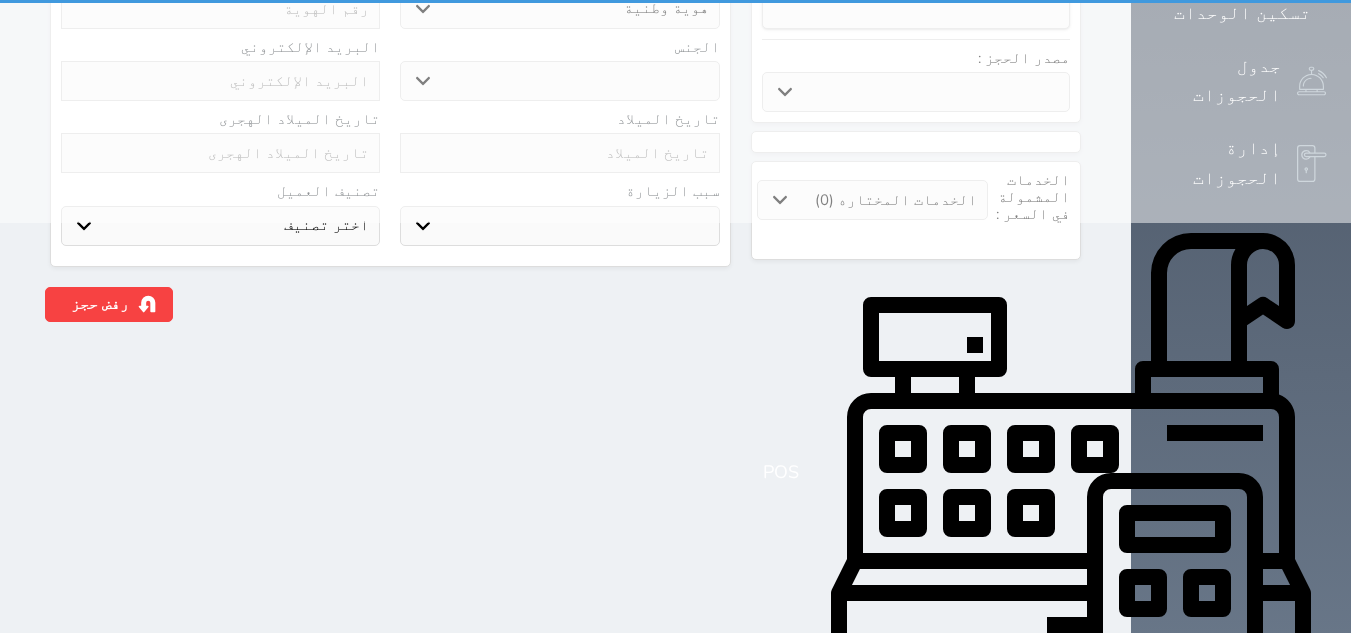 scroll, scrollTop: 0, scrollLeft: 0, axis: both 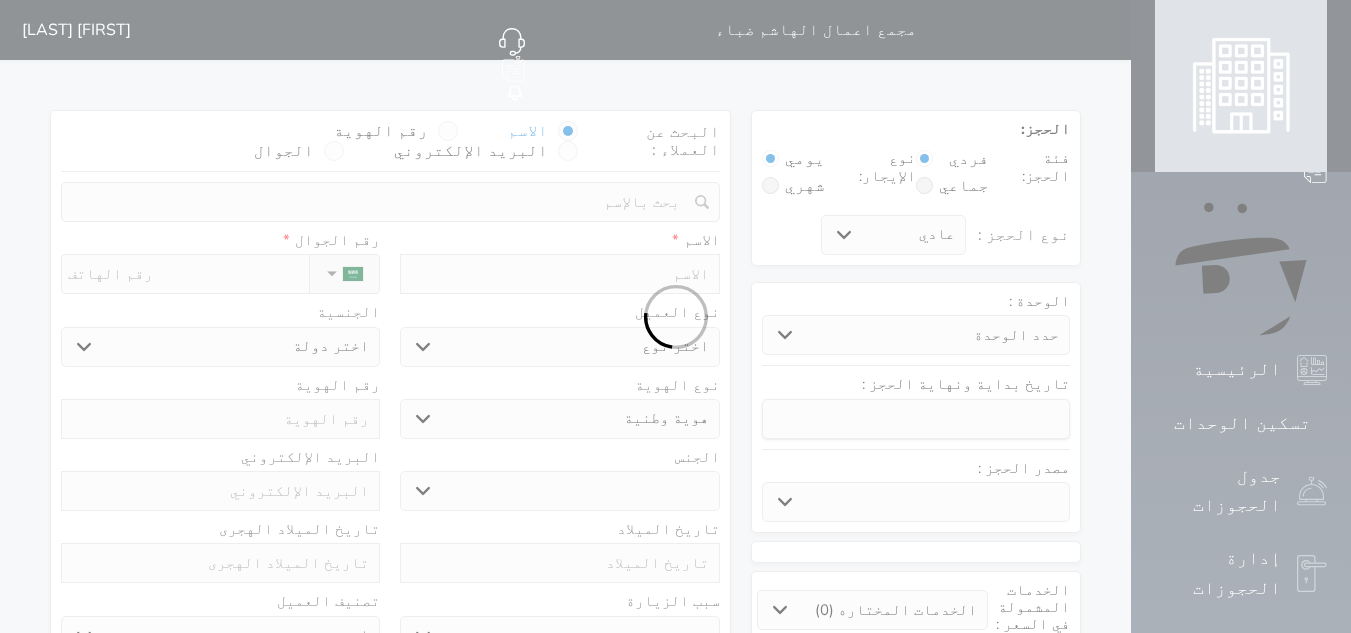 select 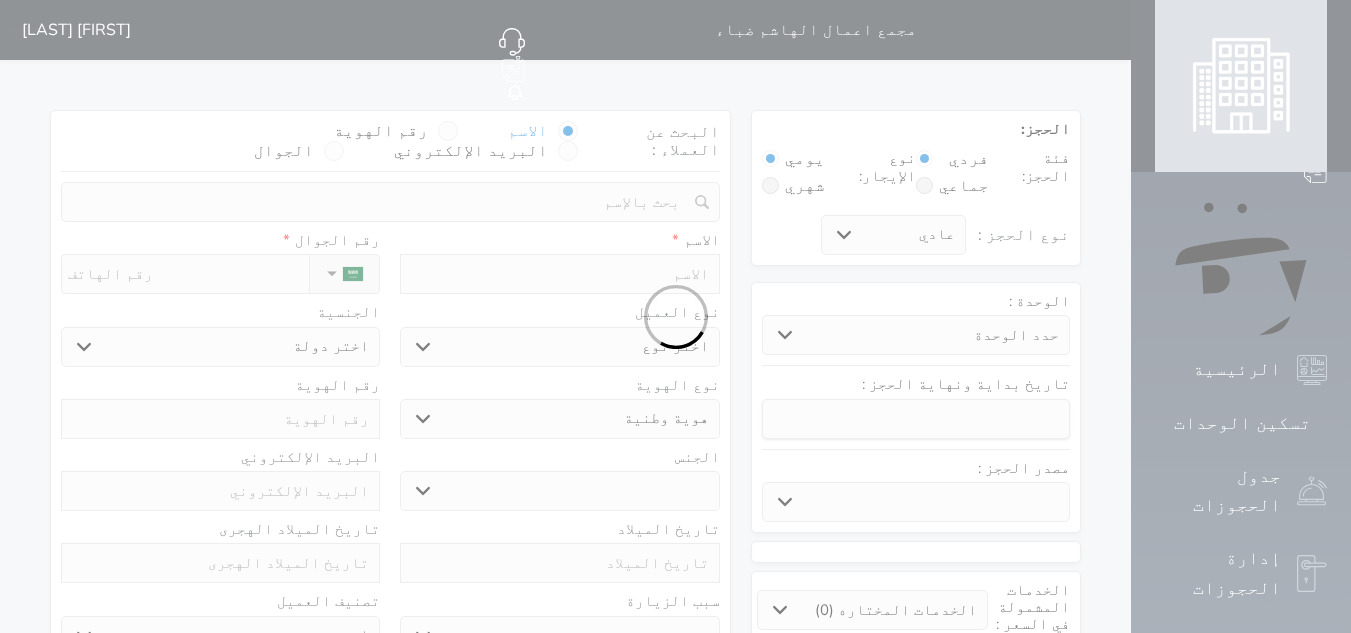 select 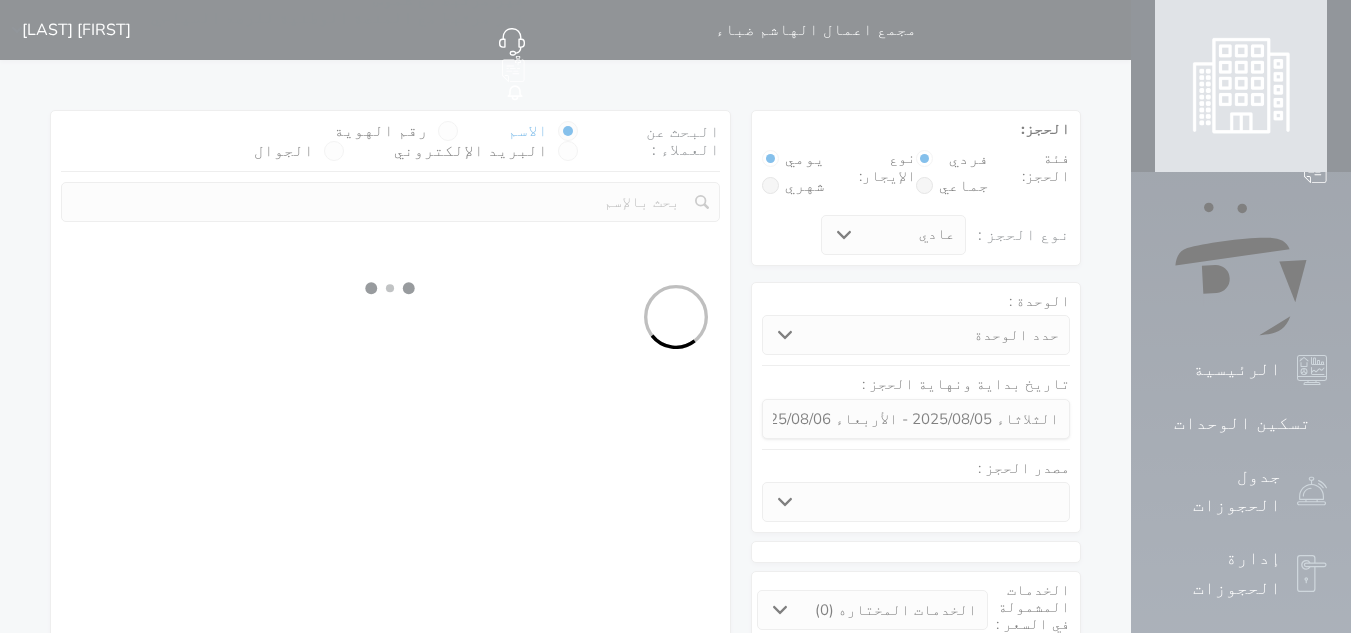 select on "[NUMBER]" 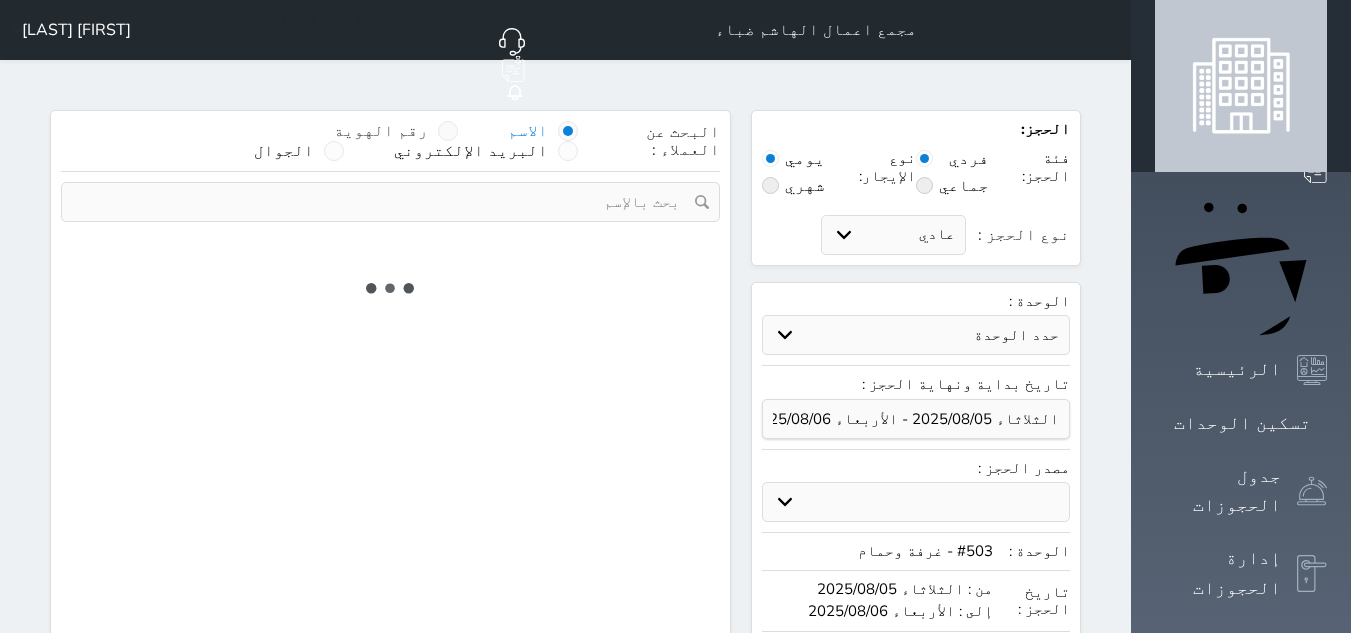 select on "1" 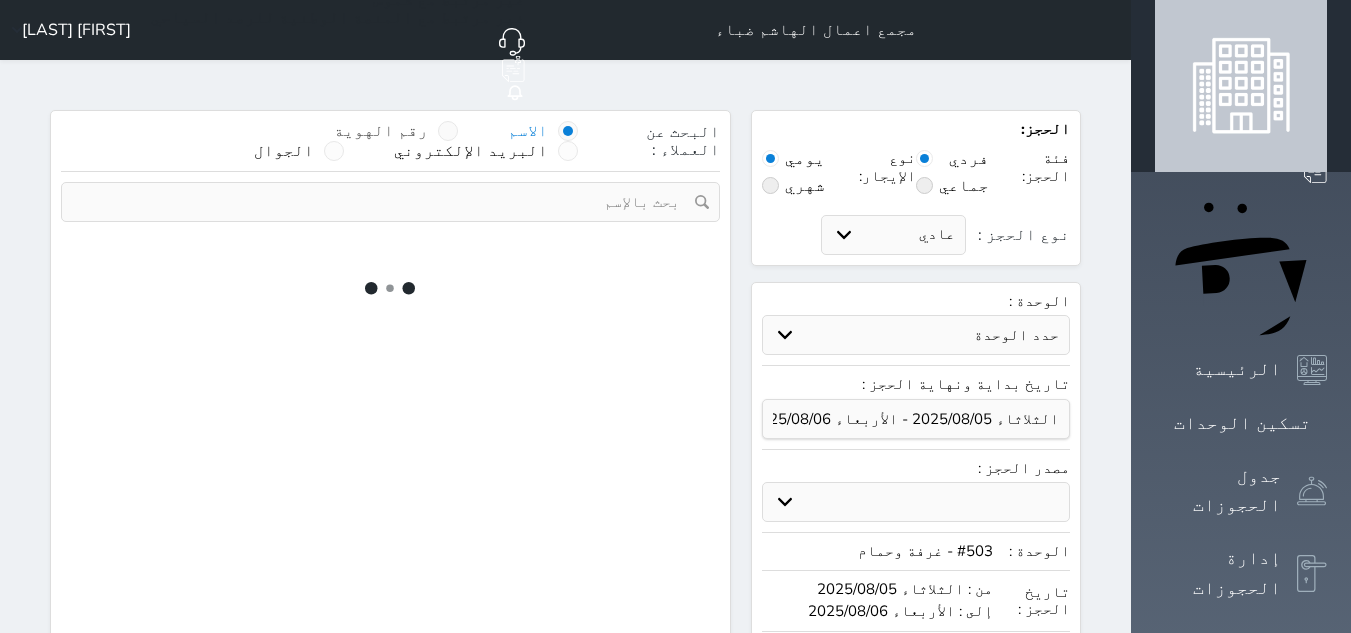 select on "113" 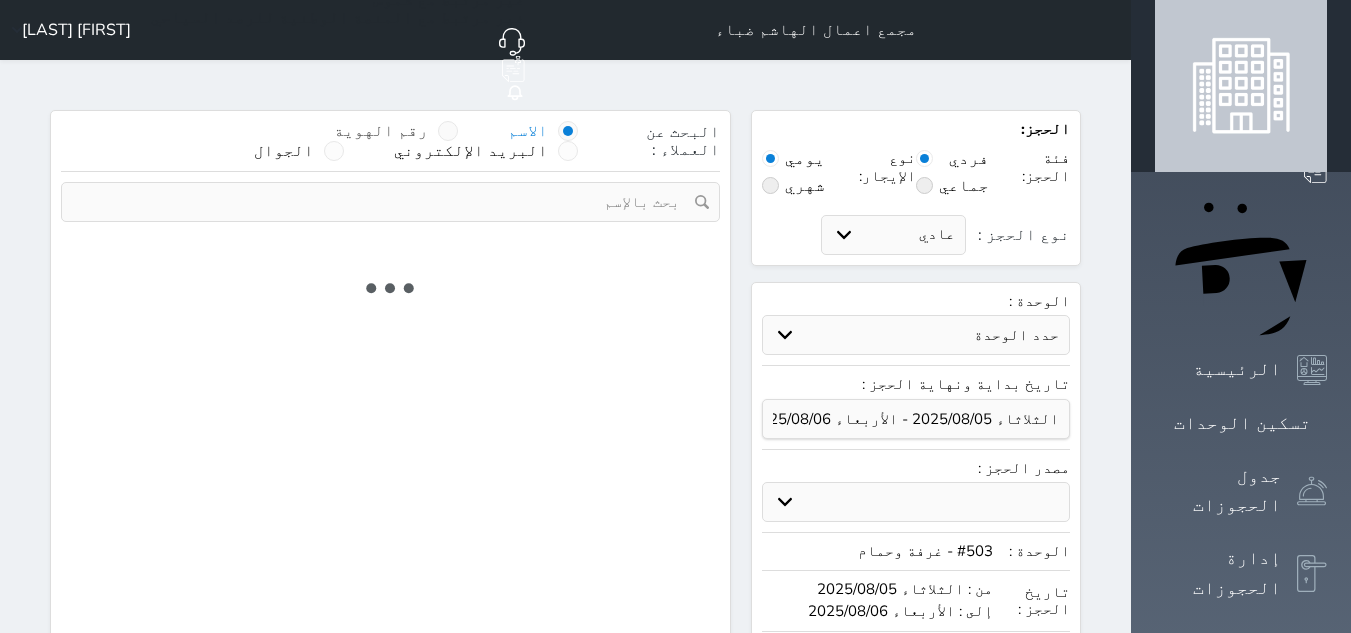 select on "1" 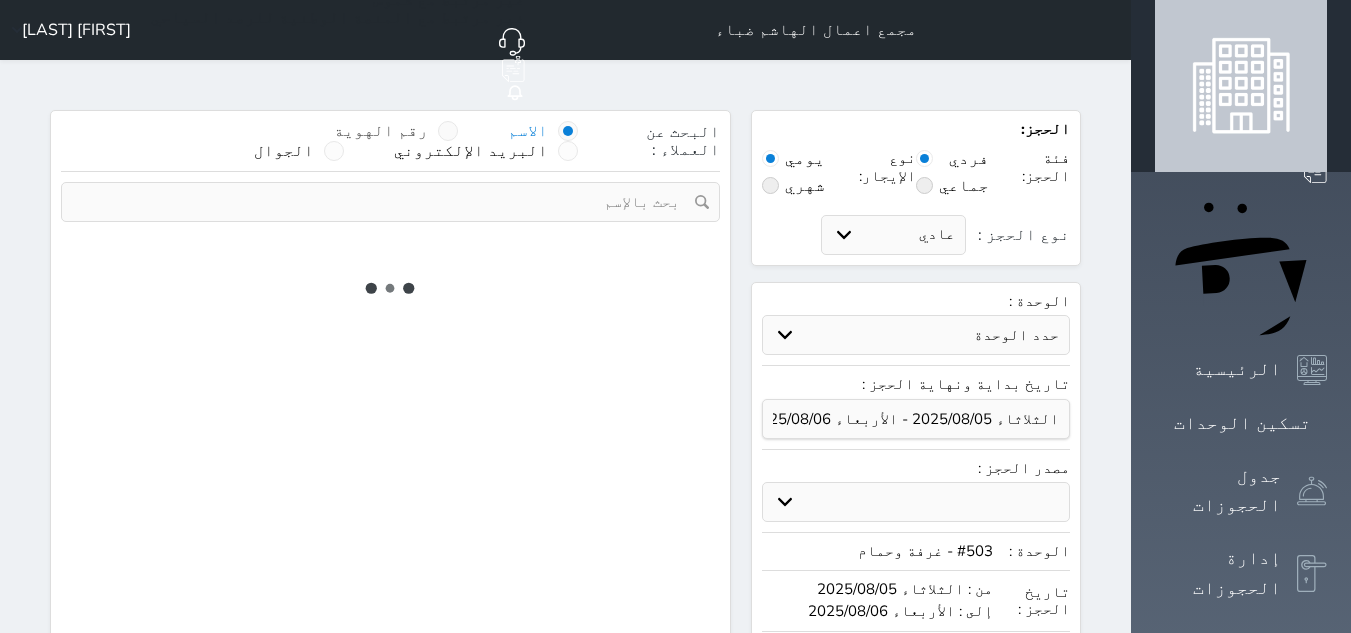 type 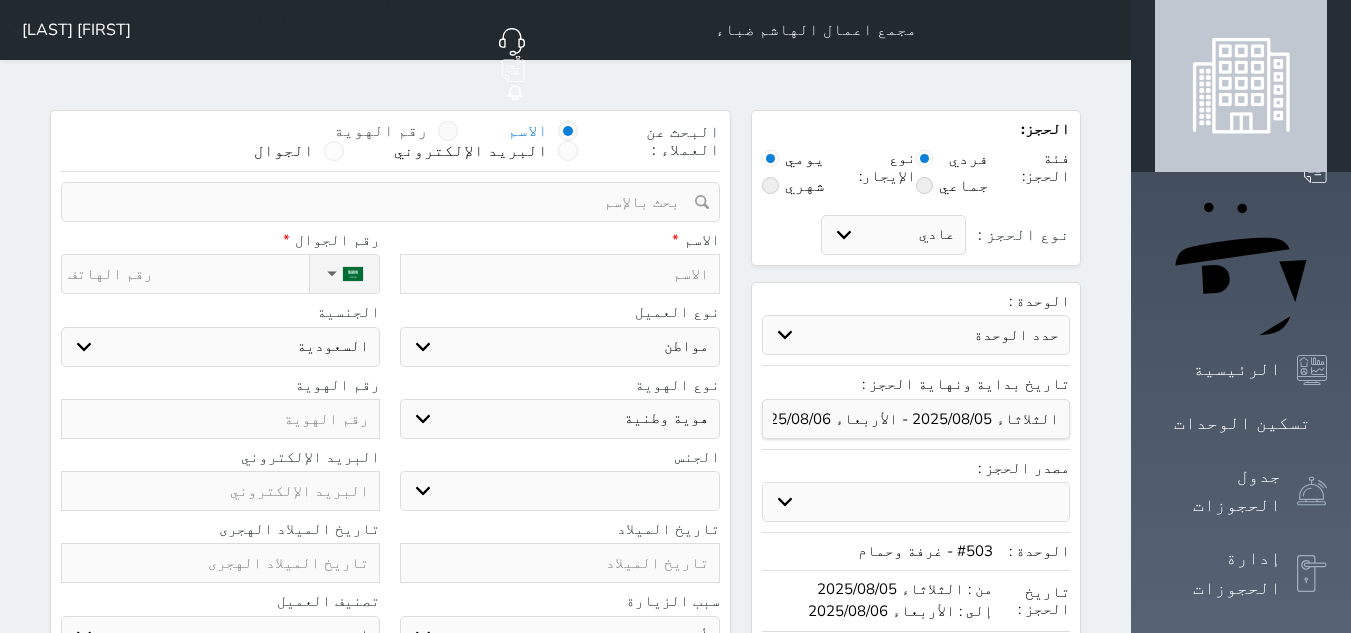 click on "رقم الهوية" at bounding box center [381, 131] 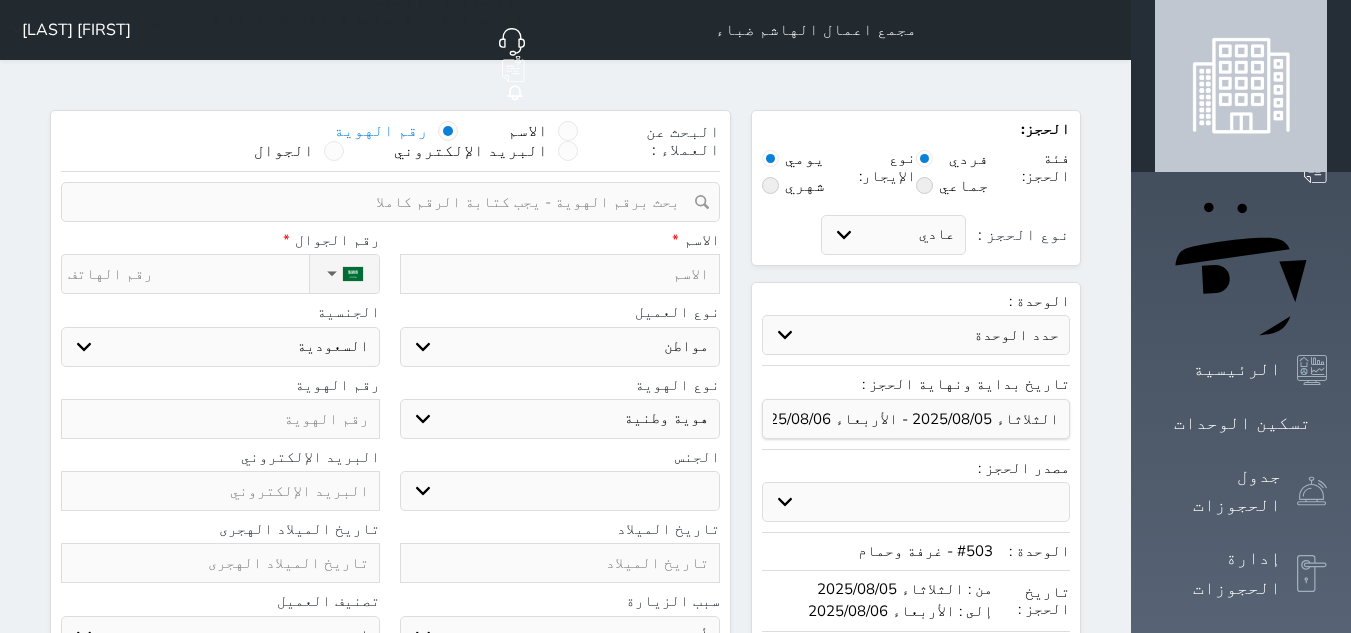 paste on "[NUMBER]" 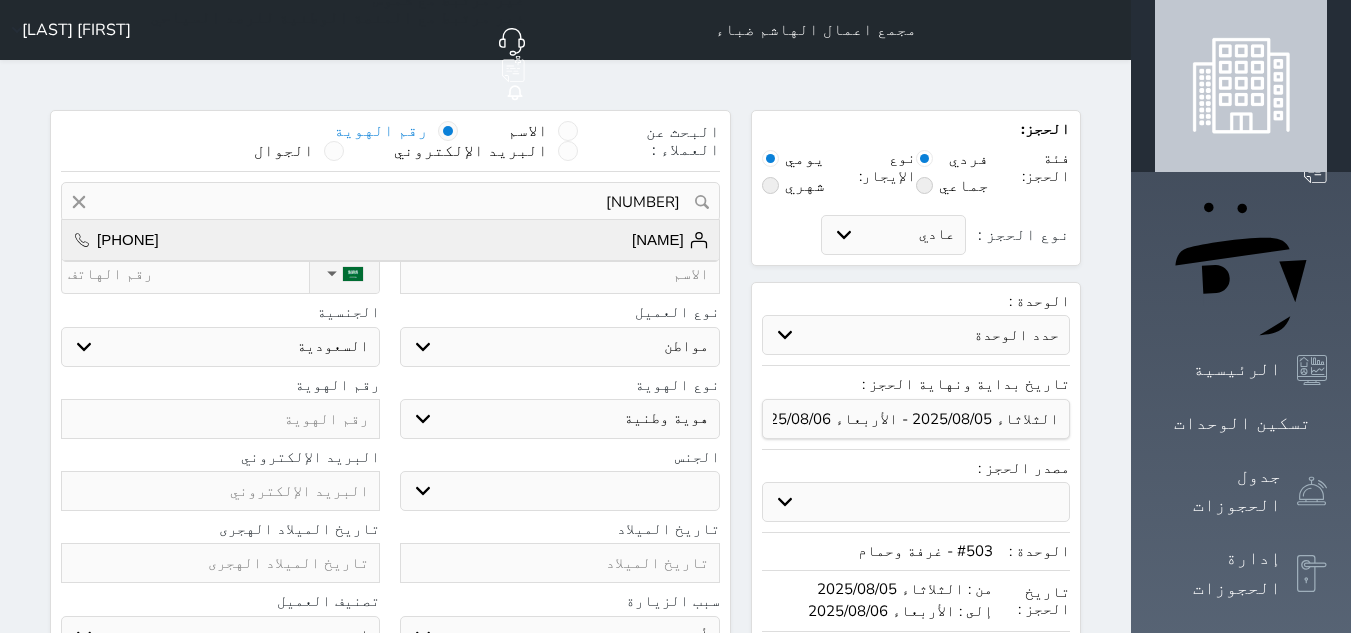 click on "[FIRST] [LAST] [PHONE]" at bounding box center (390, 240) 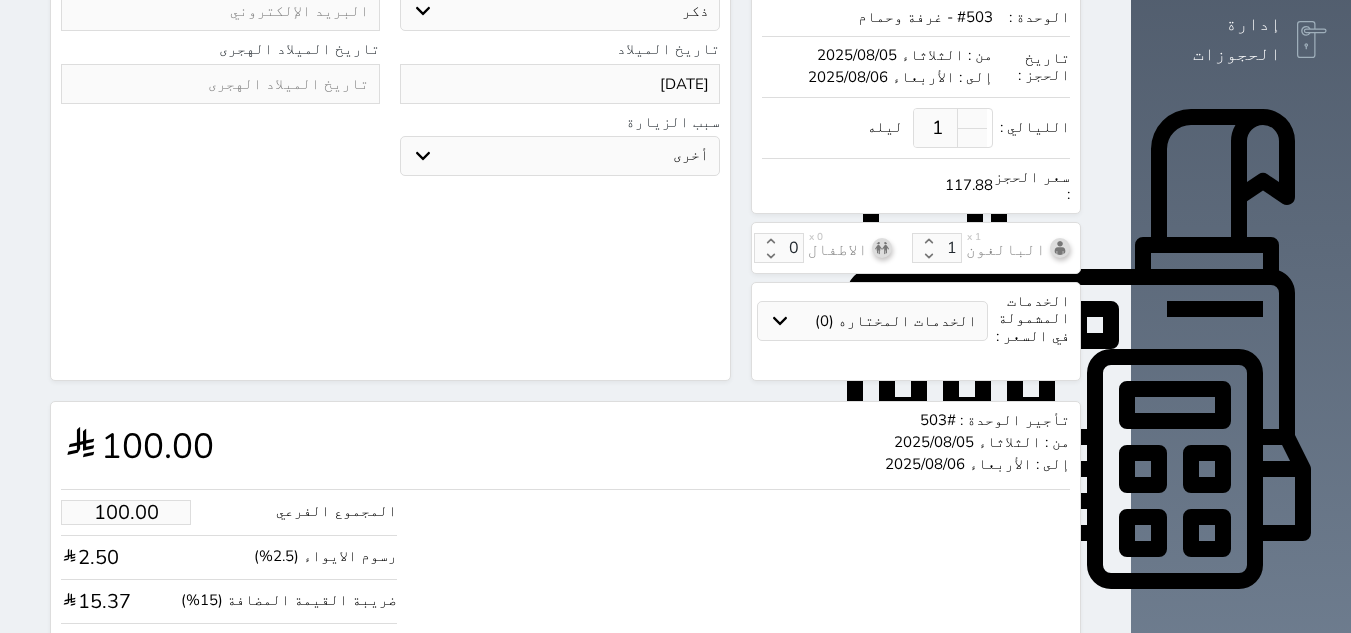 scroll, scrollTop: 594, scrollLeft: 0, axis: vertical 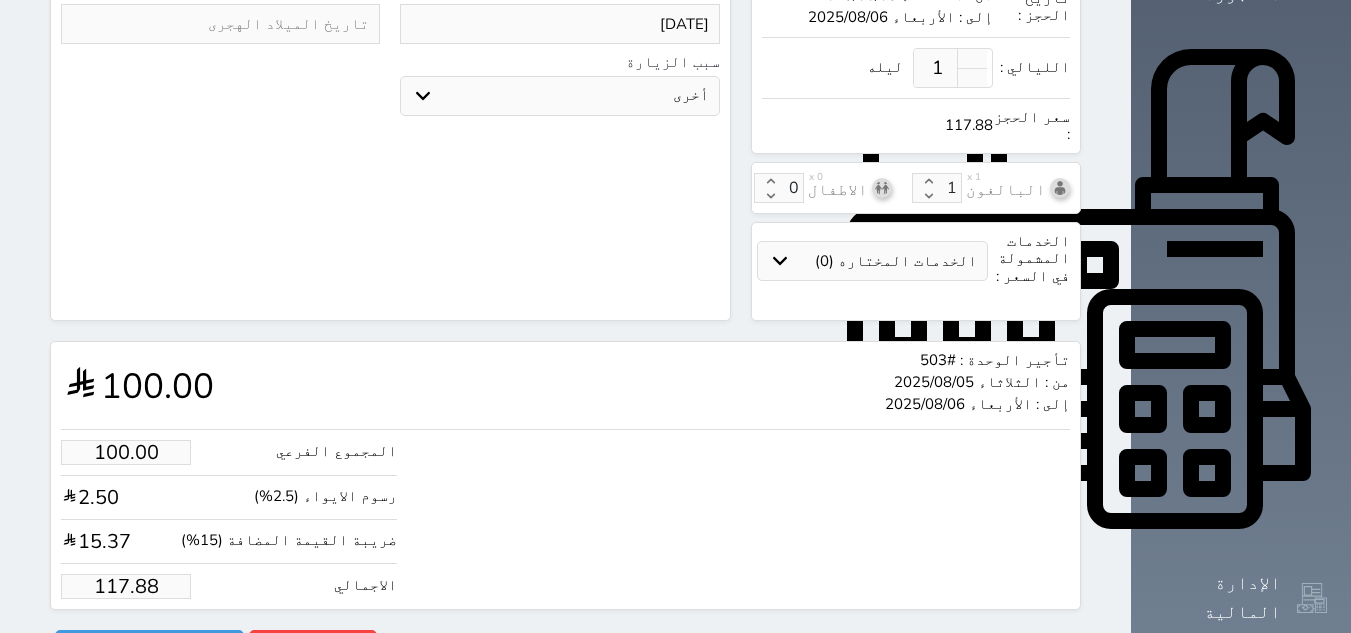 click on "117.88" at bounding box center (126, 586) 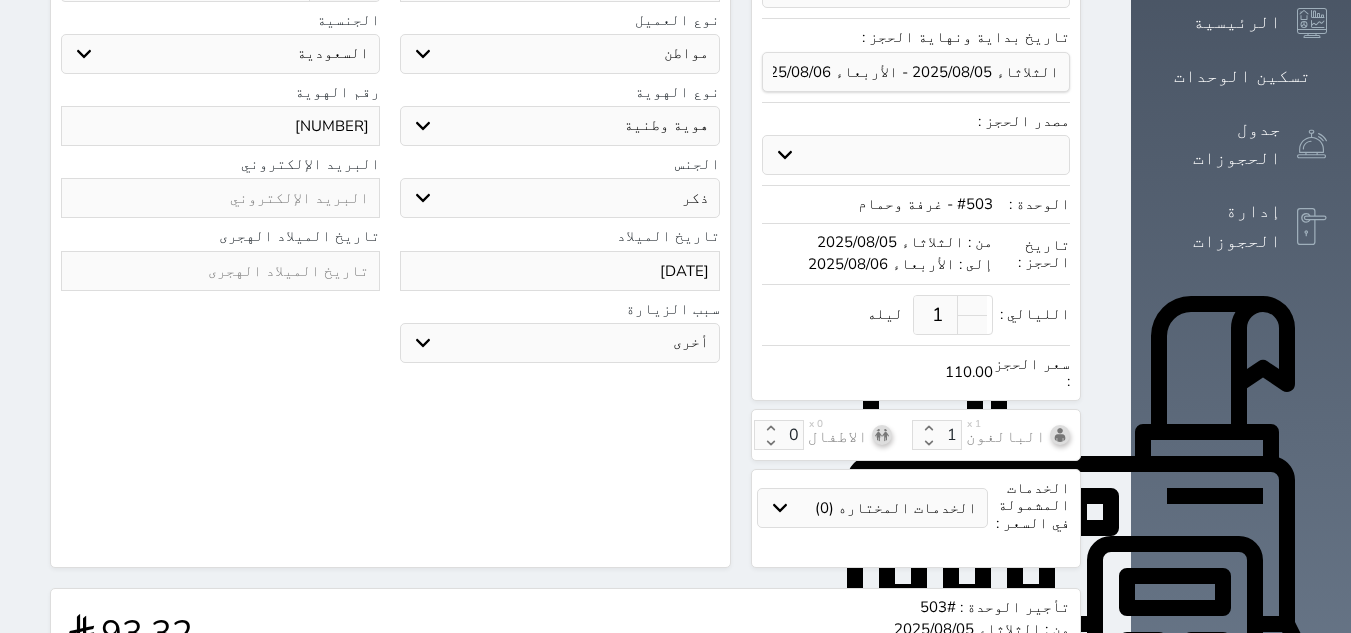 scroll, scrollTop: 594, scrollLeft: 0, axis: vertical 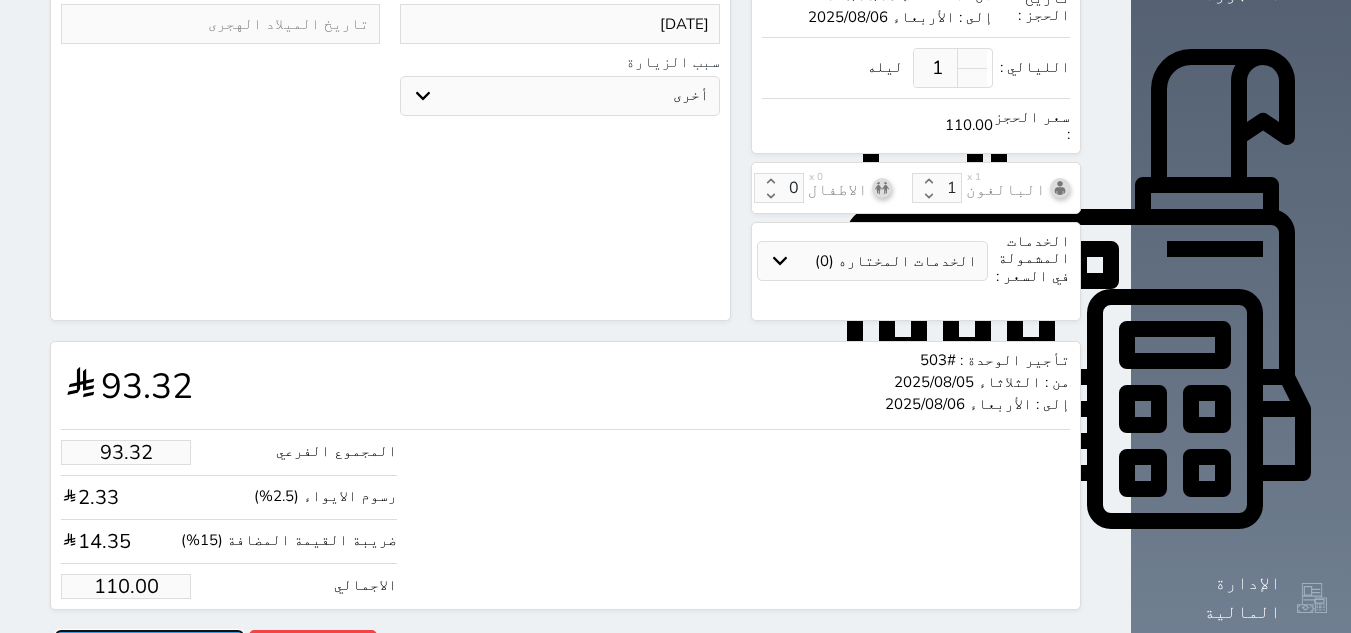 click on "حجز" at bounding box center [149, 647] 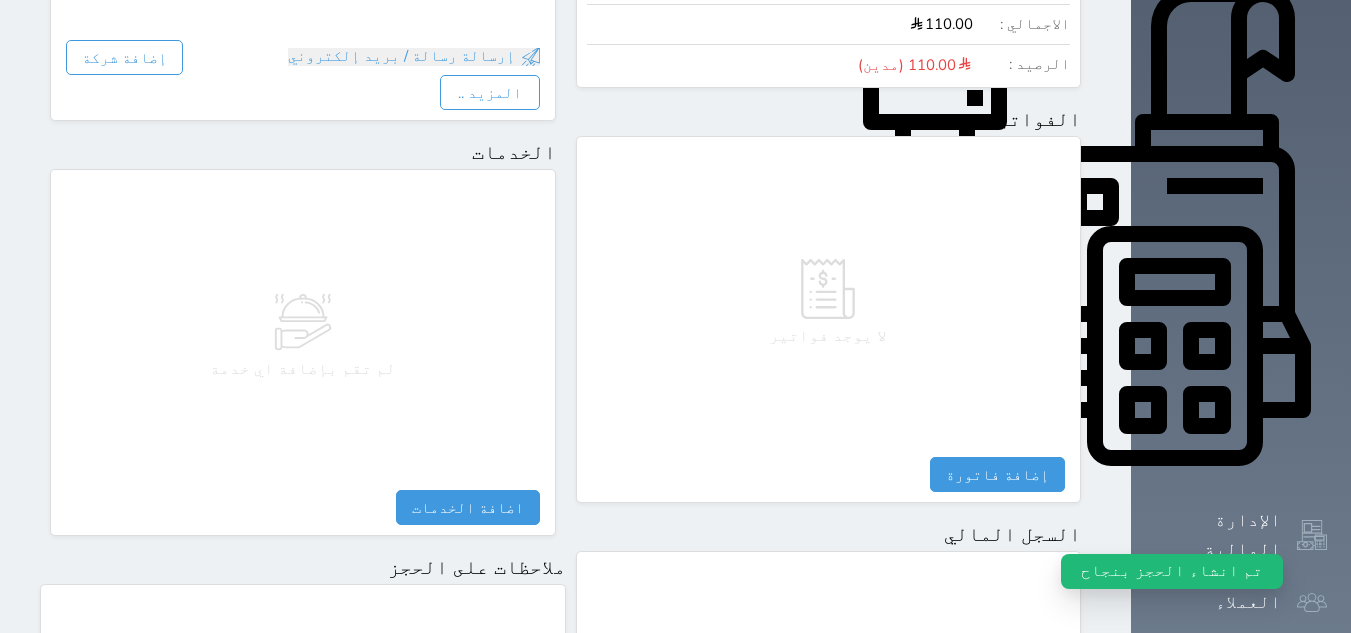 scroll, scrollTop: 1014, scrollLeft: 0, axis: vertical 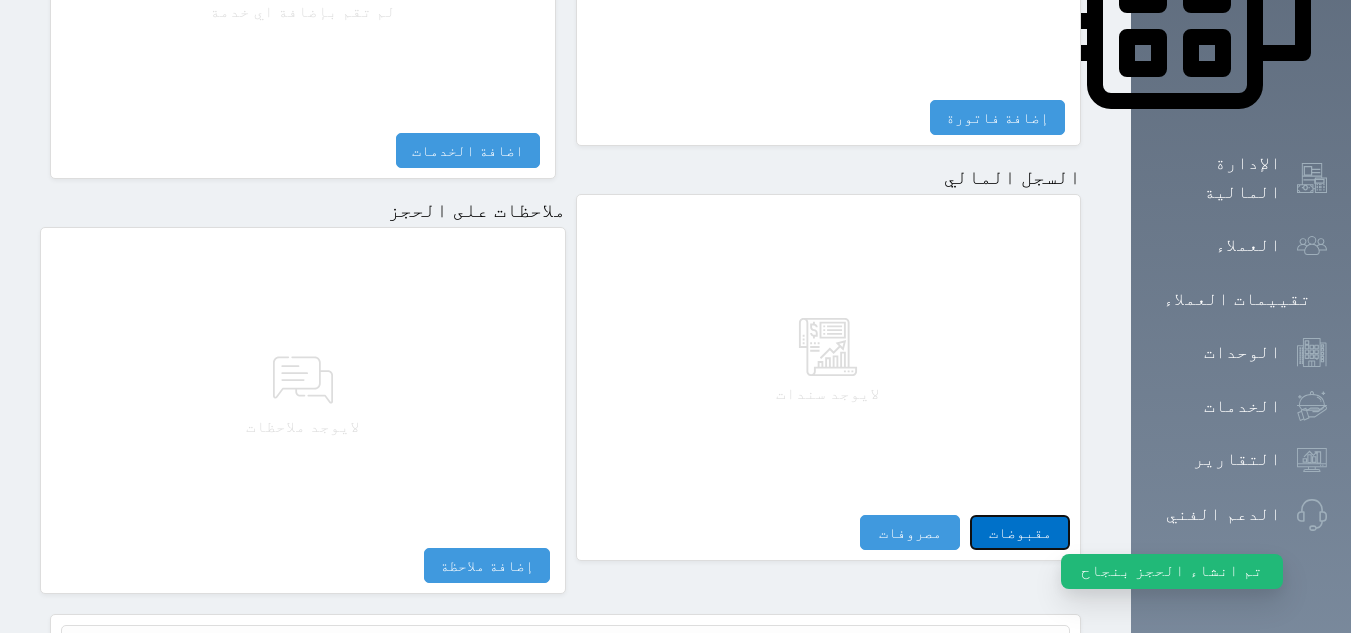click on "مقبوضات" at bounding box center (1020, 532) 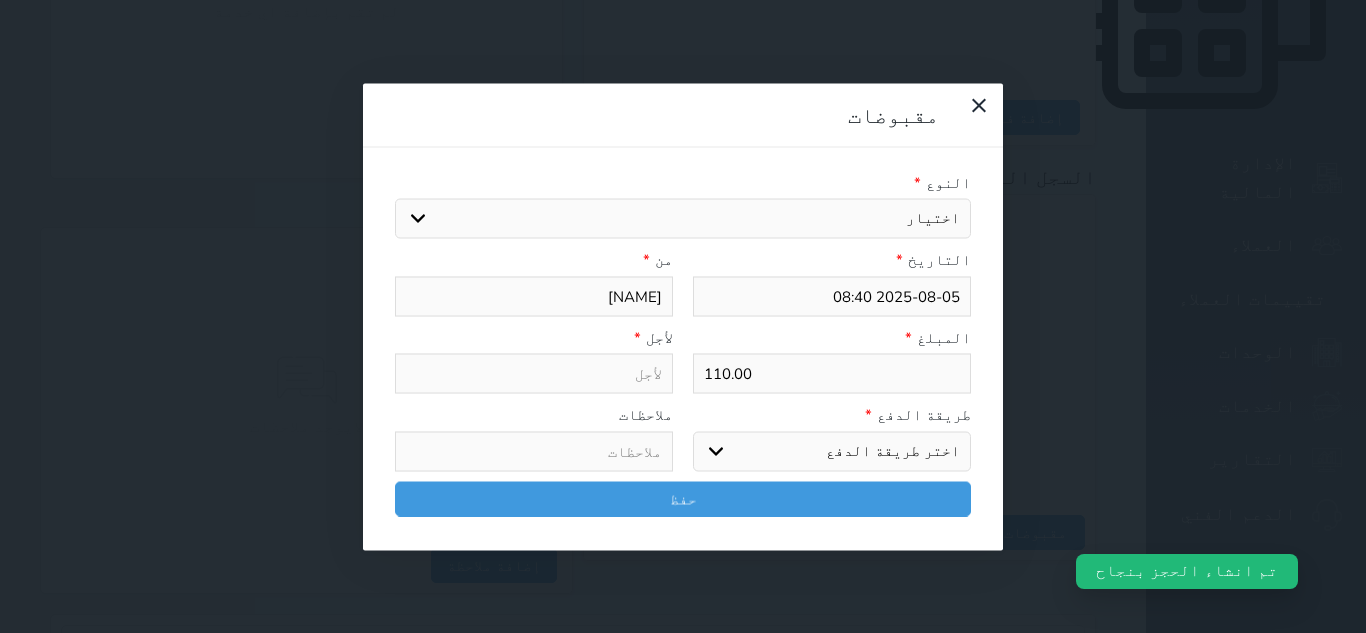 click on "اختيار   مقبوضات عامة قيمة إيجار فواتير تامين عربون لا ينطبق آخر مغسلة واي فاي - الإنترنت مواقف السيارات طعام الأغذية والمشروبات مشروبات المشروبات الباردة المشروبات الساخنة الإفطار غداء عشاء مخبز و كعك حمام سباحة الصالة الرياضية سبا و خدمات الجمال اختيار وإسقاط (خدمات النقل) ميني بار كابل - تلفزيون سرير إضافي تصفيف الشعر التسوق خدمات الجولات السياحية المنظمة خدمات الدليل السياحي" at bounding box center (683, 219) 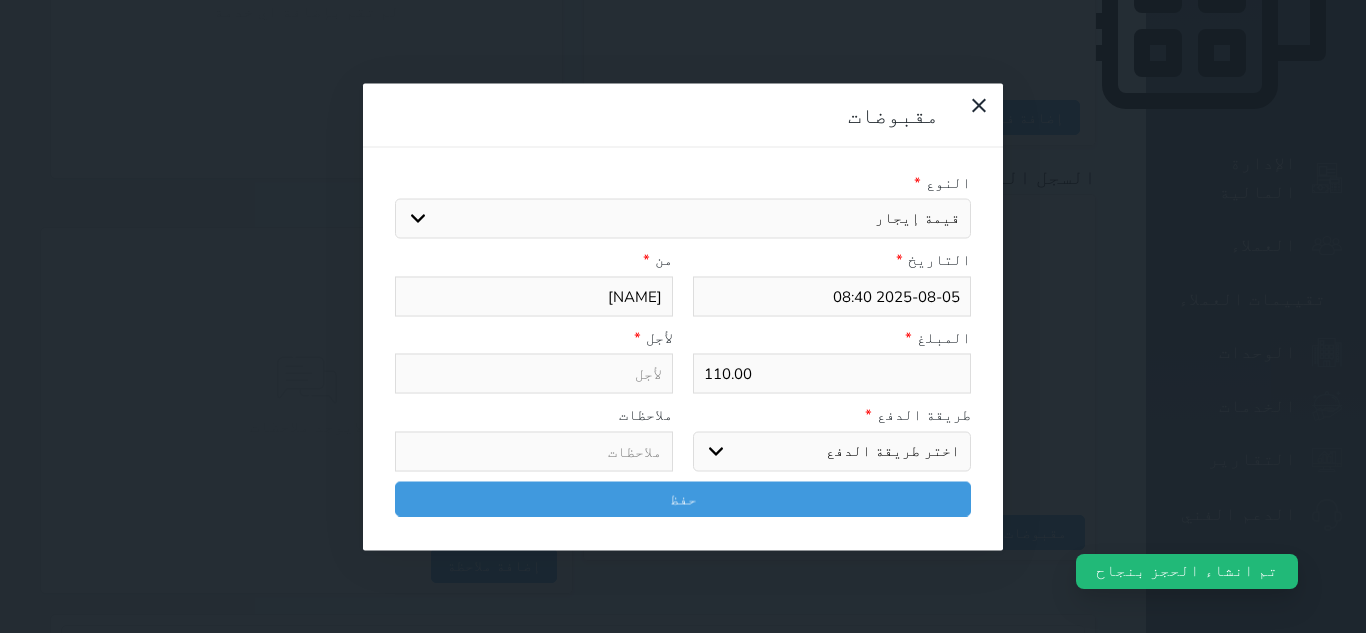 click on "اختيار   مقبوضات عامة قيمة إيجار فواتير تامين عربون لا ينطبق آخر مغسلة واي فاي - الإنترنت مواقف السيارات طعام الأغذية والمشروبات مشروبات المشروبات الباردة المشروبات الساخنة الإفطار غداء عشاء مخبز و كعك حمام سباحة الصالة الرياضية سبا و خدمات الجمال اختيار وإسقاط (خدمات النقل) ميني بار كابل - تلفزيون سرير إضافي تصفيف الشعر التسوق خدمات الجولات السياحية المنظمة خدمات الدليل السياحي" at bounding box center [683, 219] 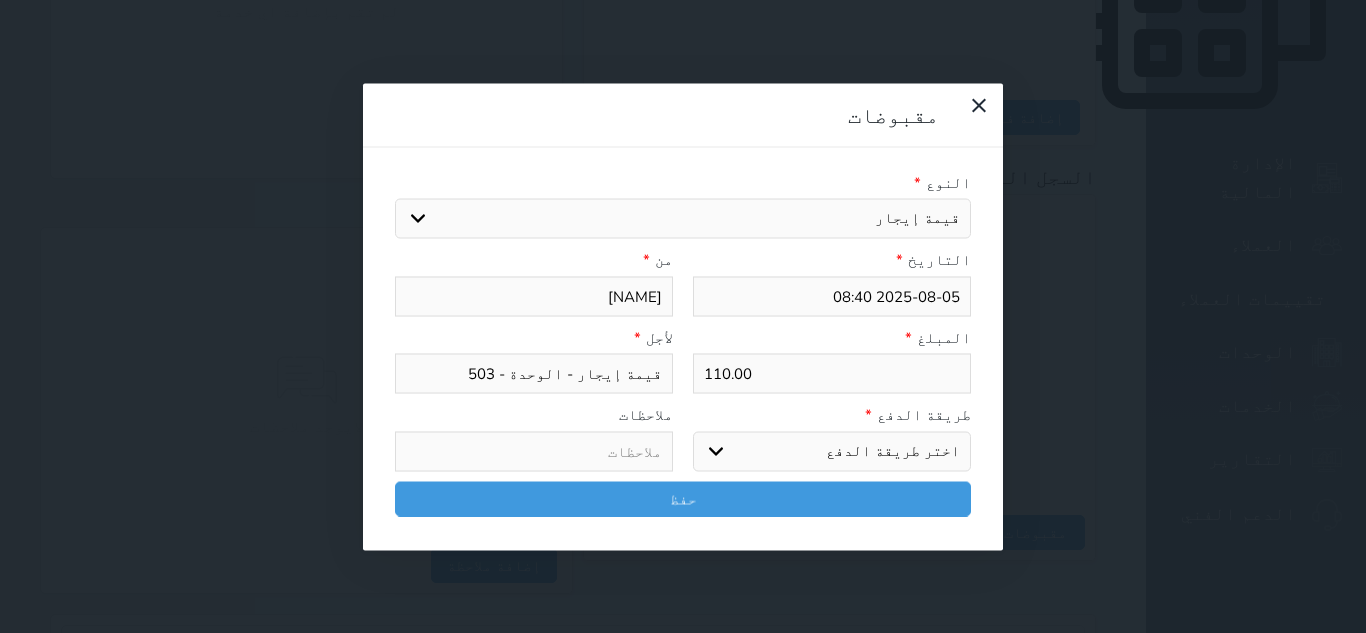 click on "اختر طريقة الدفع   دفع نقدى   تحويل بنكى   مدى   بطاقة ائتمان   آجل" at bounding box center (832, 451) 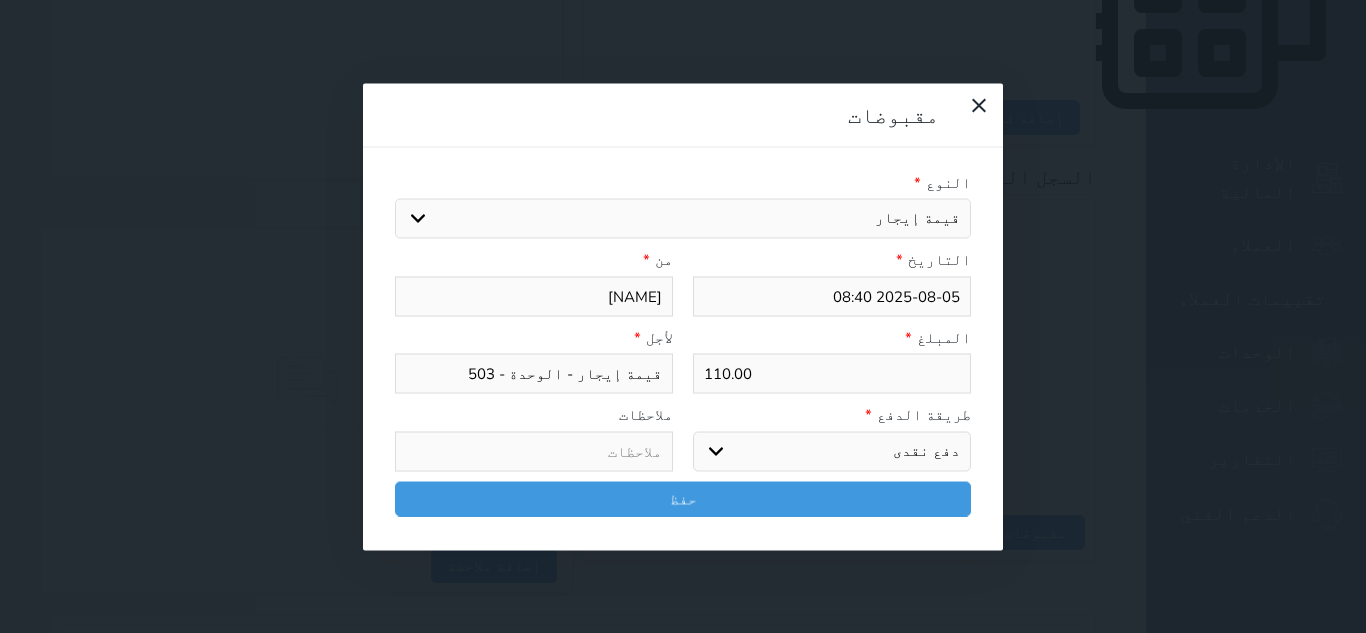 click on "اختر طريقة الدفع   دفع نقدى   تحويل بنكى   مدى   بطاقة ائتمان   آجل" at bounding box center (832, 451) 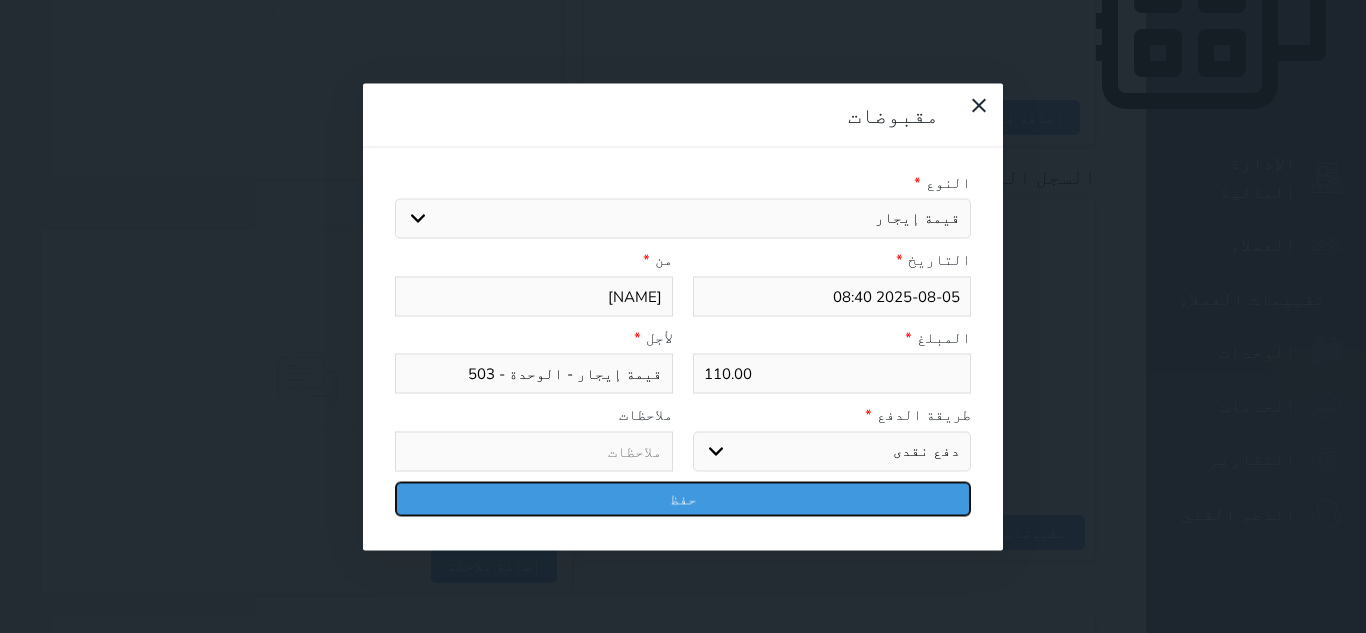 drag, startPoint x: 700, startPoint y: 425, endPoint x: 718, endPoint y: 425, distance: 18 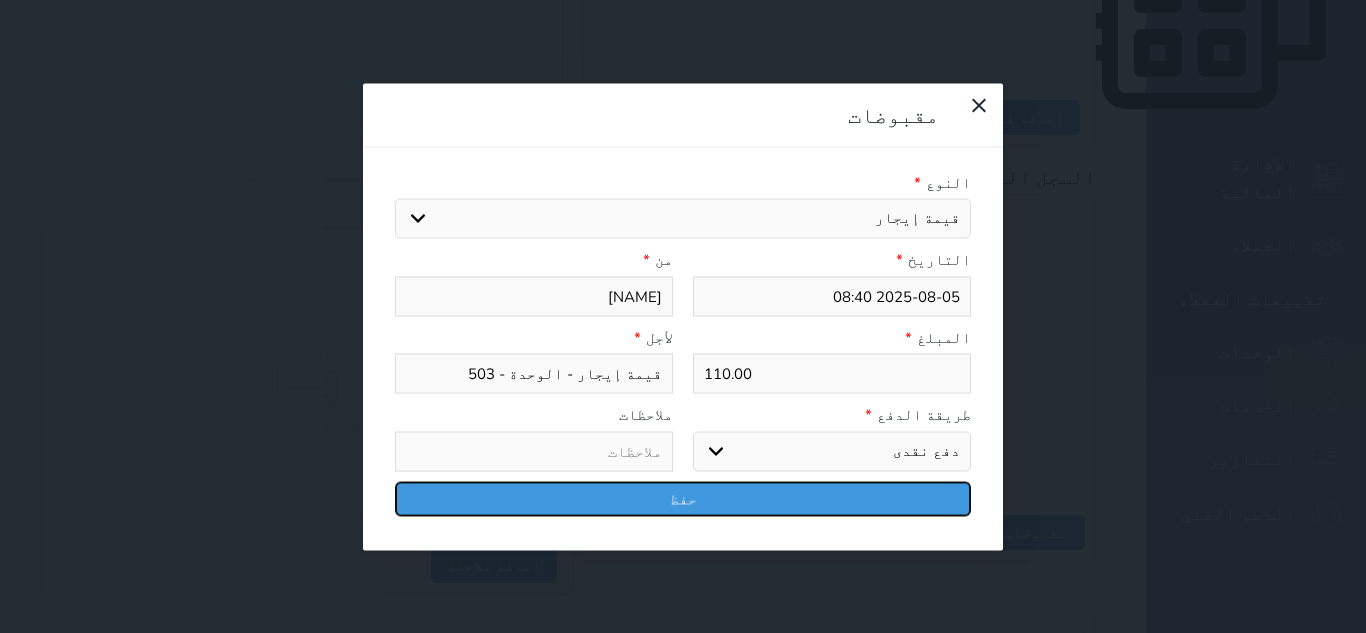 click on "حفظ" at bounding box center (683, 498) 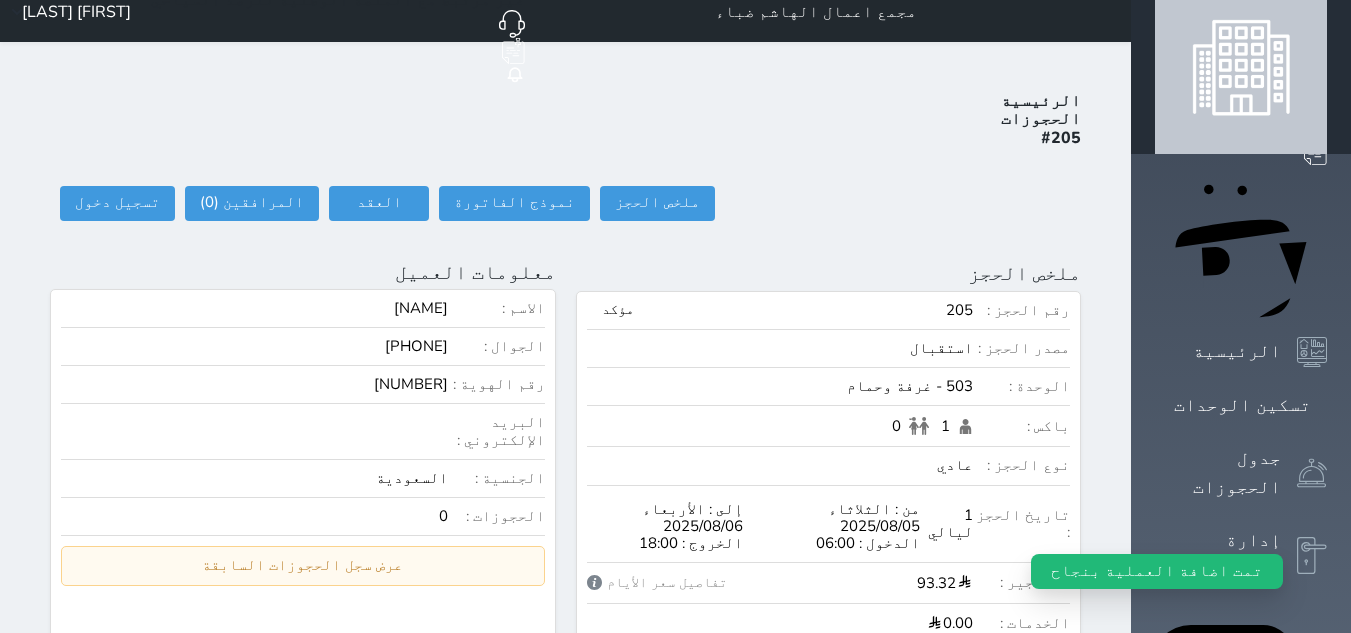 scroll, scrollTop: 14, scrollLeft: 0, axis: vertical 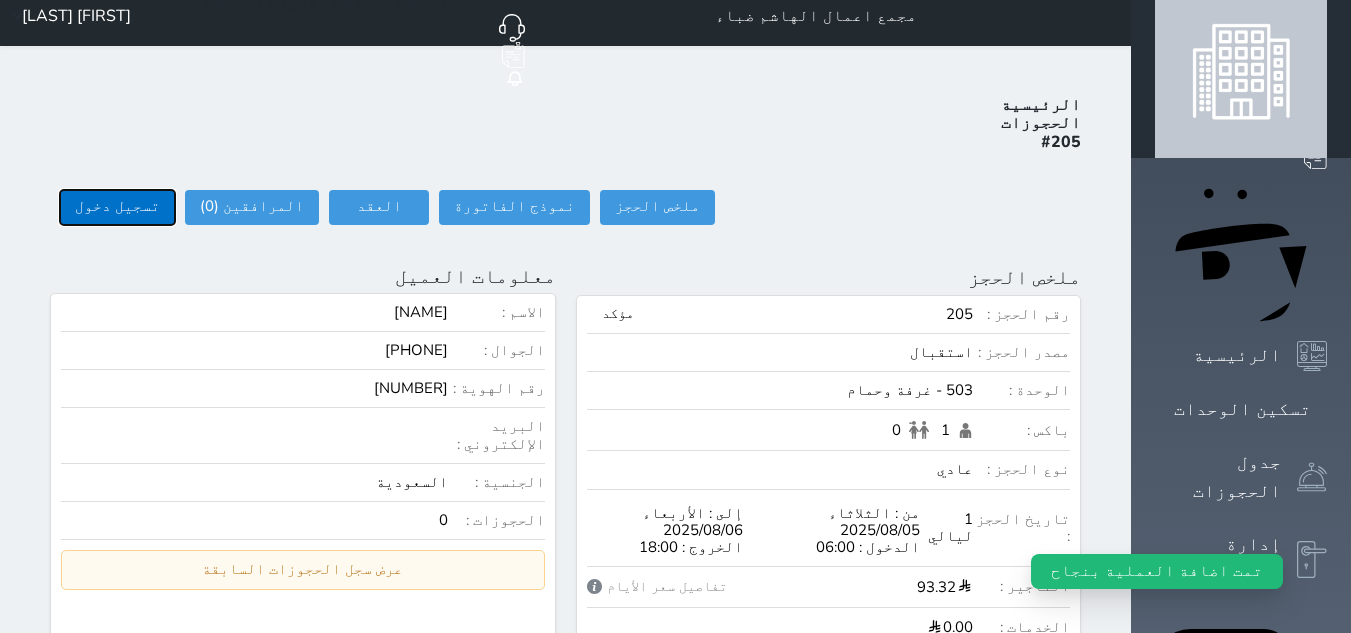 click on "تسجيل دخول" at bounding box center (117, 207) 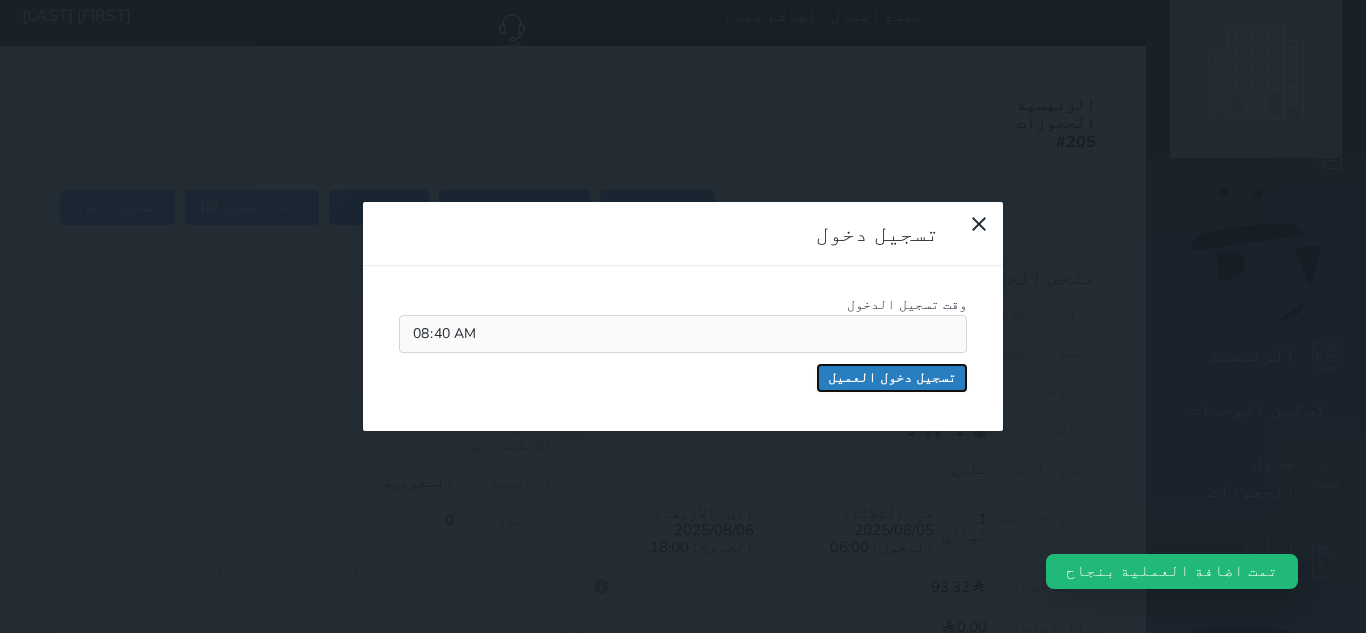 click on "تسجيل دخول العميل" at bounding box center (892, 378) 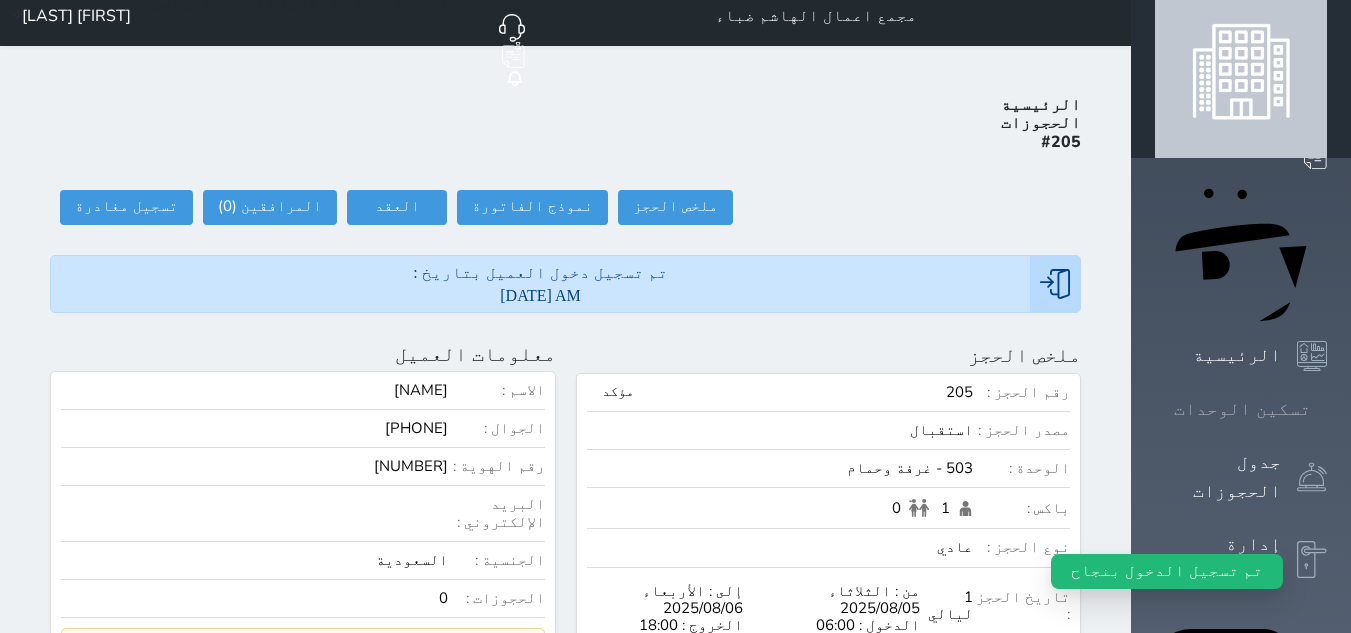 click on "تسكين الوحدات" at bounding box center (1242, 409) 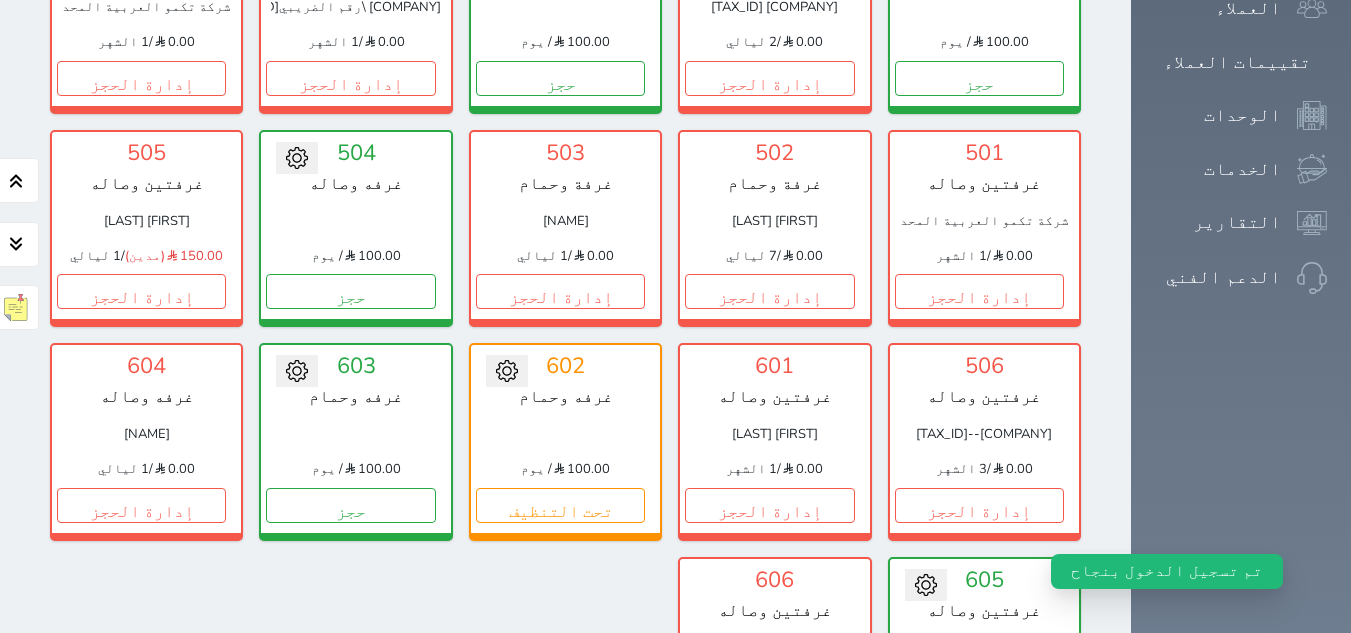scroll, scrollTop: 1278, scrollLeft: 0, axis: vertical 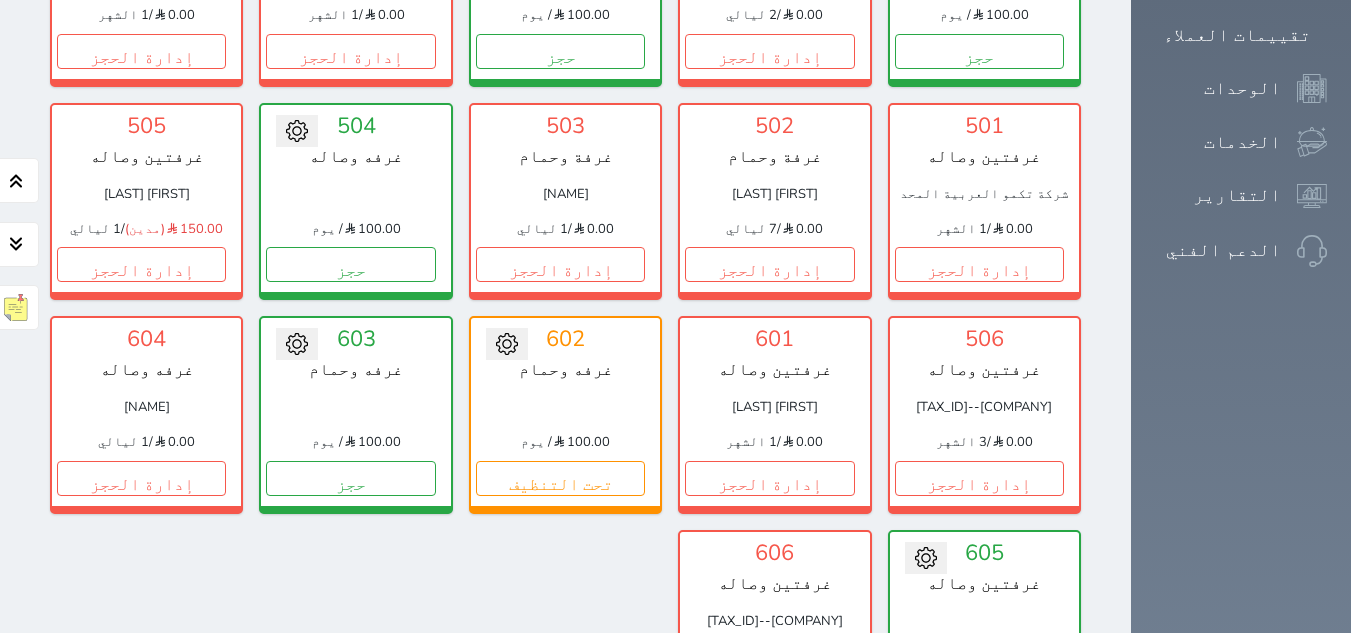 click on "عرض رصيد الصندوق" at bounding box center [304, 809] 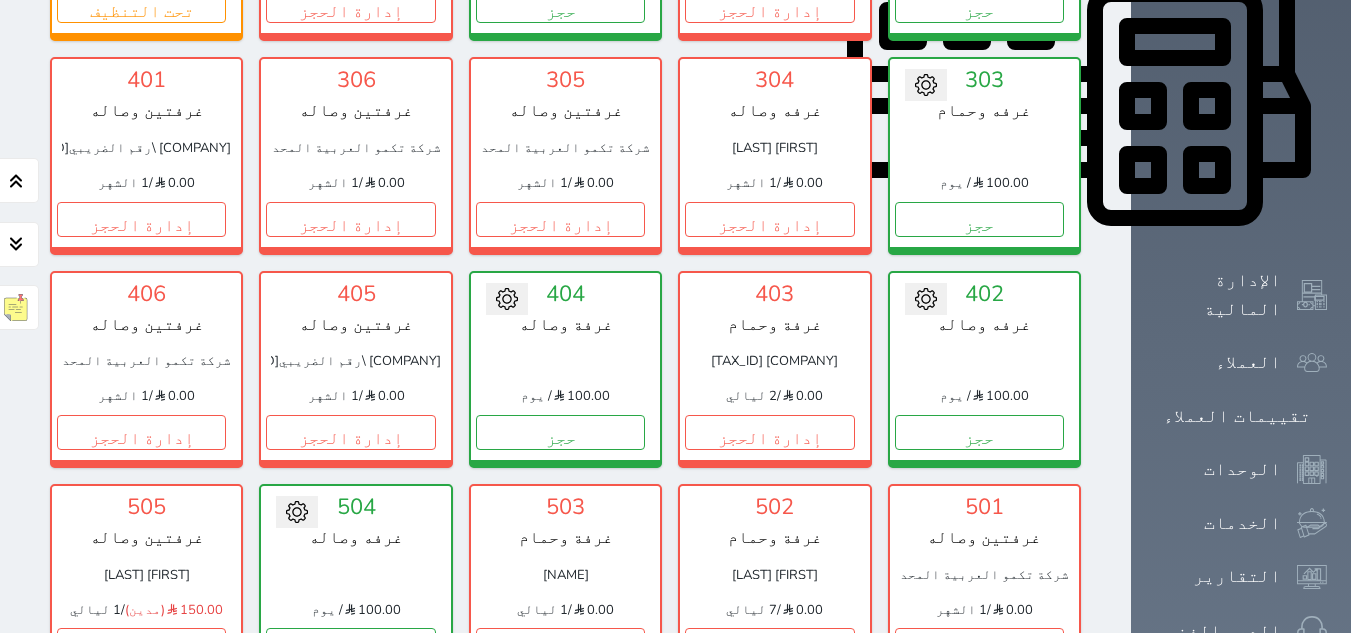 scroll, scrollTop: 878, scrollLeft: 0, axis: vertical 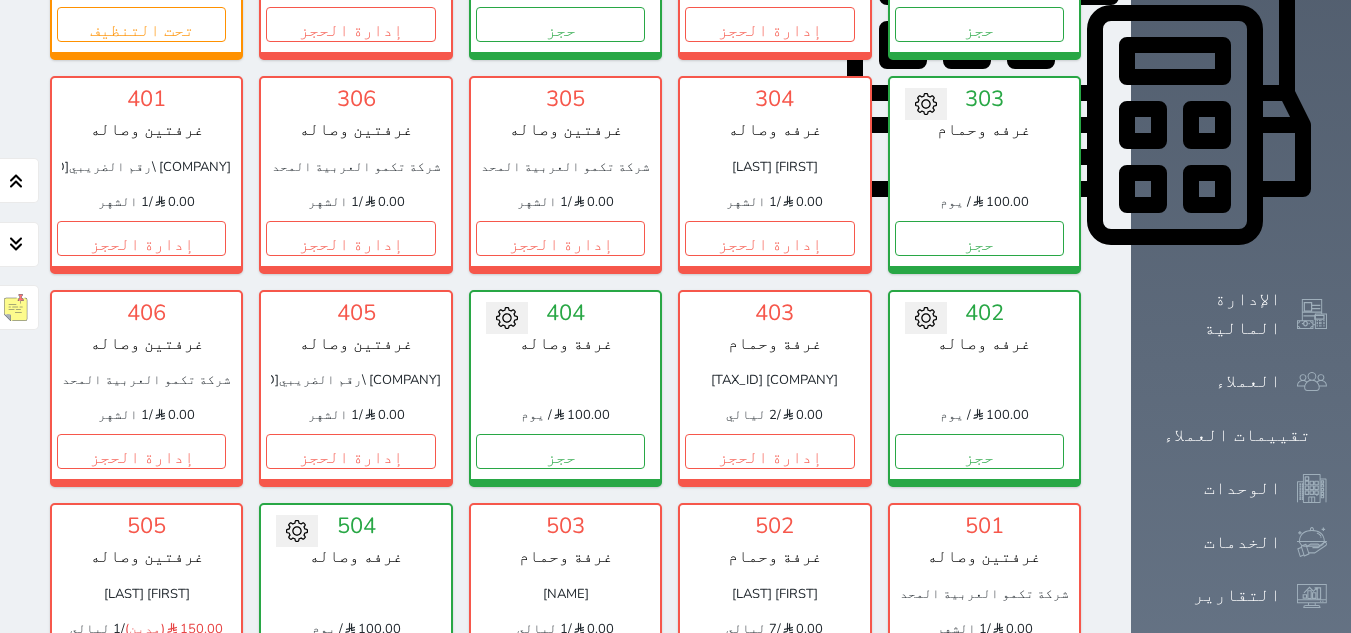click on "إدارة الحجز" at bounding box center (141, 664) 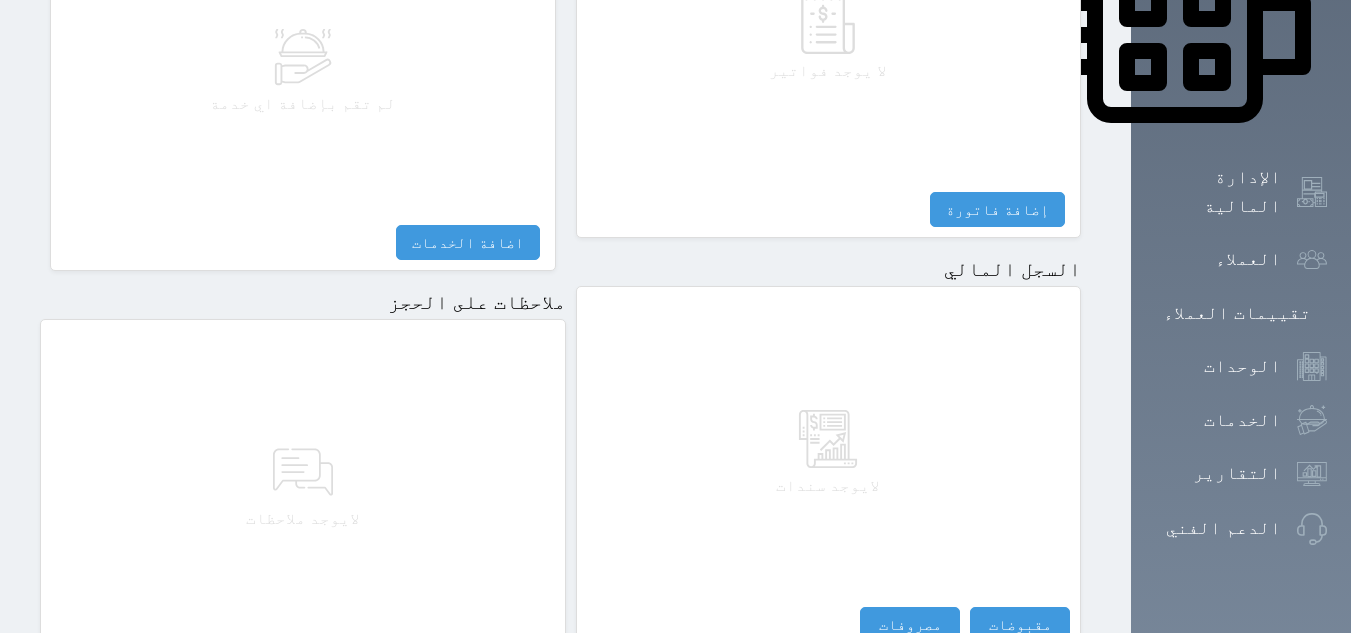 scroll, scrollTop: 1092, scrollLeft: 0, axis: vertical 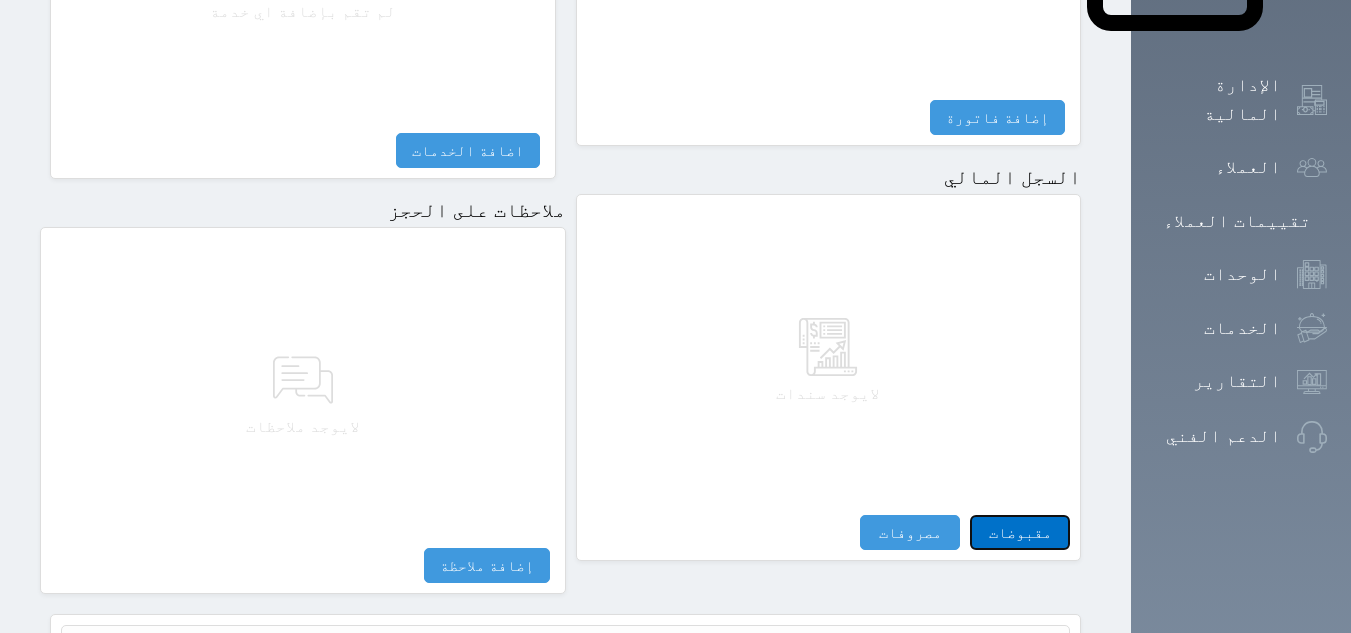 click on "مقبوضات" at bounding box center (1020, 532) 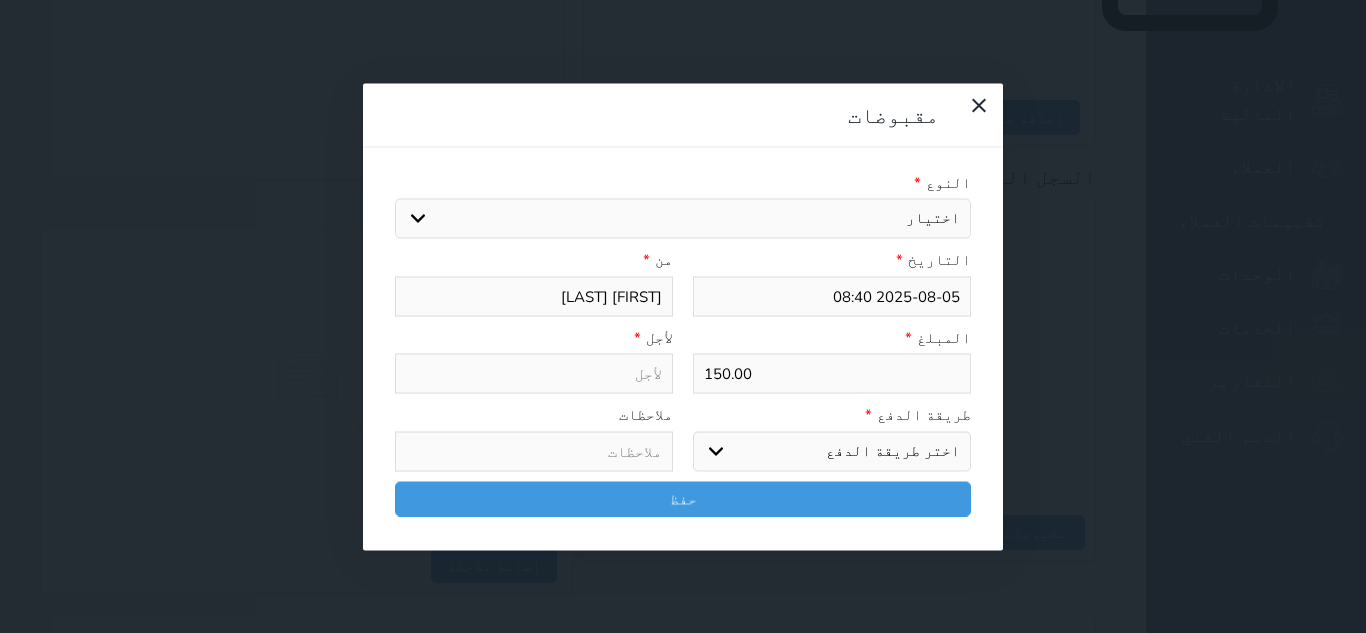 click on "اختيار   مقبوضات عامة قيمة إيجار فواتير تامين عربون لا ينطبق آخر مغسلة واي فاي - الإنترنت مواقف السيارات طعام الأغذية والمشروبات مشروبات المشروبات الباردة المشروبات الساخنة الإفطار غداء عشاء مخبز و كعك حمام سباحة الصالة الرياضية سبا و خدمات الجمال اختيار وإسقاط (خدمات النقل) ميني بار كابل - تلفزيون سرير إضافي تصفيف الشعر التسوق خدمات الجولات السياحية المنظمة خدمات الدليل السياحي" at bounding box center (683, 219) 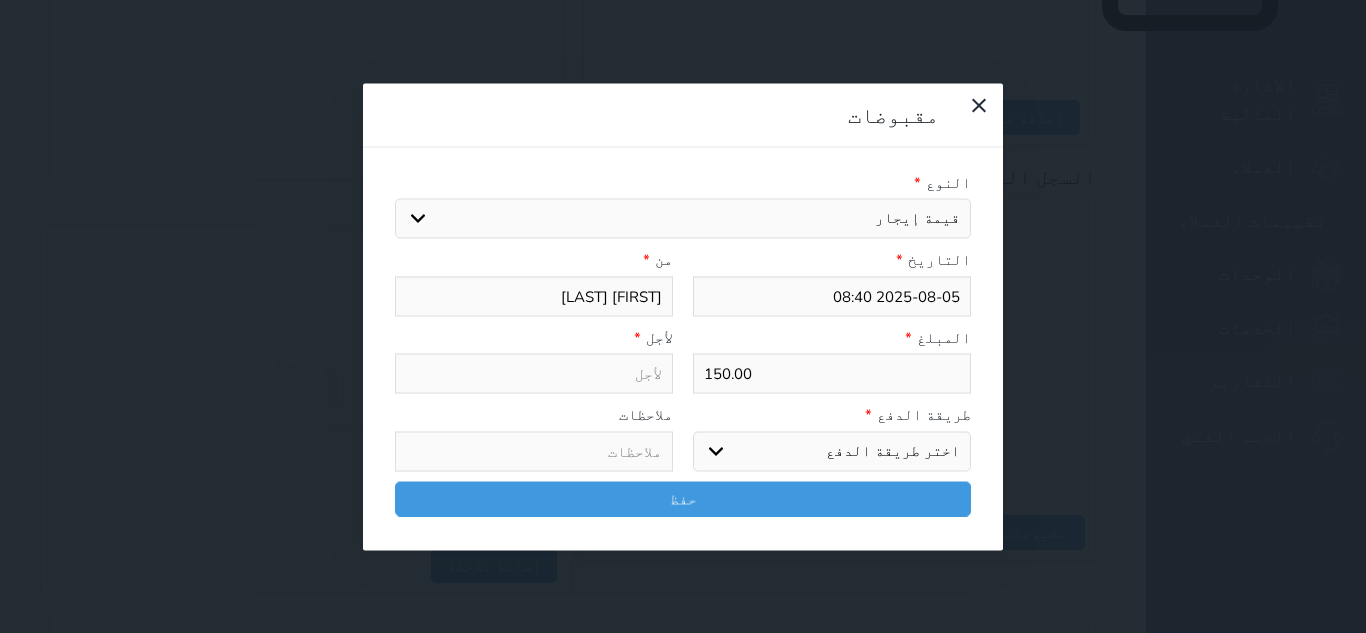 click on "اختيار   مقبوضات عامة قيمة إيجار فواتير تامين عربون لا ينطبق آخر مغسلة واي فاي - الإنترنت مواقف السيارات طعام الأغذية والمشروبات مشروبات المشروبات الباردة المشروبات الساخنة الإفطار غداء عشاء مخبز و كعك حمام سباحة الصالة الرياضية سبا و خدمات الجمال اختيار وإسقاط (خدمات النقل) ميني بار كابل - تلفزيون سرير إضافي تصفيف الشعر التسوق خدمات الجولات السياحية المنظمة خدمات الدليل السياحي" at bounding box center [683, 219] 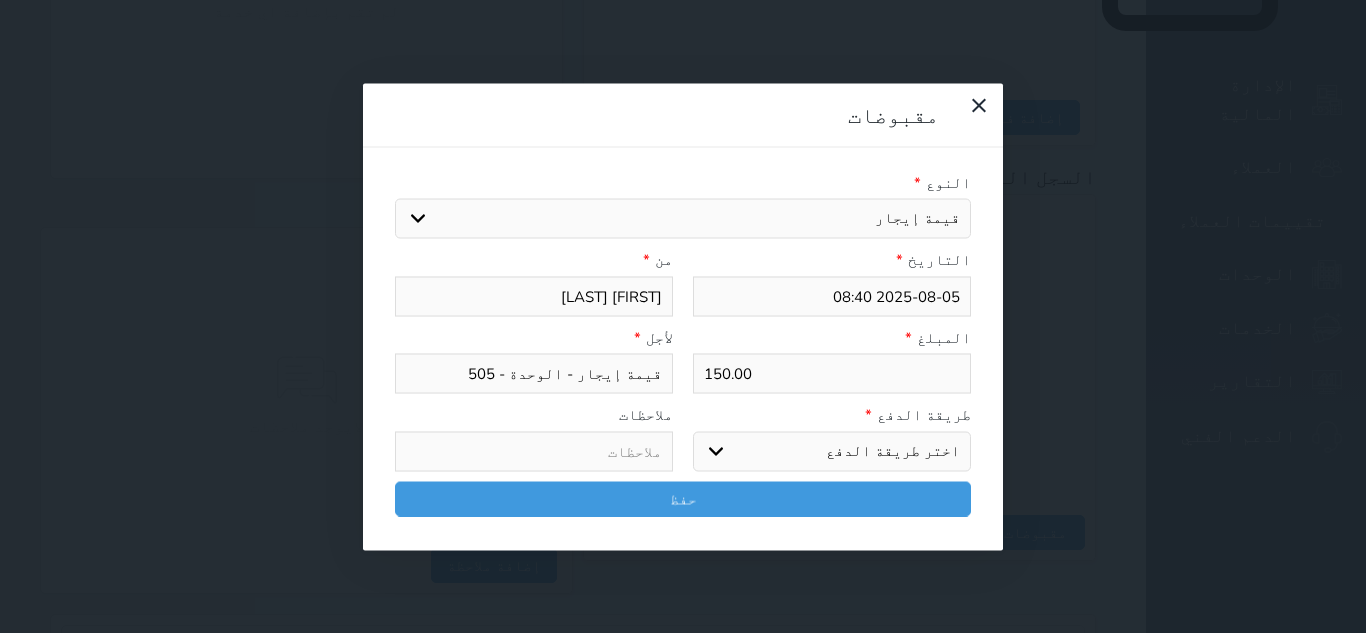 drag, startPoint x: 878, startPoint y: 295, endPoint x: 987, endPoint y: 295, distance: 109 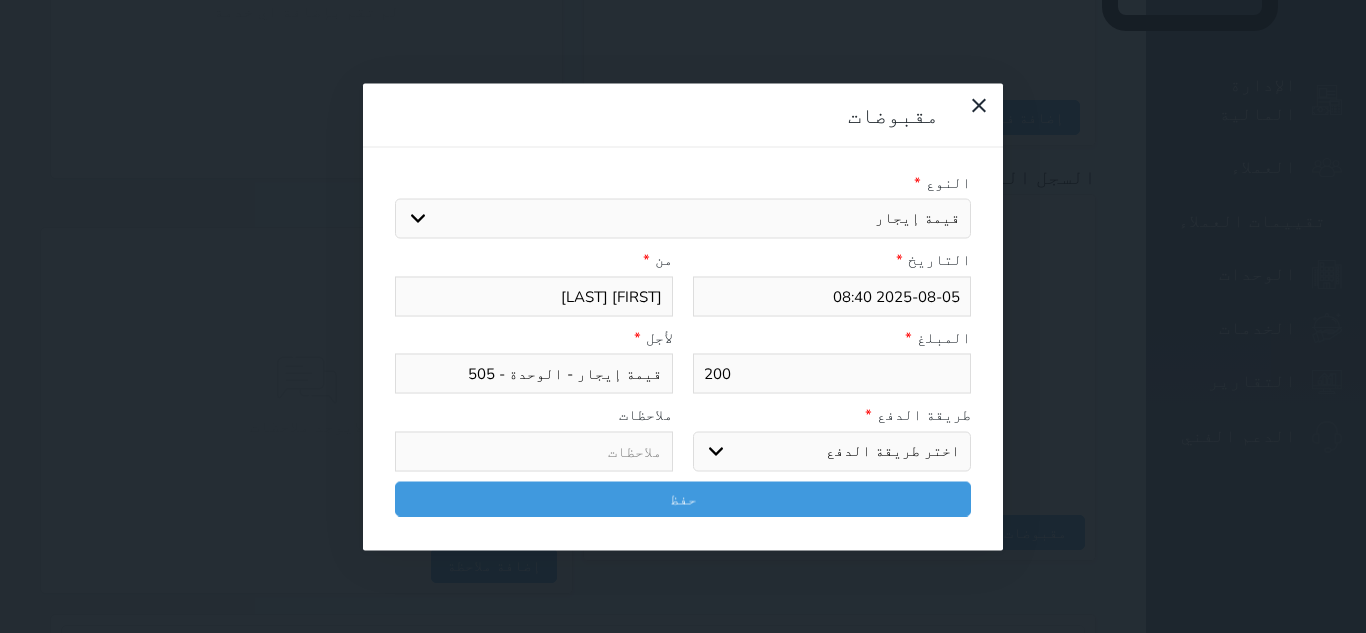 click on "اختر طريقة الدفع   دفع نقدى   تحويل بنكى   مدى   بطاقة ائتمان   آجل" at bounding box center (832, 451) 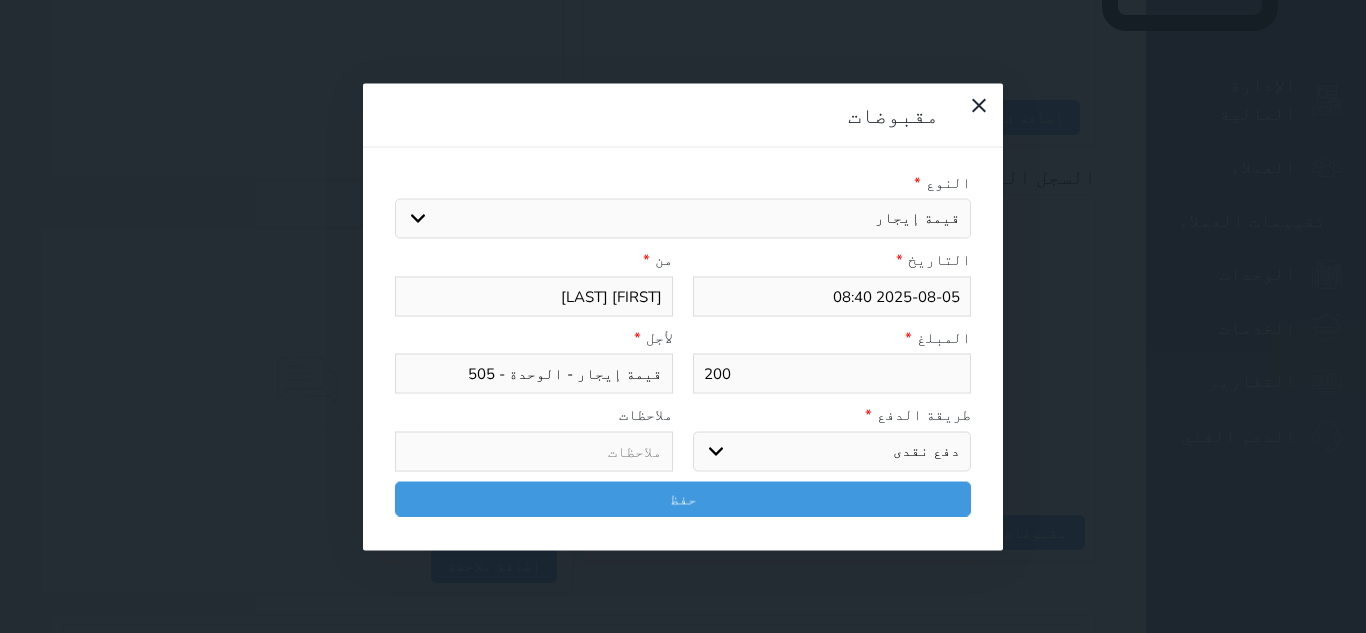 click on "اختر طريقة الدفع   دفع نقدى   تحويل بنكى   مدى   بطاقة ائتمان   آجل" at bounding box center [832, 451] 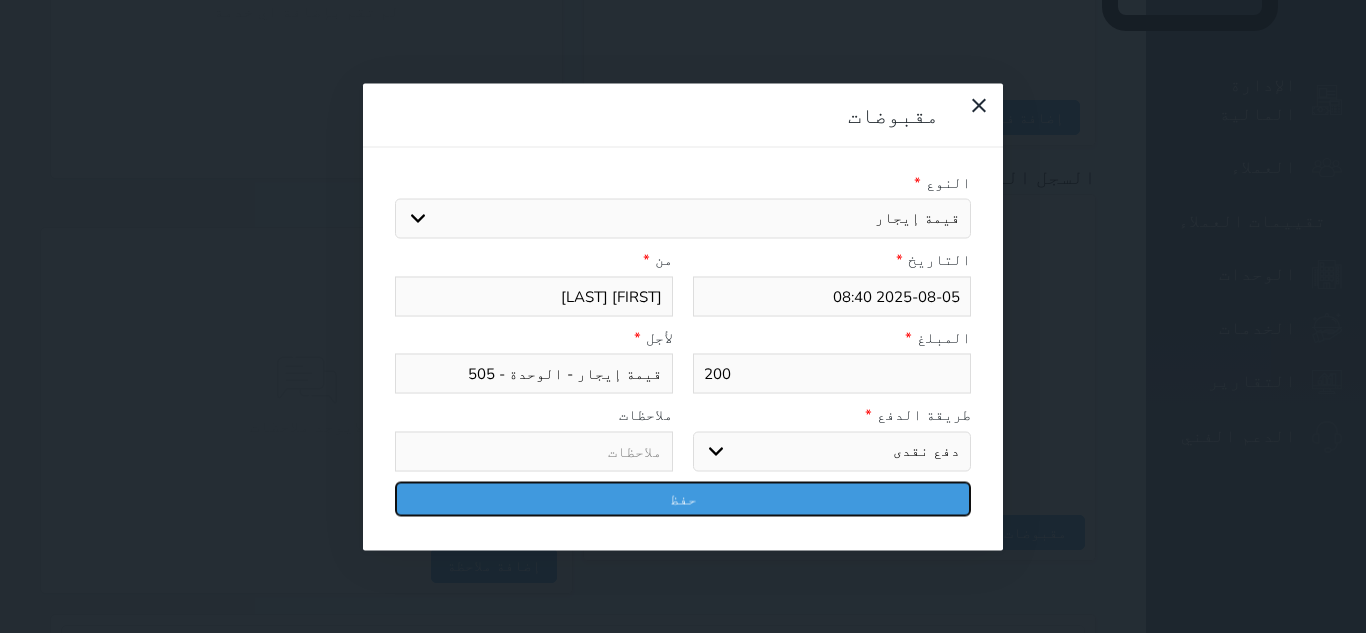 click on "حفظ" at bounding box center [683, 498] 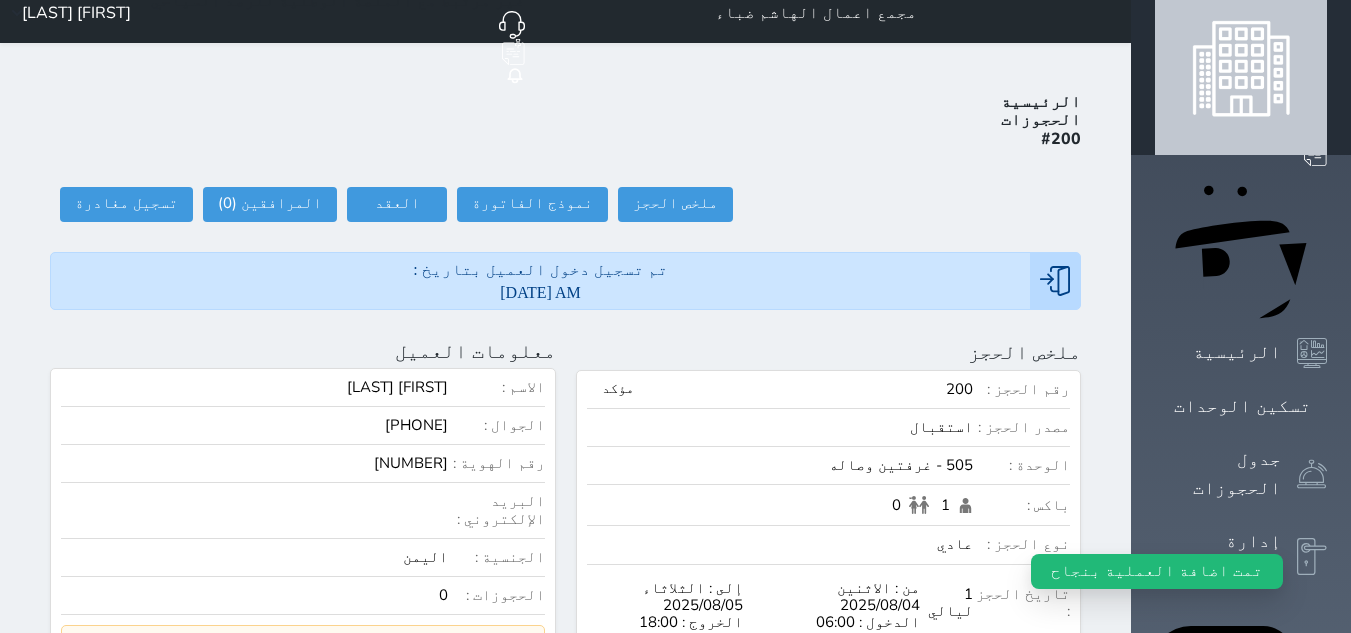 scroll, scrollTop: 0, scrollLeft: 0, axis: both 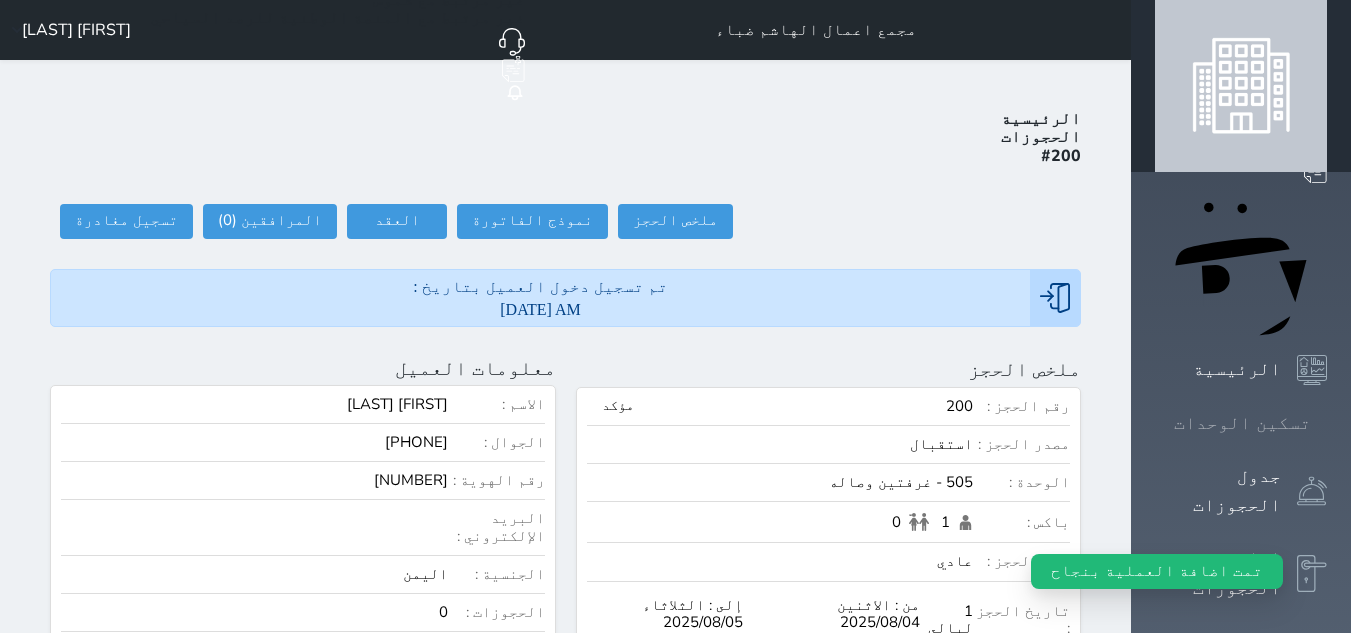 click on "تسكين الوحدات" at bounding box center [1242, 423] 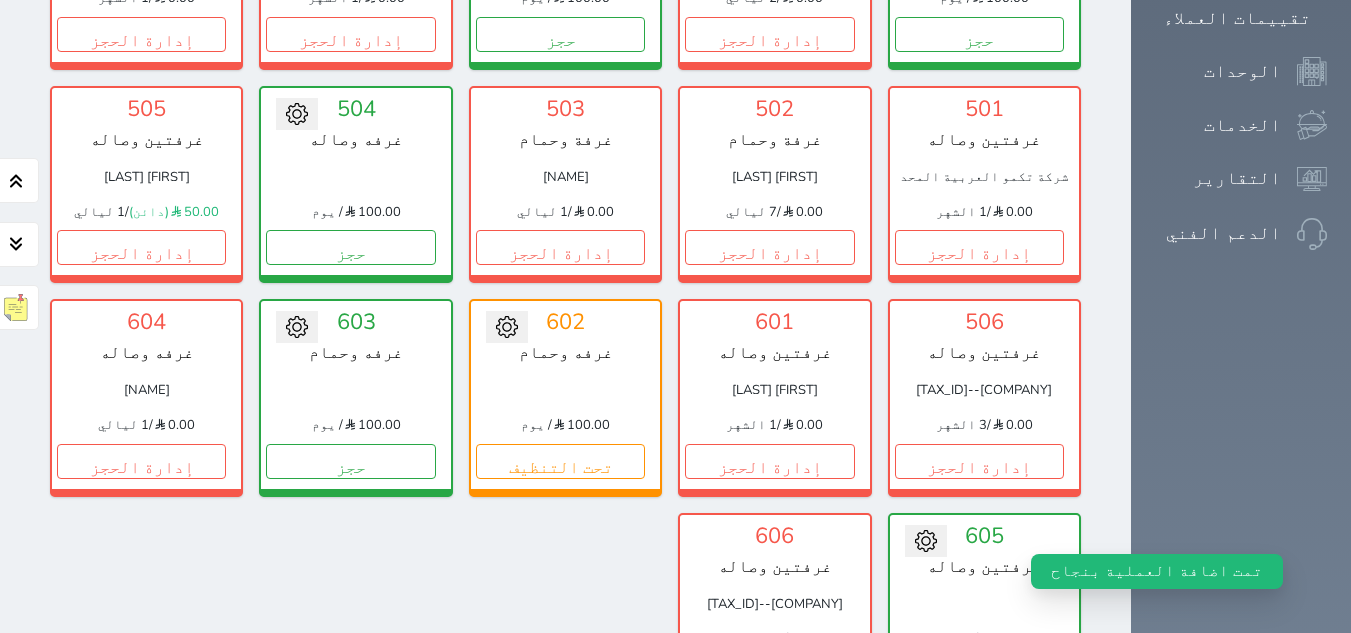 scroll, scrollTop: 1478, scrollLeft: 0, axis: vertical 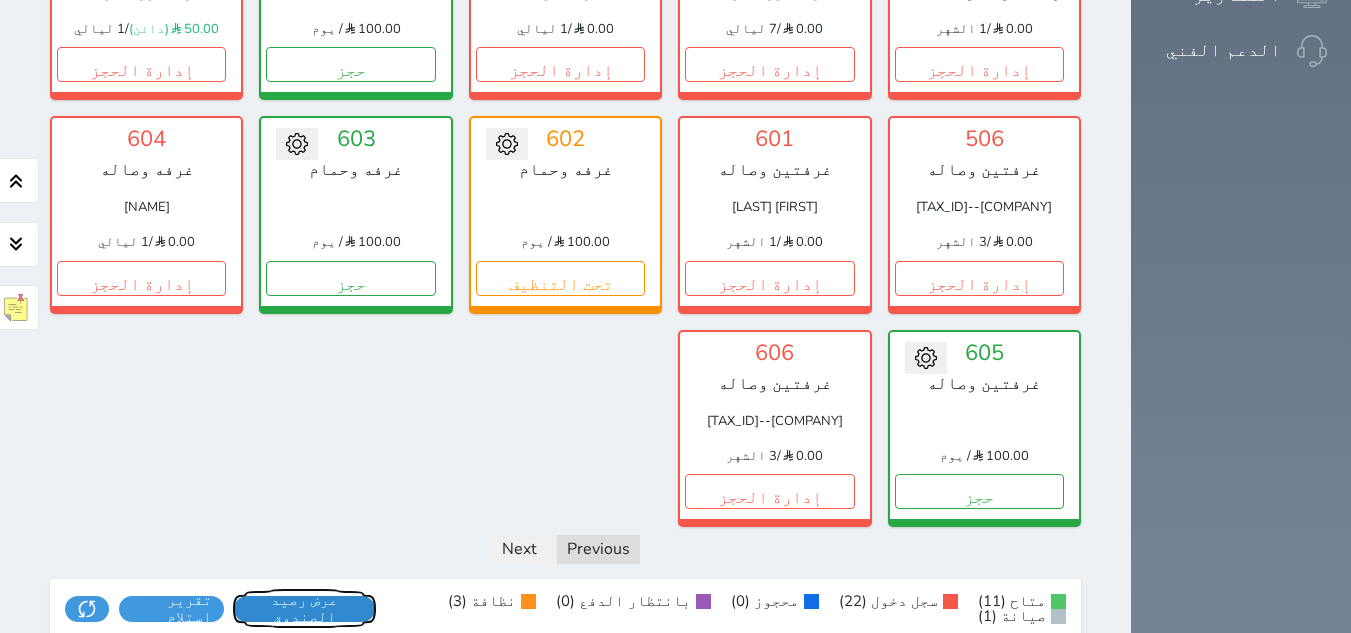 click on "عرض رصيد الصندوق" at bounding box center [304, 609] 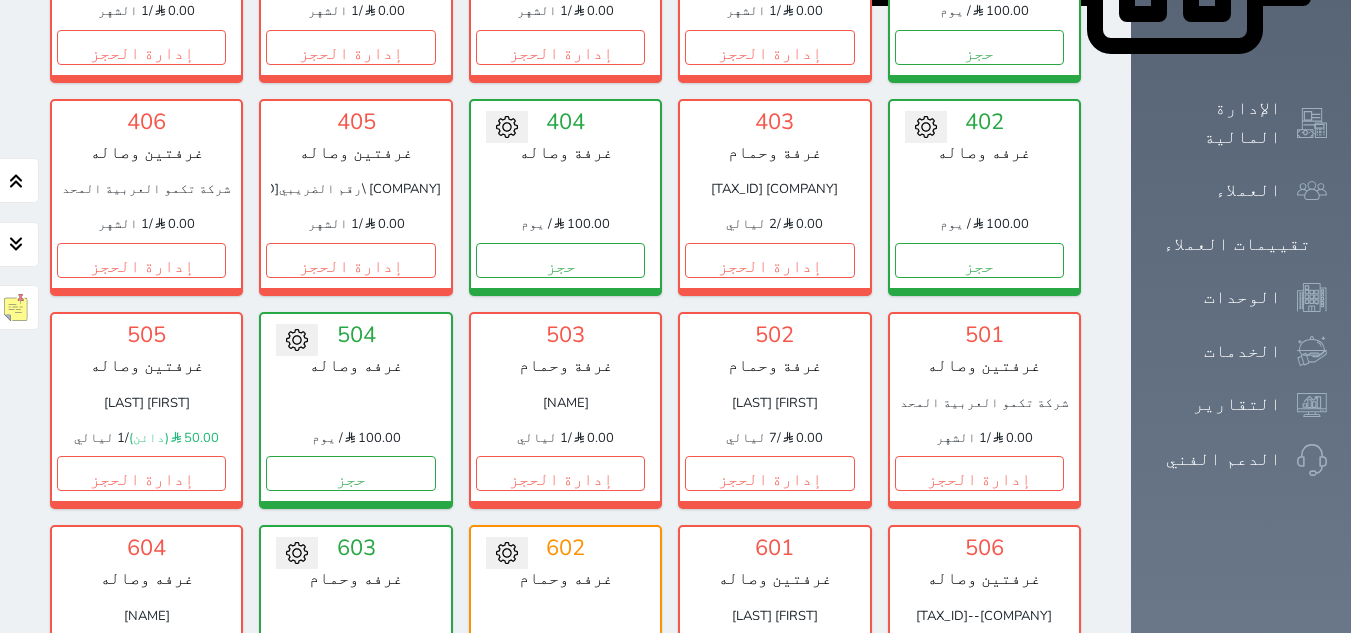 scroll, scrollTop: 1078, scrollLeft: 0, axis: vertical 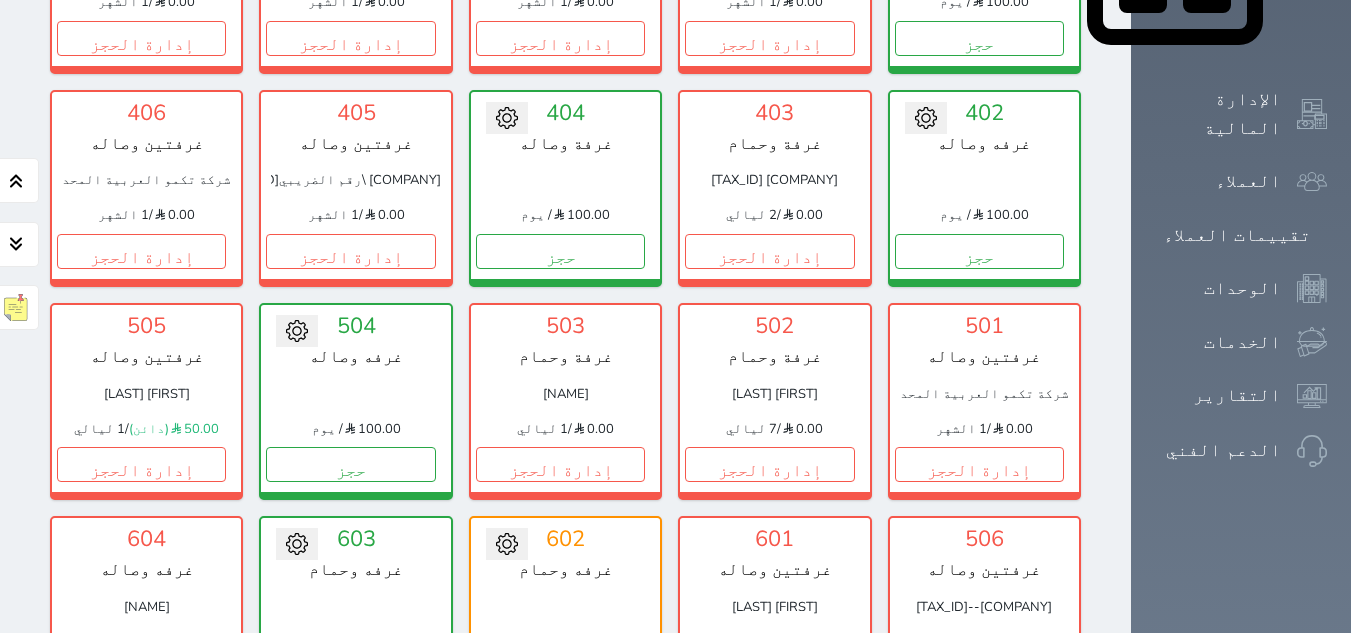 click 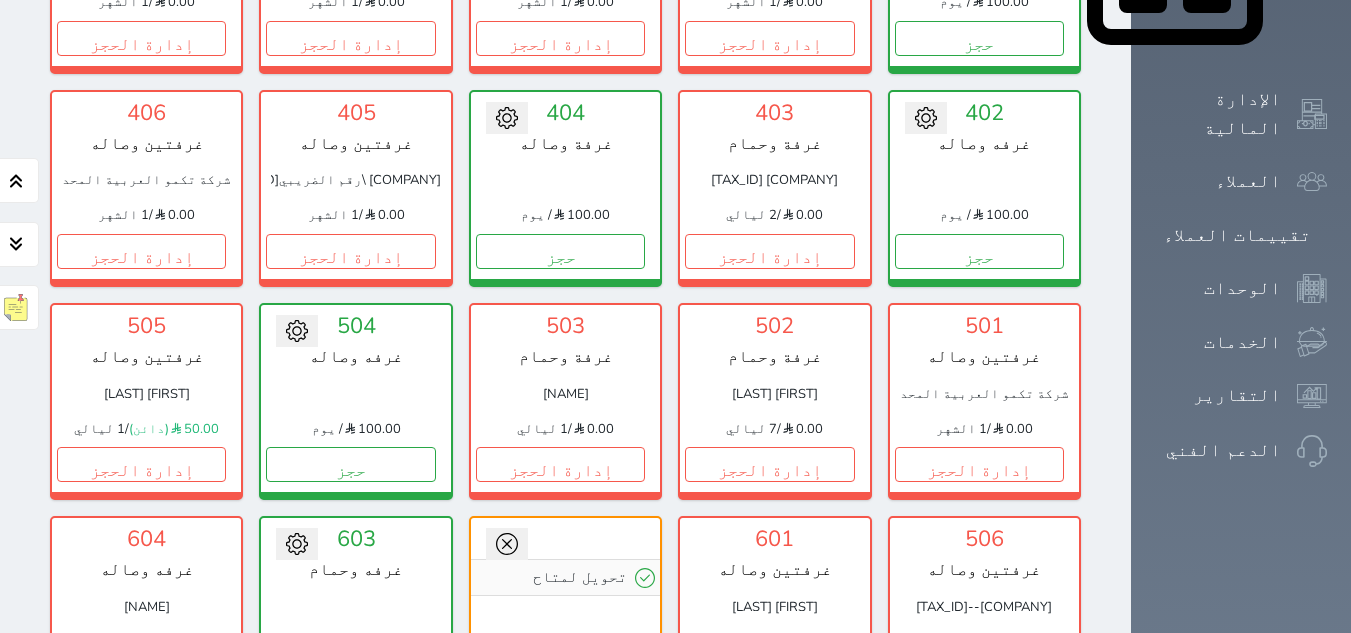 click on "تحويل لتحت الصيانة
تحويل لتحت التنظيف
0   عدد 1 غرفه رقم 111  لمدة شهر -- الاستراحه
100.00
/ يوم       حجز                   تغيير الحالة الى صيانة                   التاريخ المتوقع للانتهاء       حفظ
تحويل لمتاح
101   غرفتين وصاله         فحص
100.00
/ يوم            تحت الصيانة           تغيير الحالة الى صيانة                   التاريخ المتوقع للانتهاء       حفظ                   102   غرفه وحمام
[FIRST] [LAST]
0.00
/   1 ليالي           إدارة الحجز               تغيير الحالة الى صيانة" at bounding box center (565, 82) 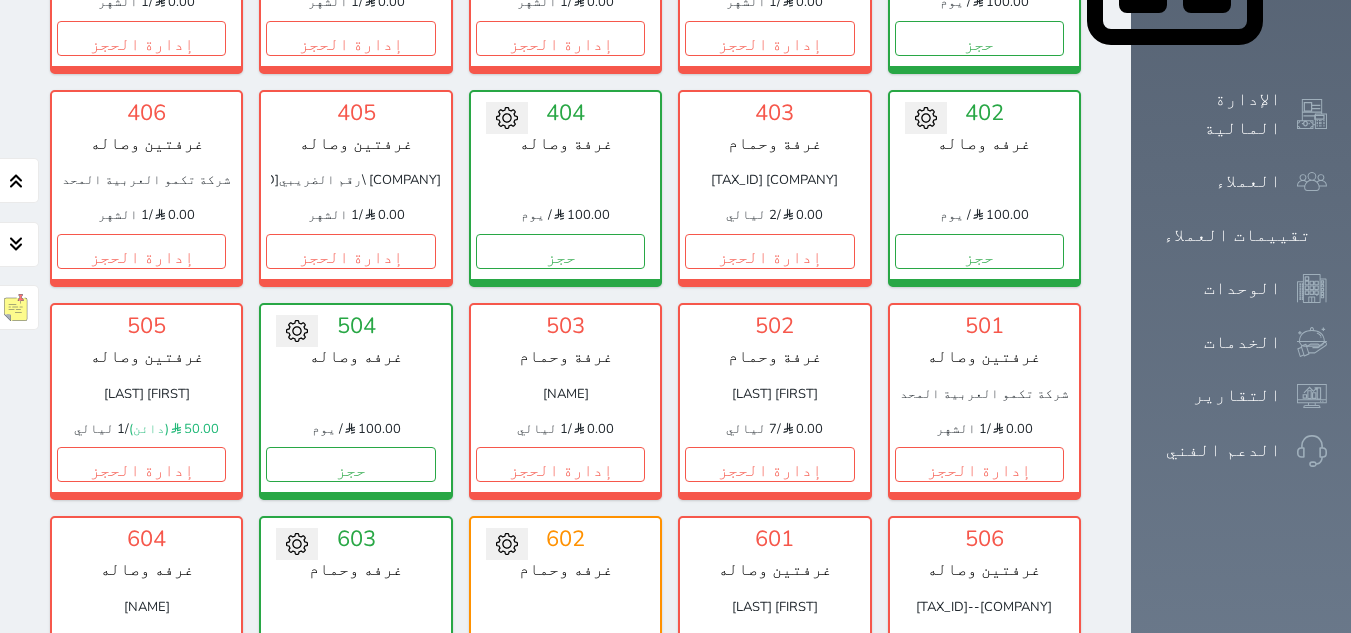 click 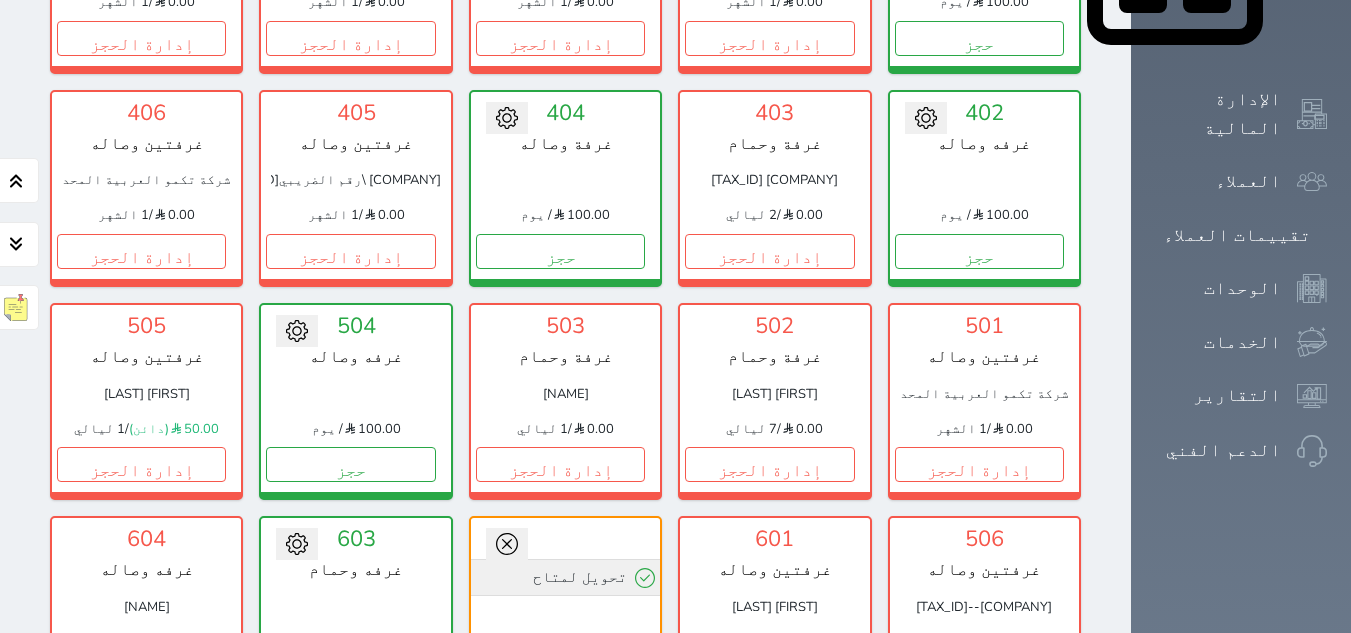 click on "تحويل لمتاح" at bounding box center [565, 577] 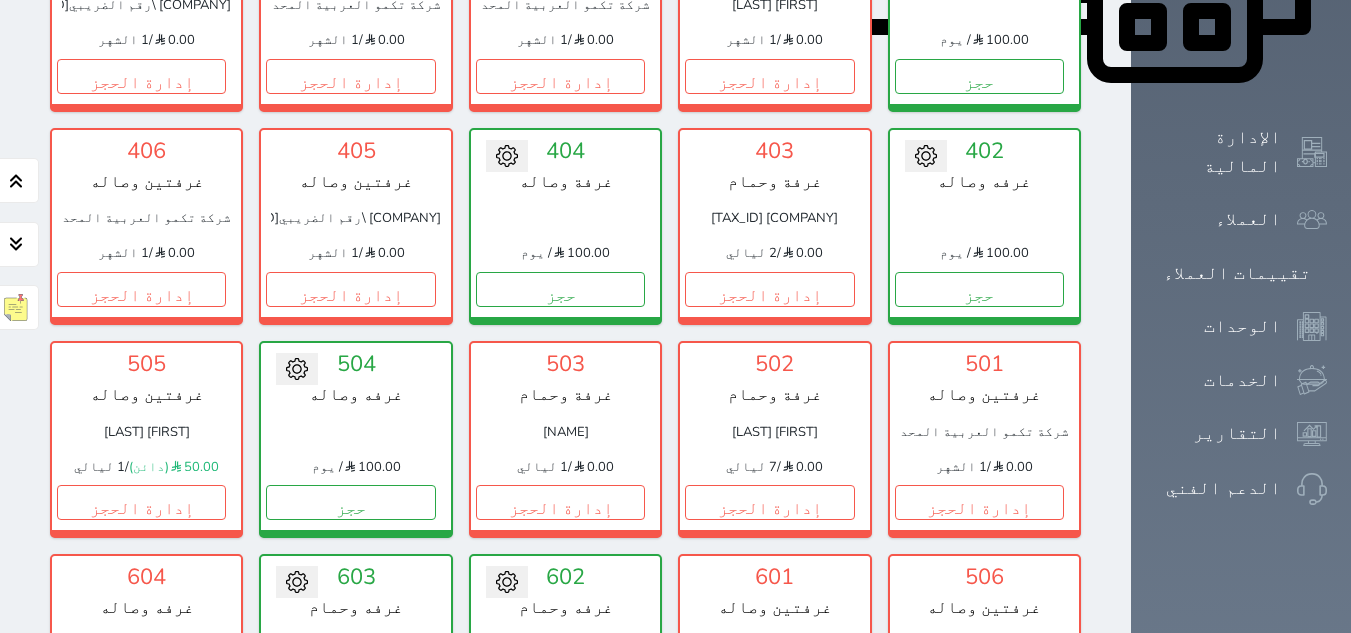 scroll, scrollTop: 1100, scrollLeft: 0, axis: vertical 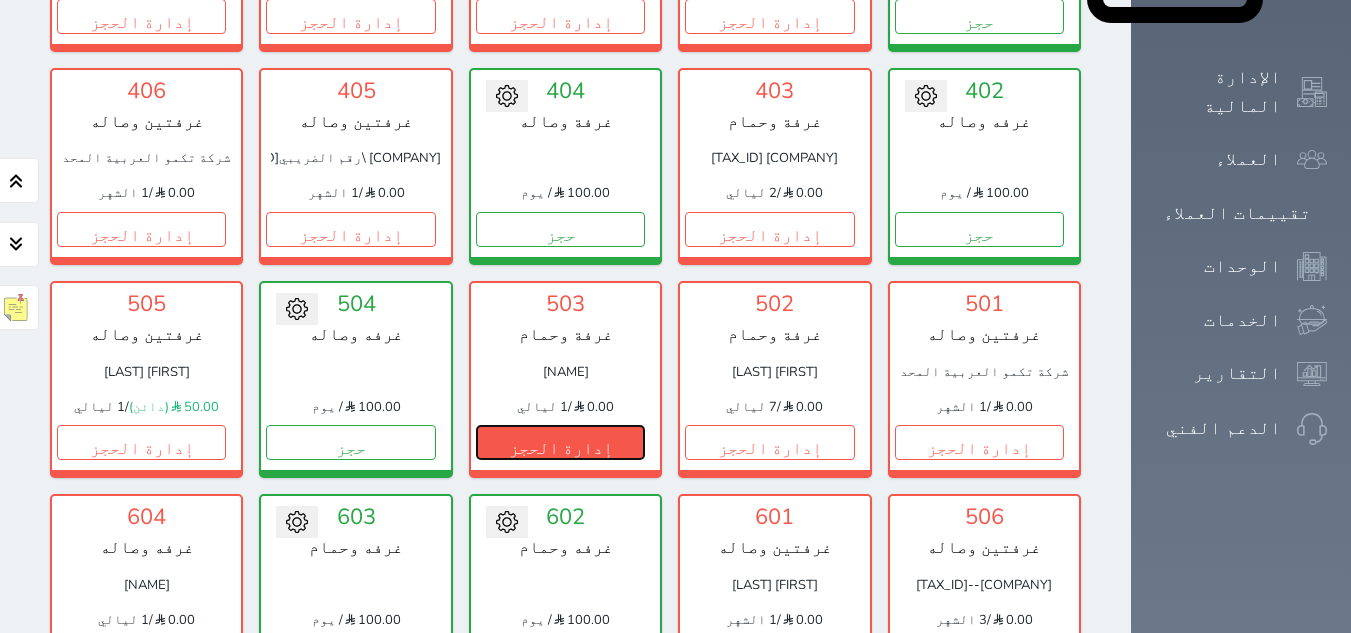 click on "إدارة الحجز" at bounding box center (560, 442) 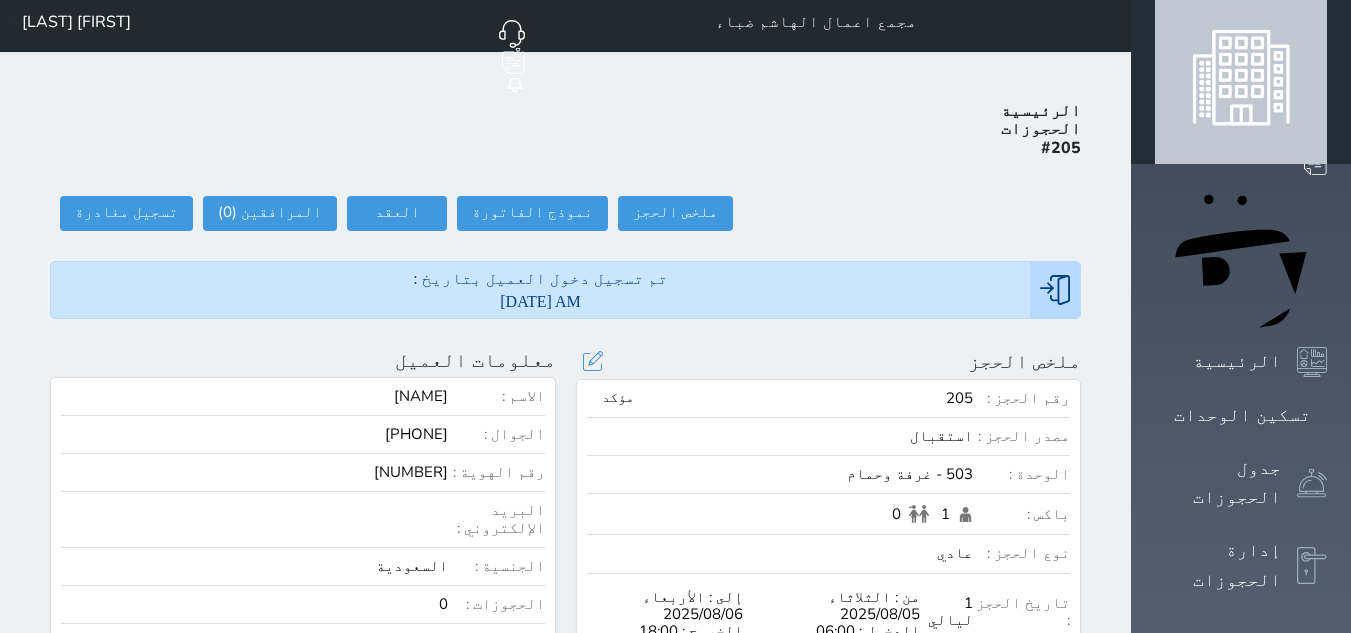 scroll, scrollTop: 0, scrollLeft: 0, axis: both 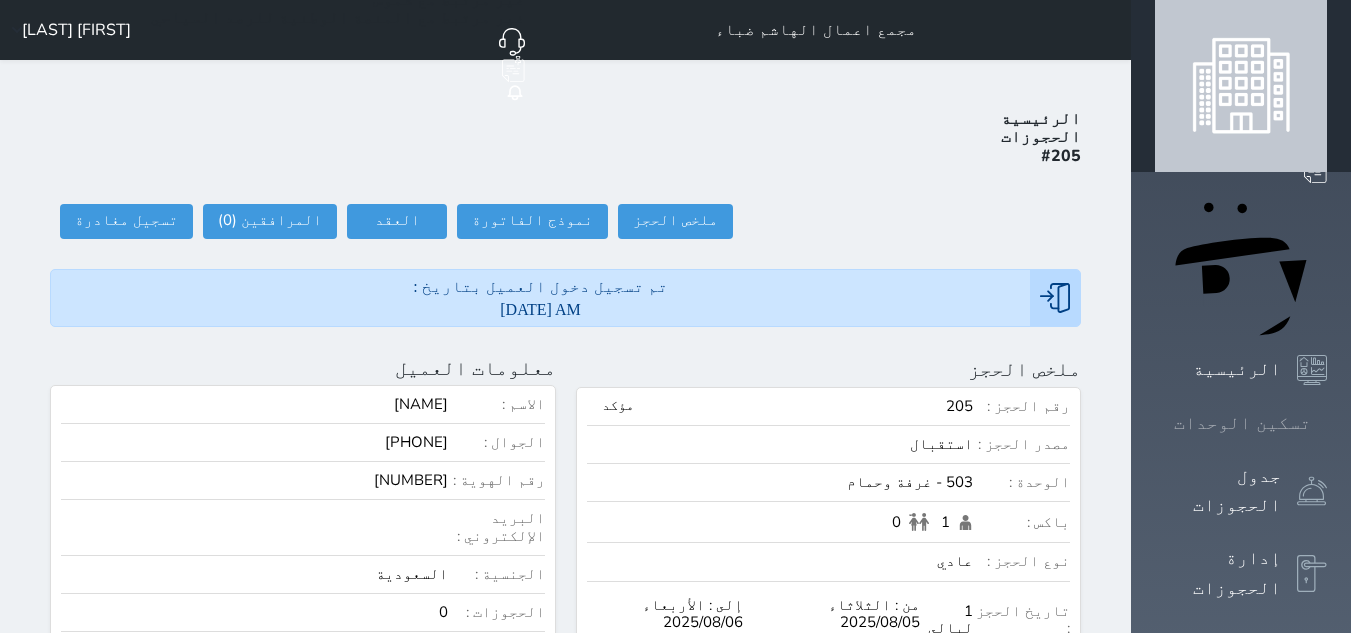 click on "تسكين الوحدات" at bounding box center (1242, 423) 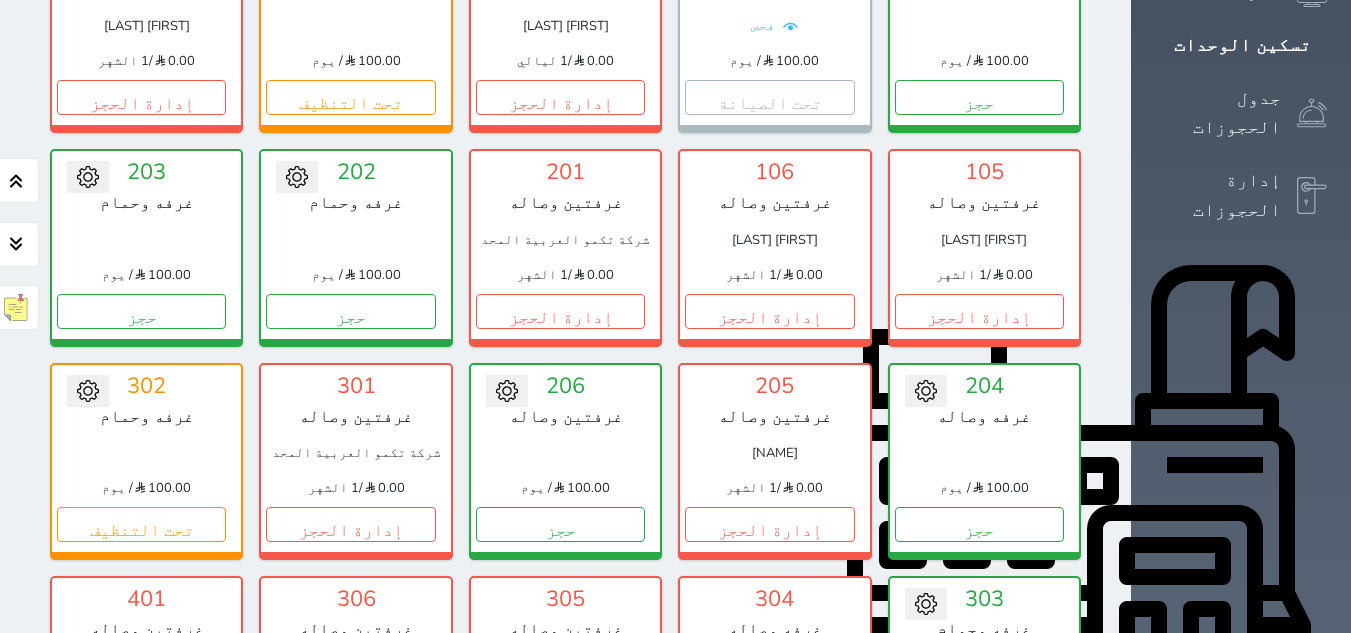 scroll, scrollTop: 278, scrollLeft: 0, axis: vertical 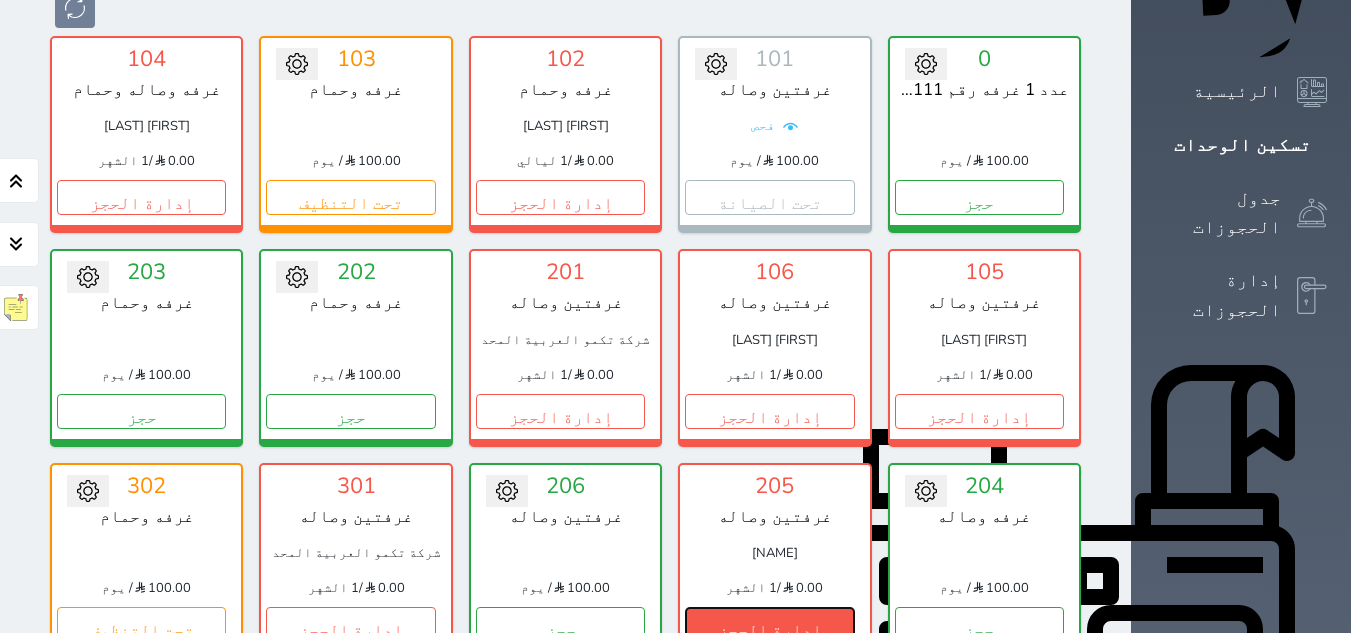 click on "إدارة الحجز" at bounding box center [769, 624] 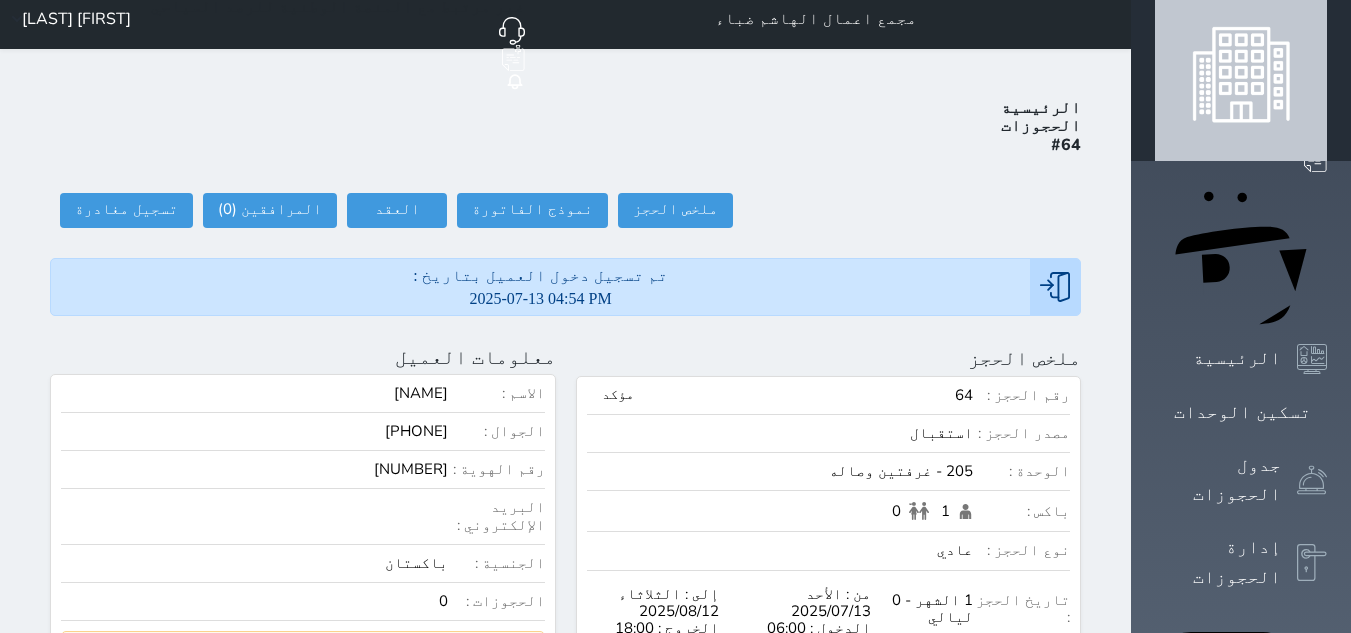 scroll, scrollTop: 0, scrollLeft: 0, axis: both 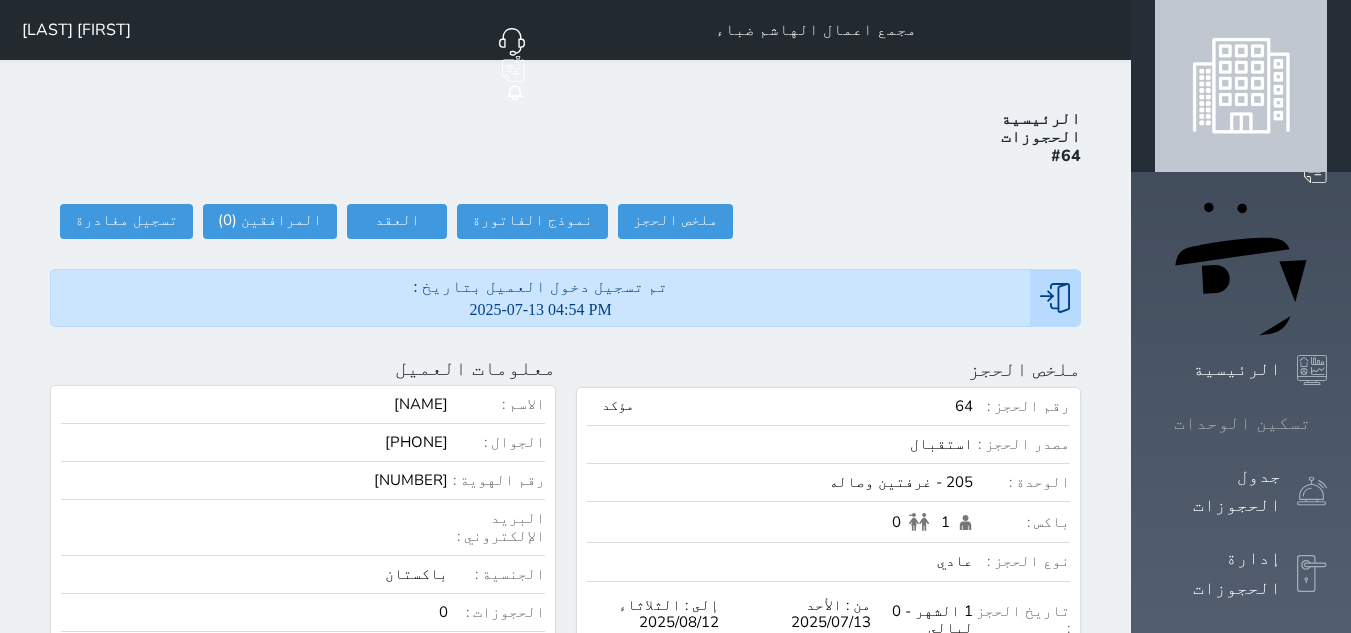 click on "تسكين الوحدات" at bounding box center [1242, 423] 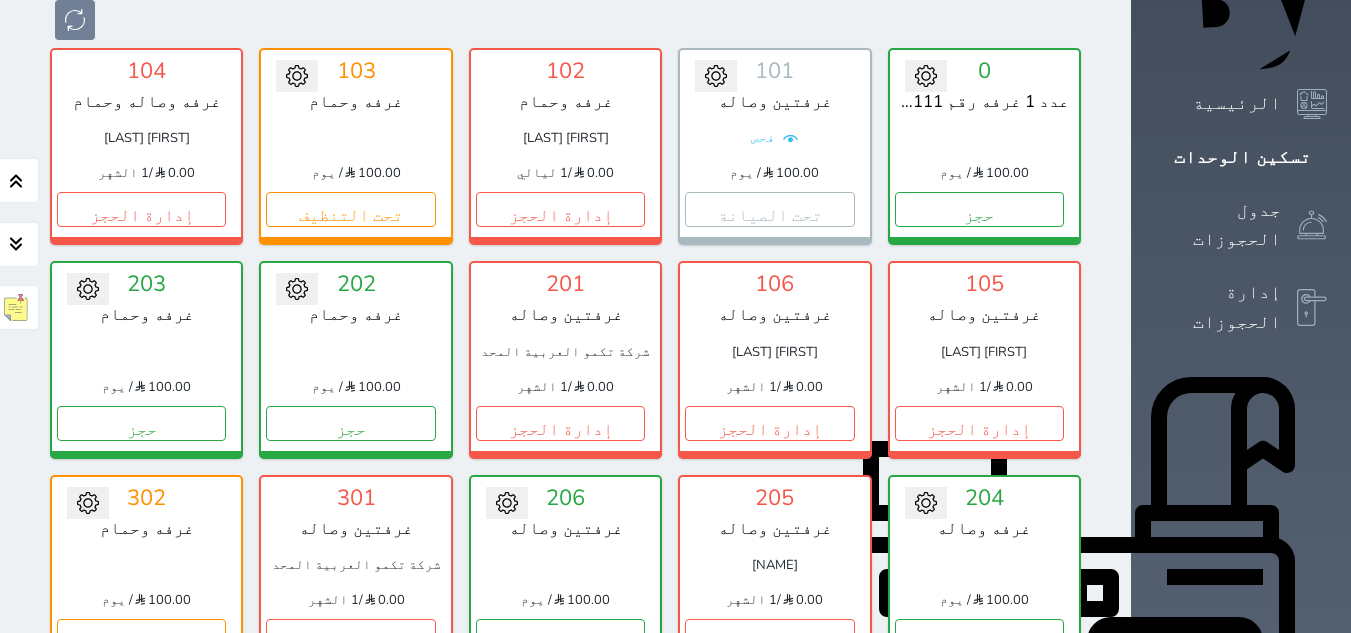 scroll, scrollTop: 278, scrollLeft: 0, axis: vertical 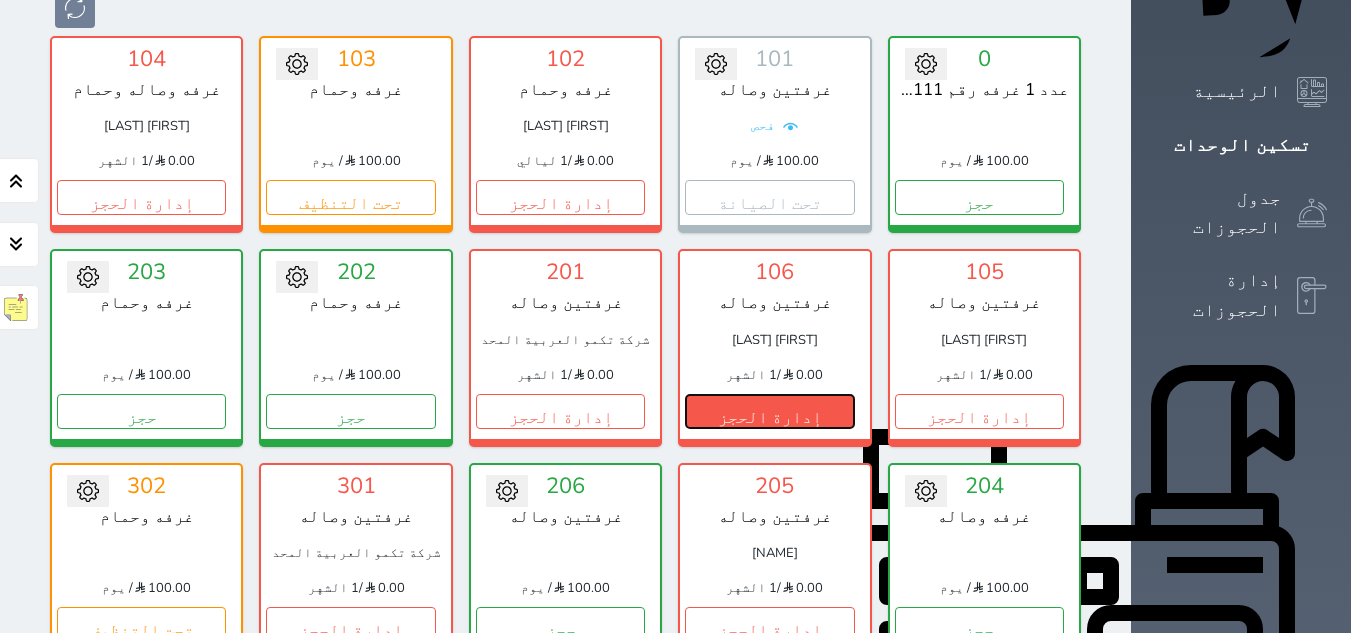 click on "إدارة الحجز" at bounding box center [769, 411] 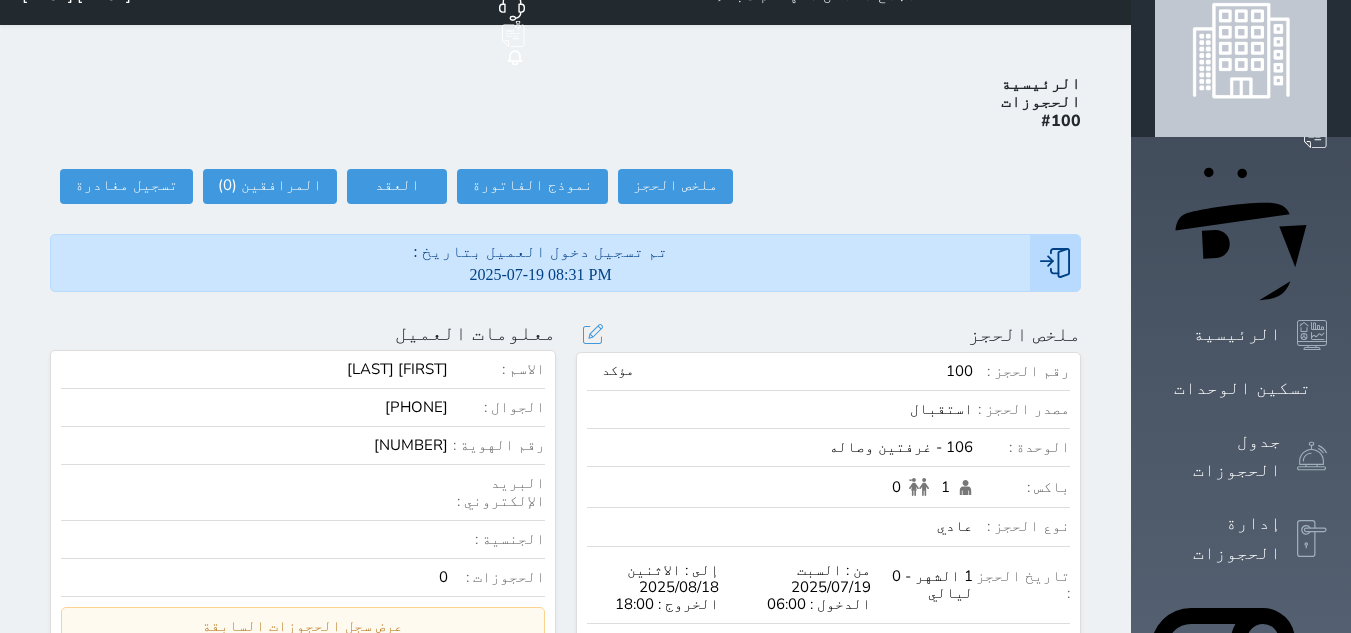 scroll, scrollTop: 0, scrollLeft: 0, axis: both 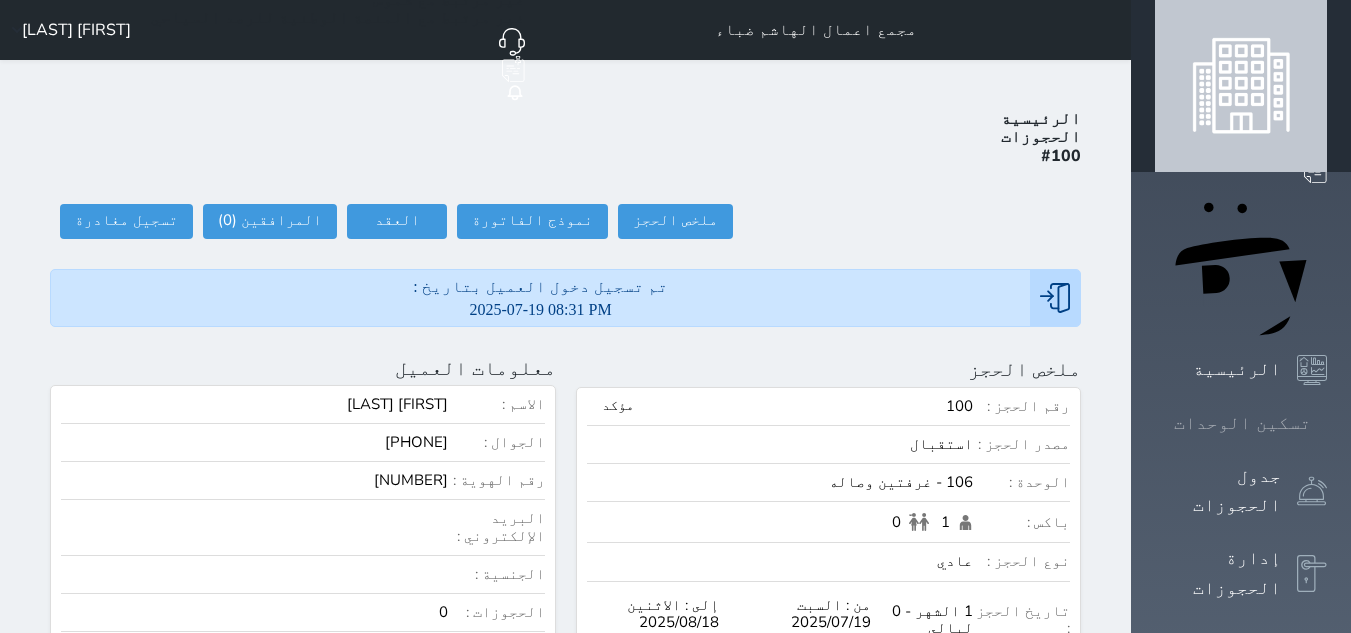 click on "تسكين الوحدات" at bounding box center (1242, 423) 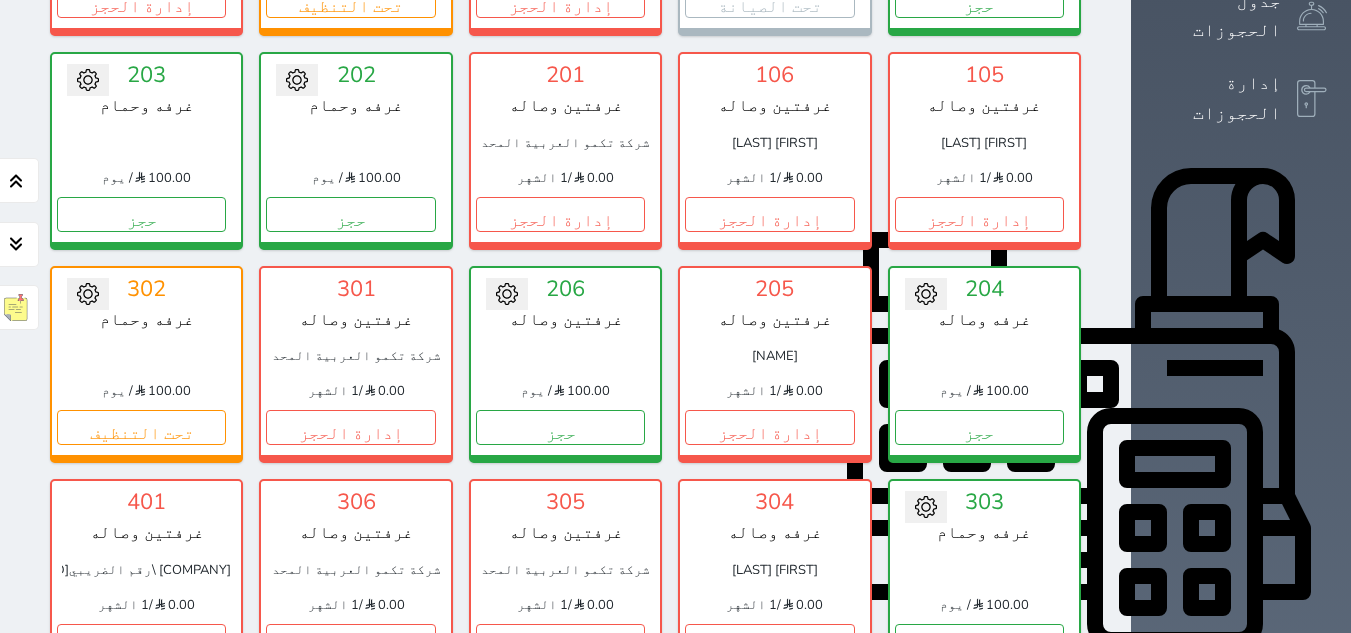 scroll, scrollTop: 478, scrollLeft: 0, axis: vertical 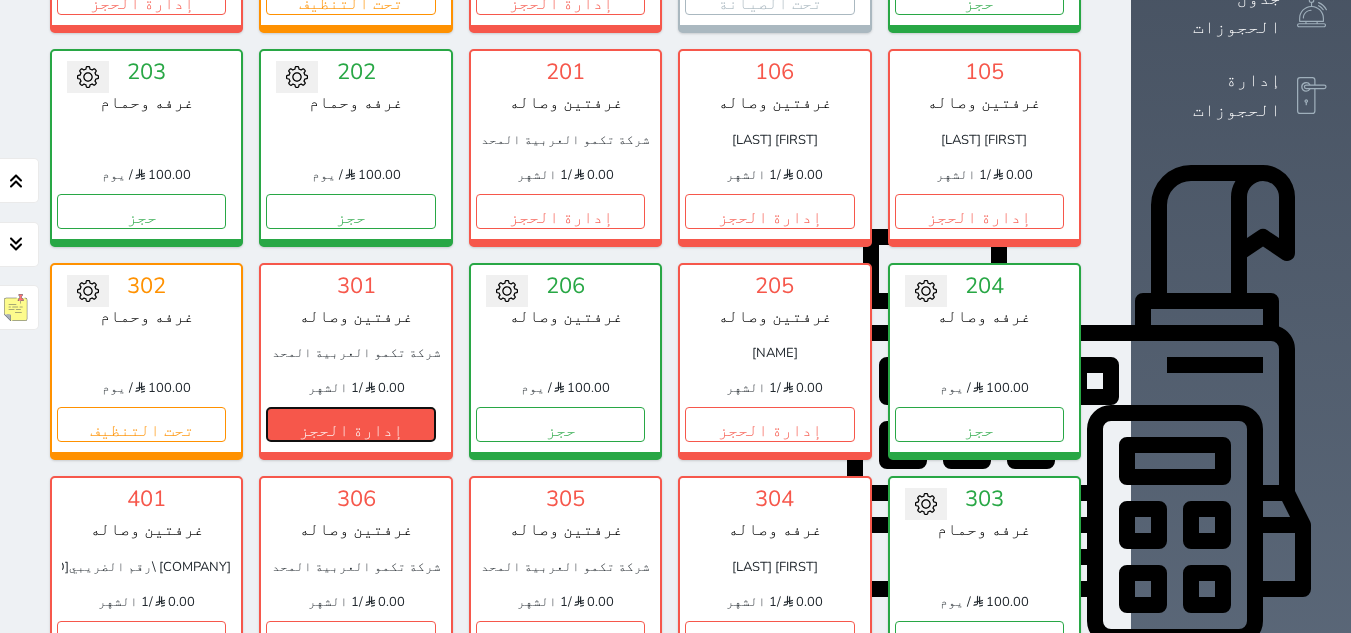 click on "إدارة الحجز" at bounding box center [350, 424] 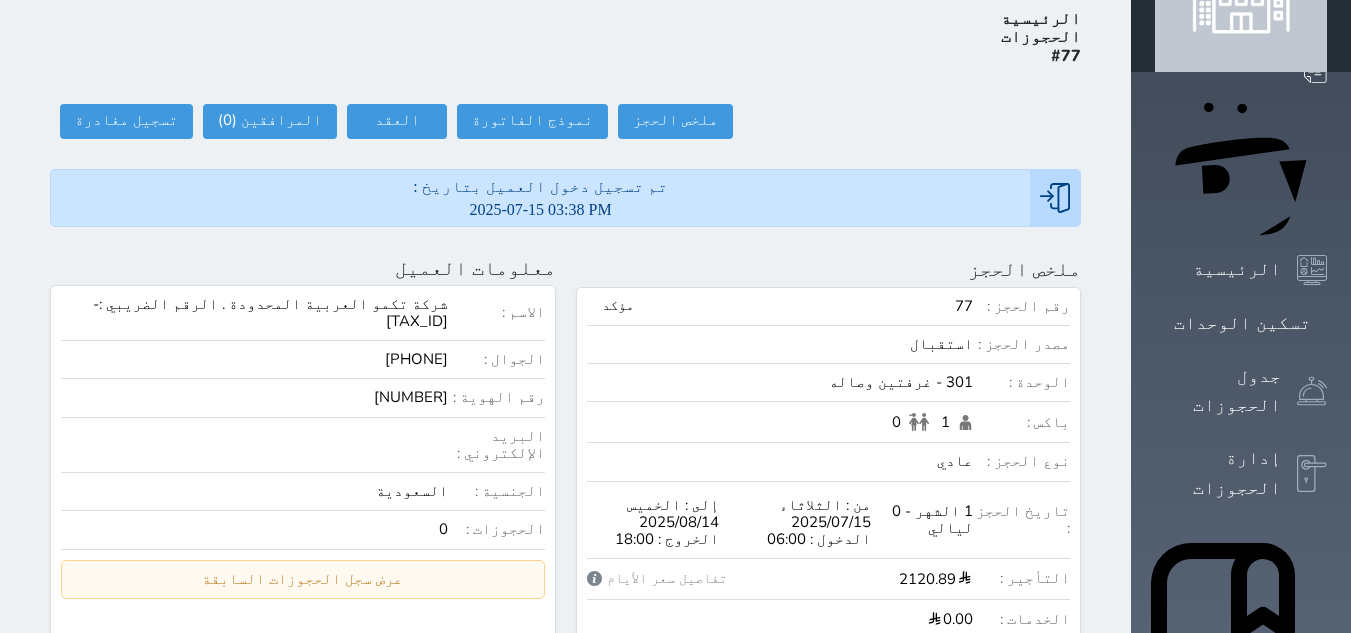 scroll, scrollTop: 0, scrollLeft: 0, axis: both 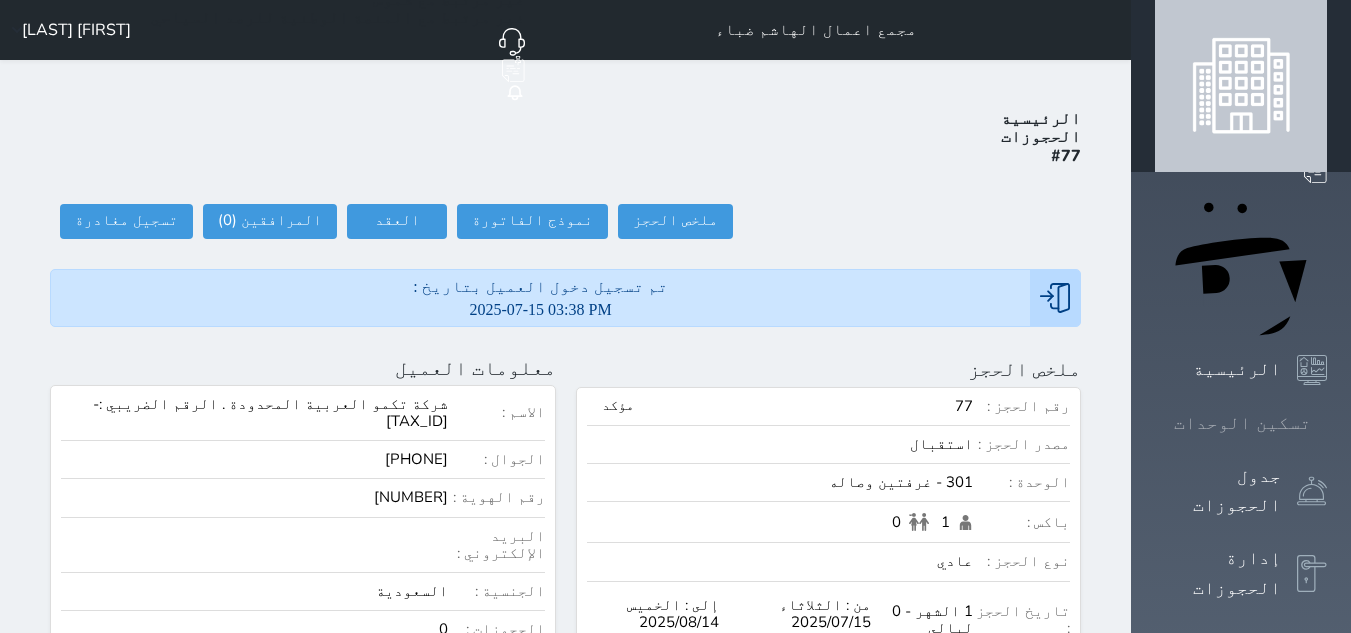 click on "تسكين الوحدات" at bounding box center (1241, 423) 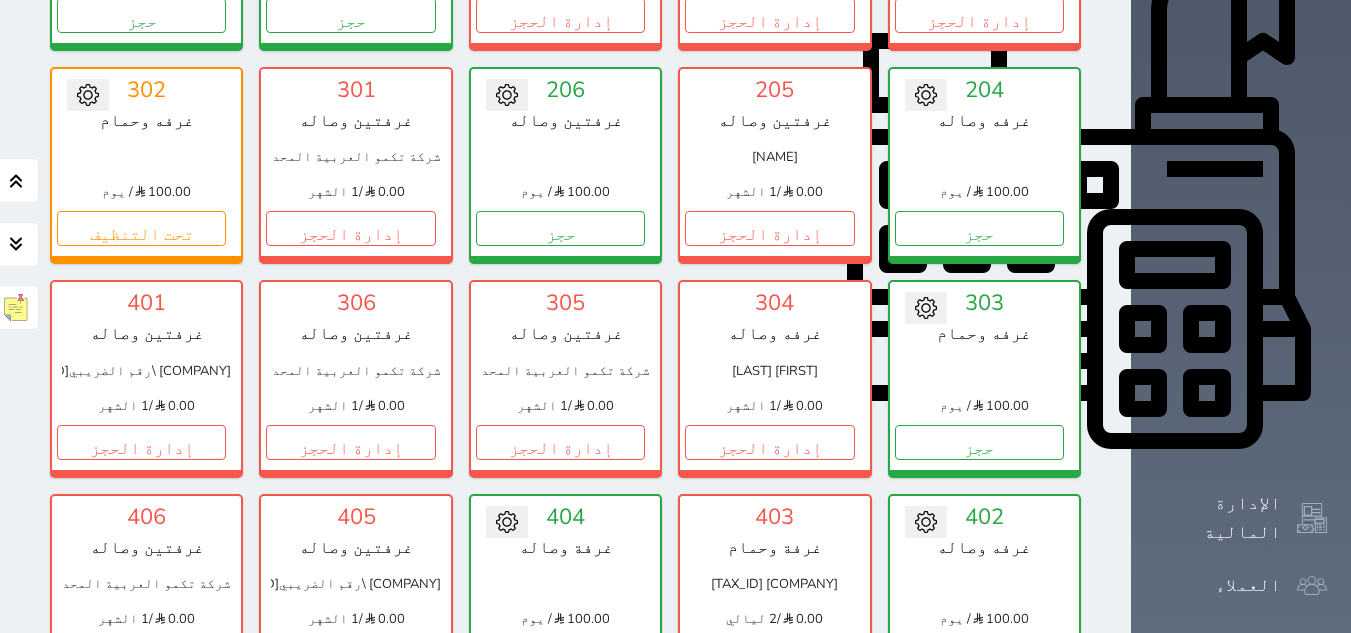 scroll, scrollTop: 678, scrollLeft: 0, axis: vertical 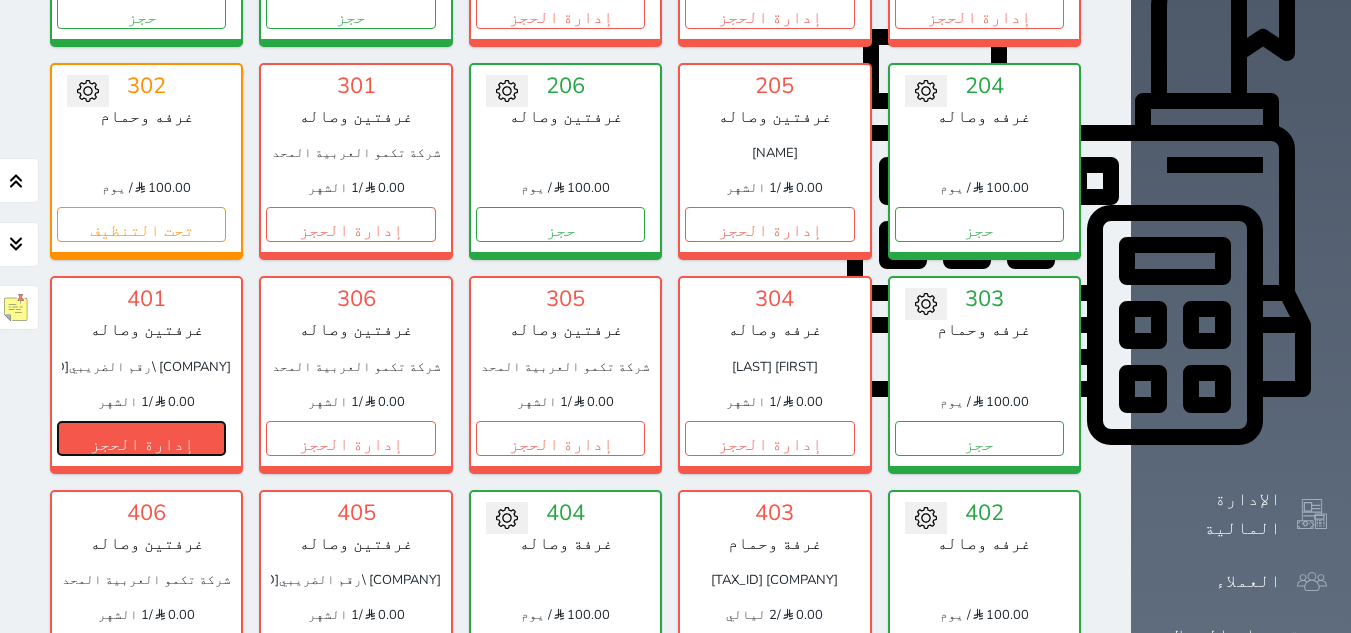 click on "إدارة الحجز" at bounding box center [141, 438] 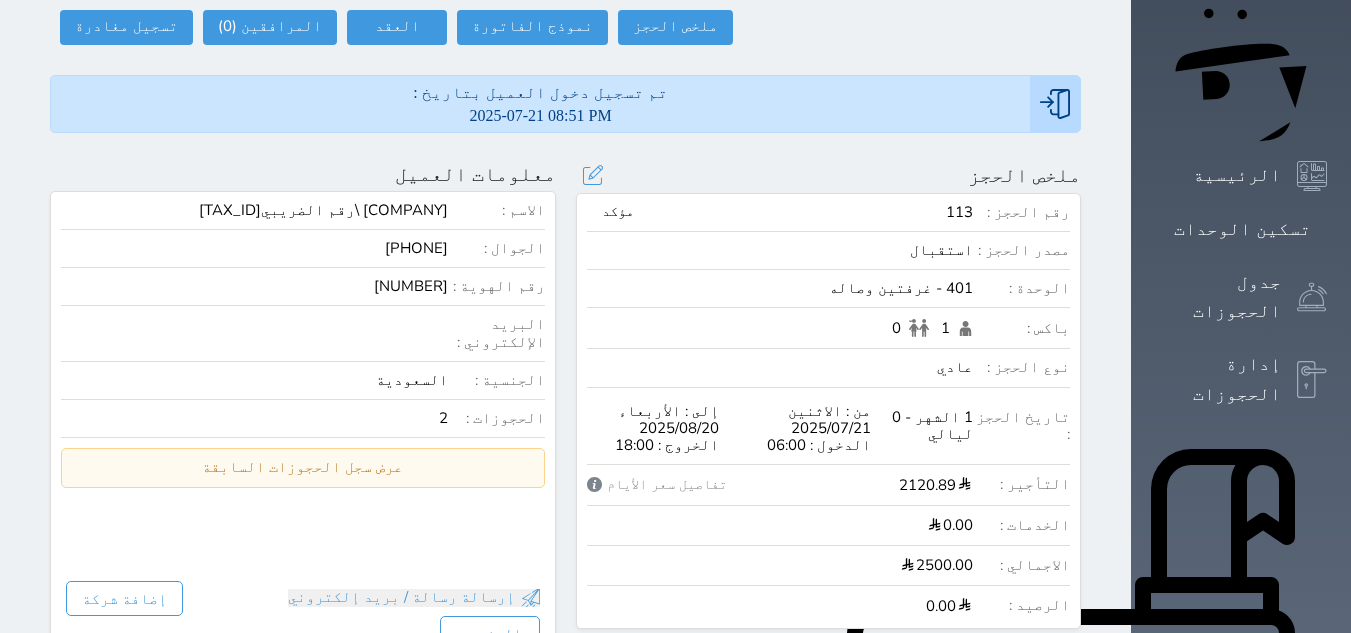 scroll, scrollTop: 200, scrollLeft: 0, axis: vertical 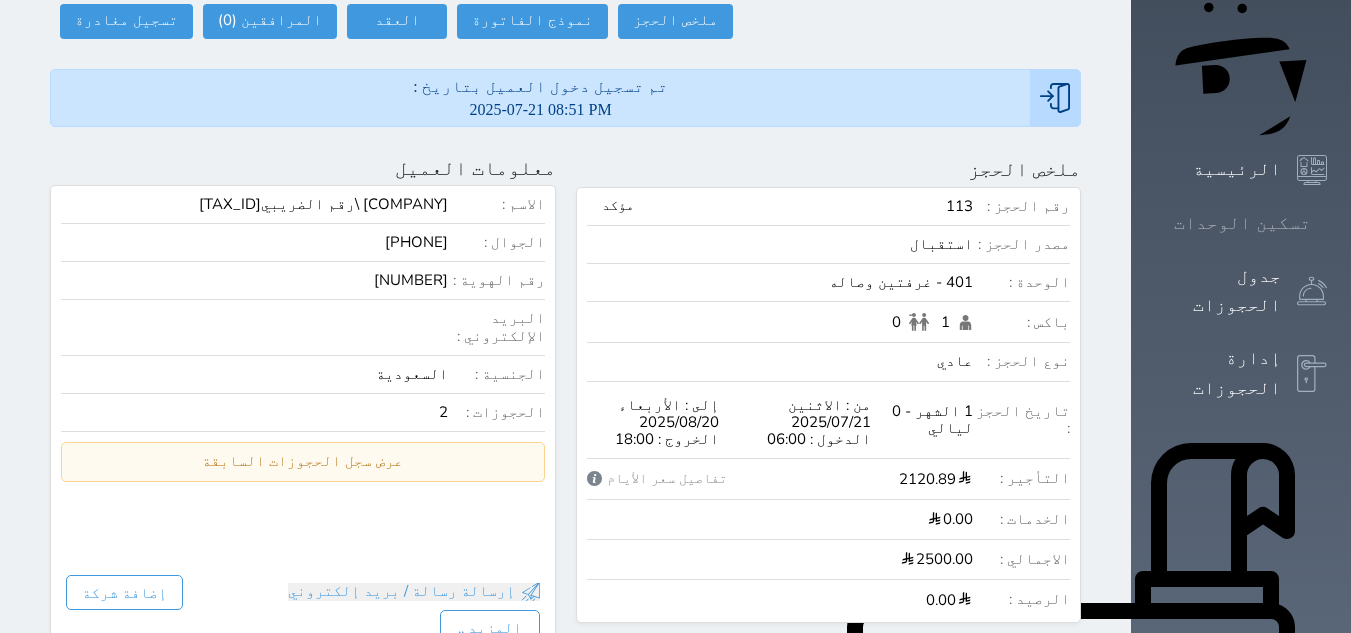 click on "تسكين الوحدات" at bounding box center [1242, 223] 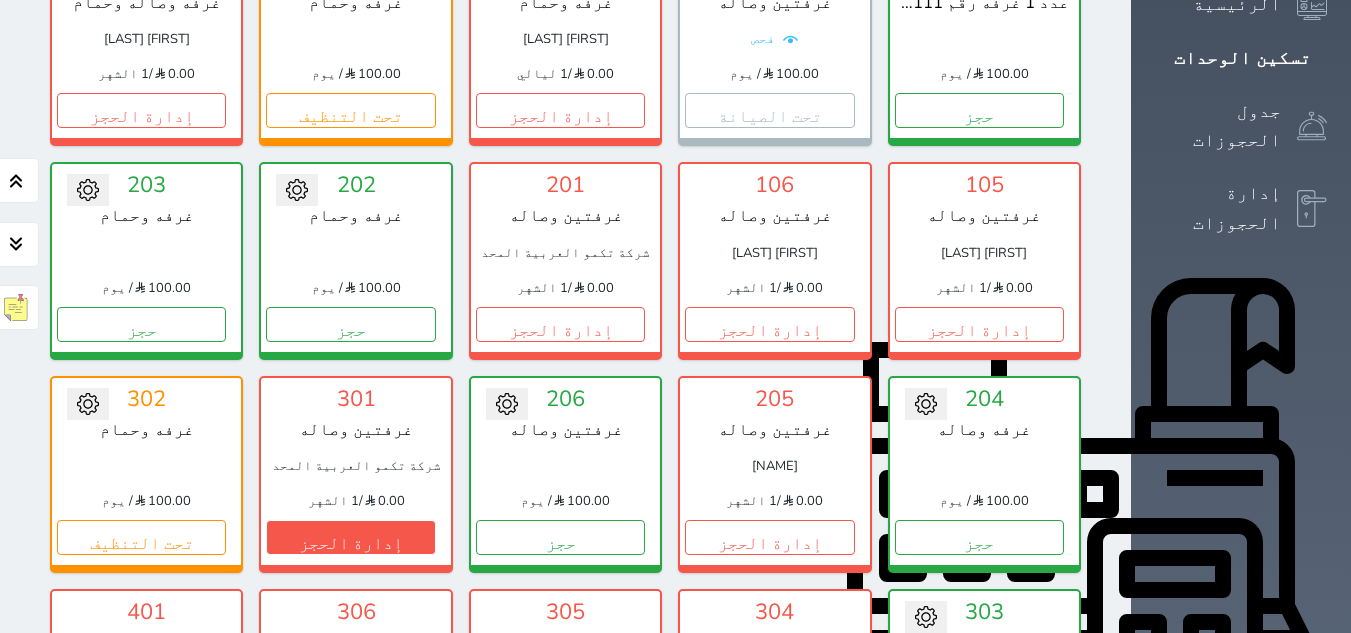 scroll, scrollTop: 400, scrollLeft: 0, axis: vertical 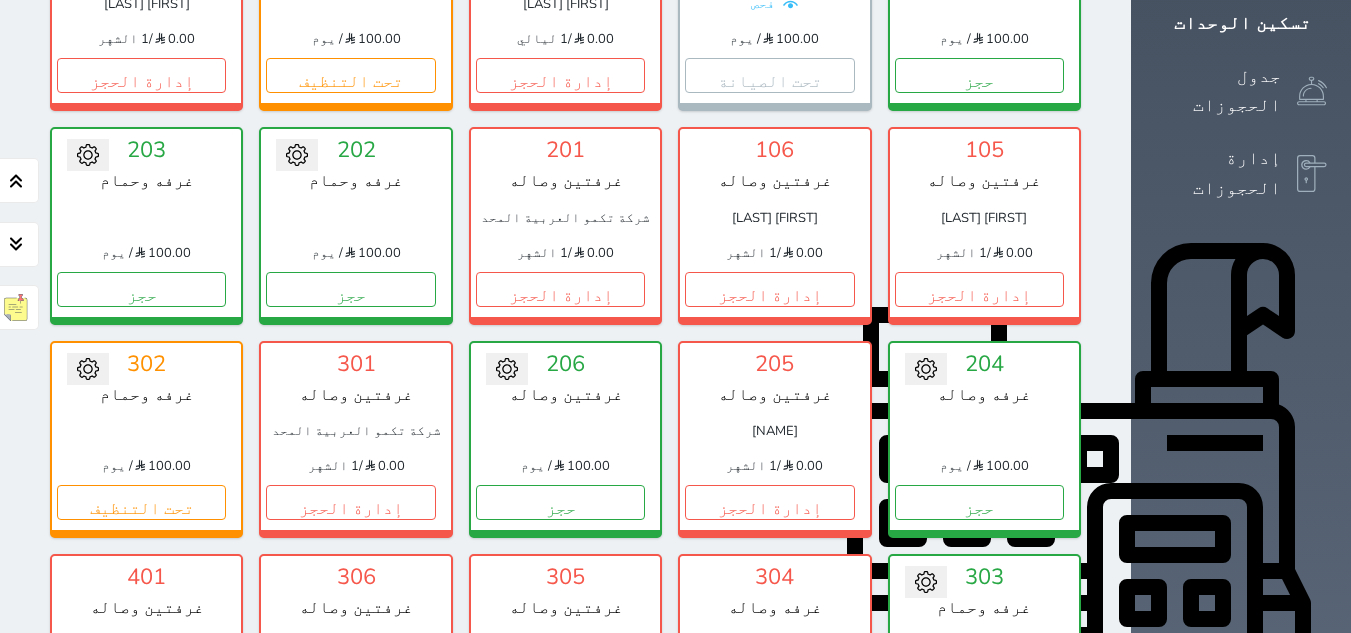 click on "إدارة الحجز" at bounding box center (560, 716) 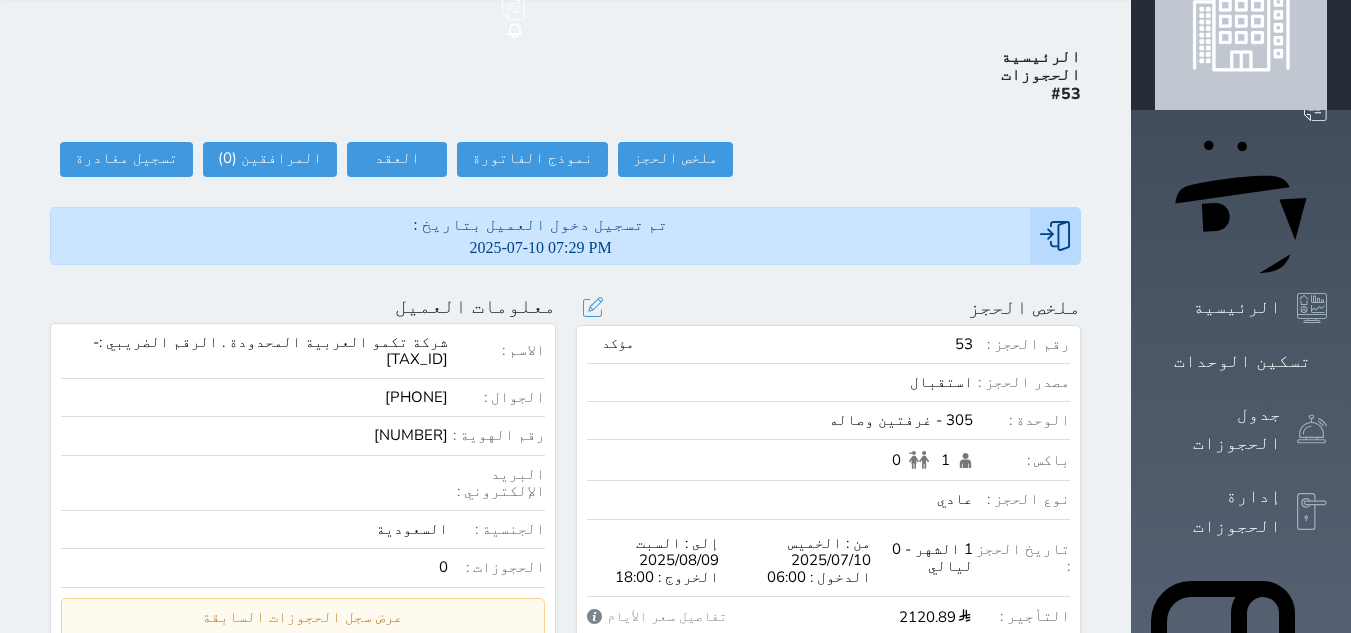 scroll, scrollTop: 0, scrollLeft: 0, axis: both 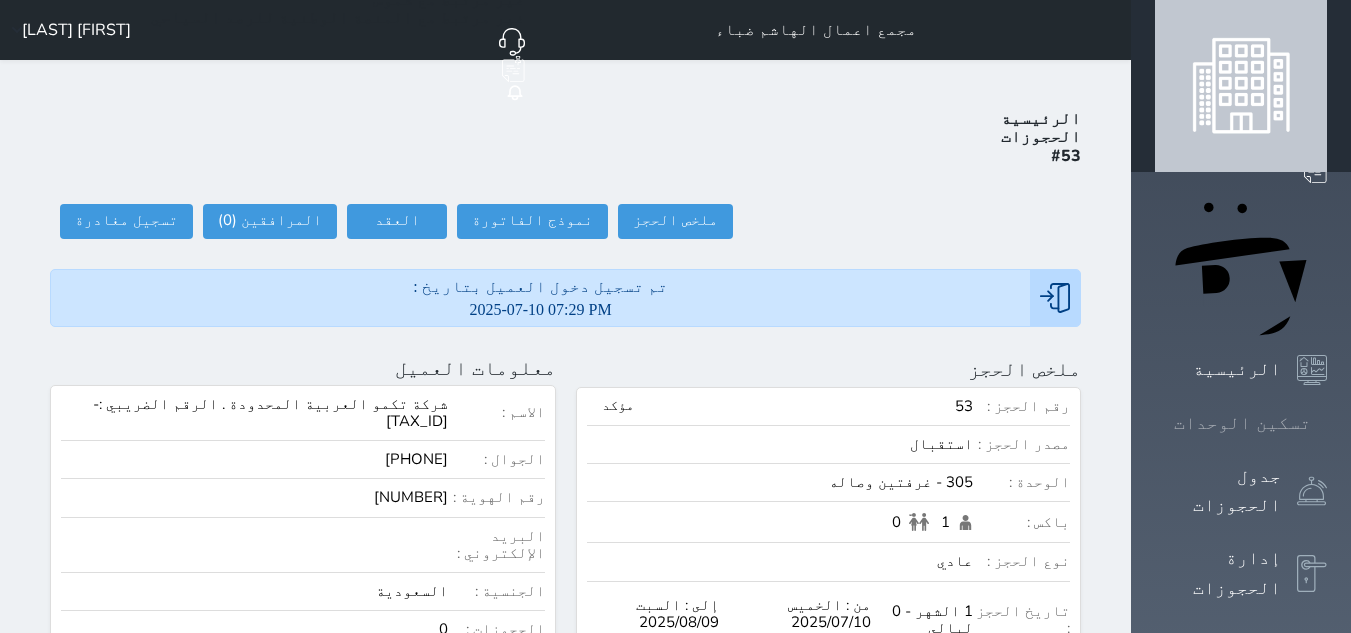 click 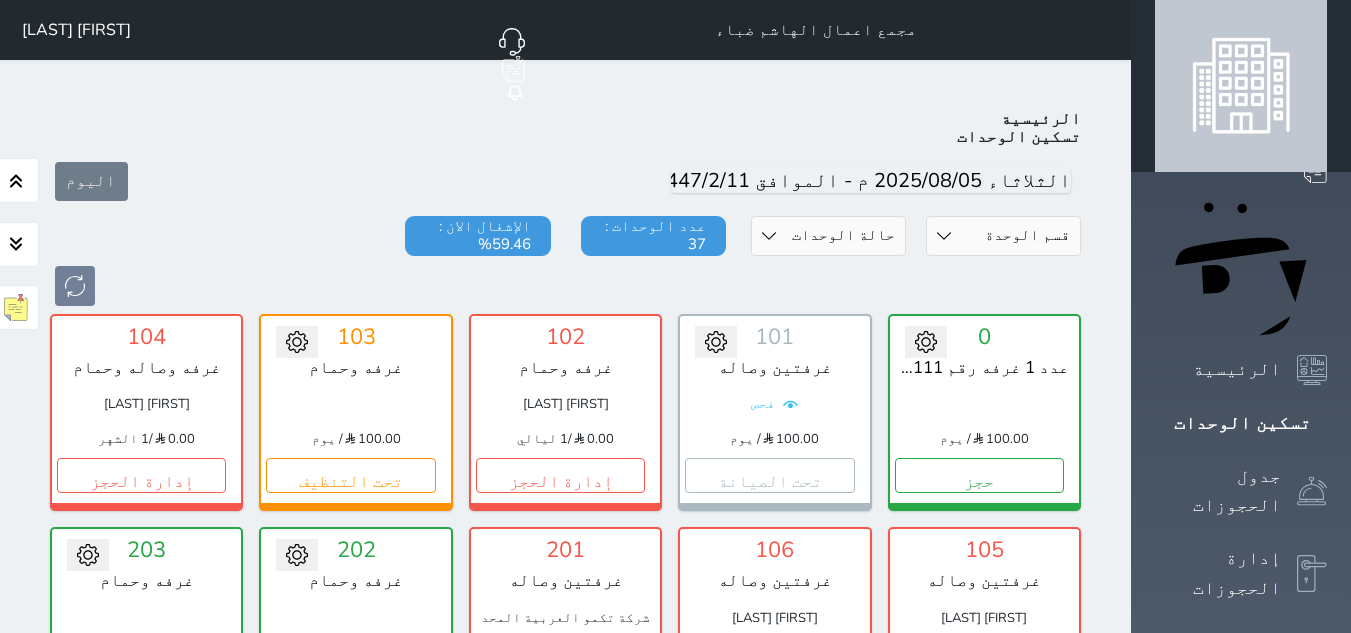 scroll, scrollTop: 78, scrollLeft: 0, axis: vertical 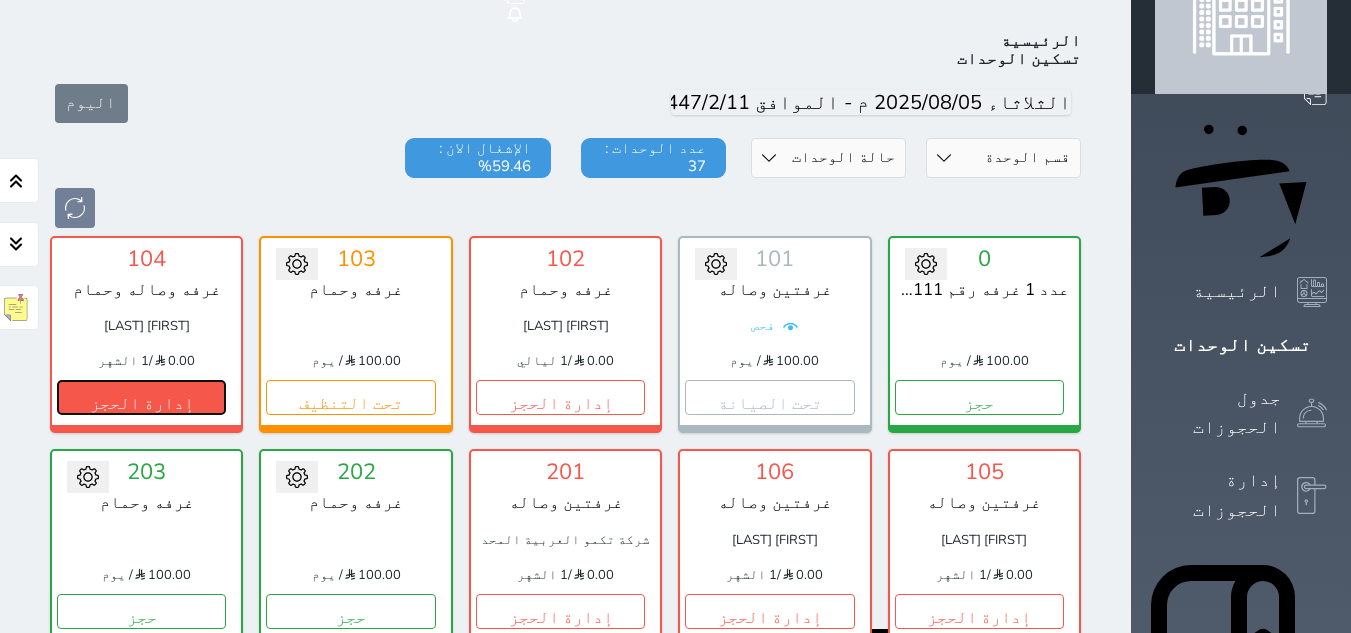 click on "إدارة الحجز" at bounding box center [141, 397] 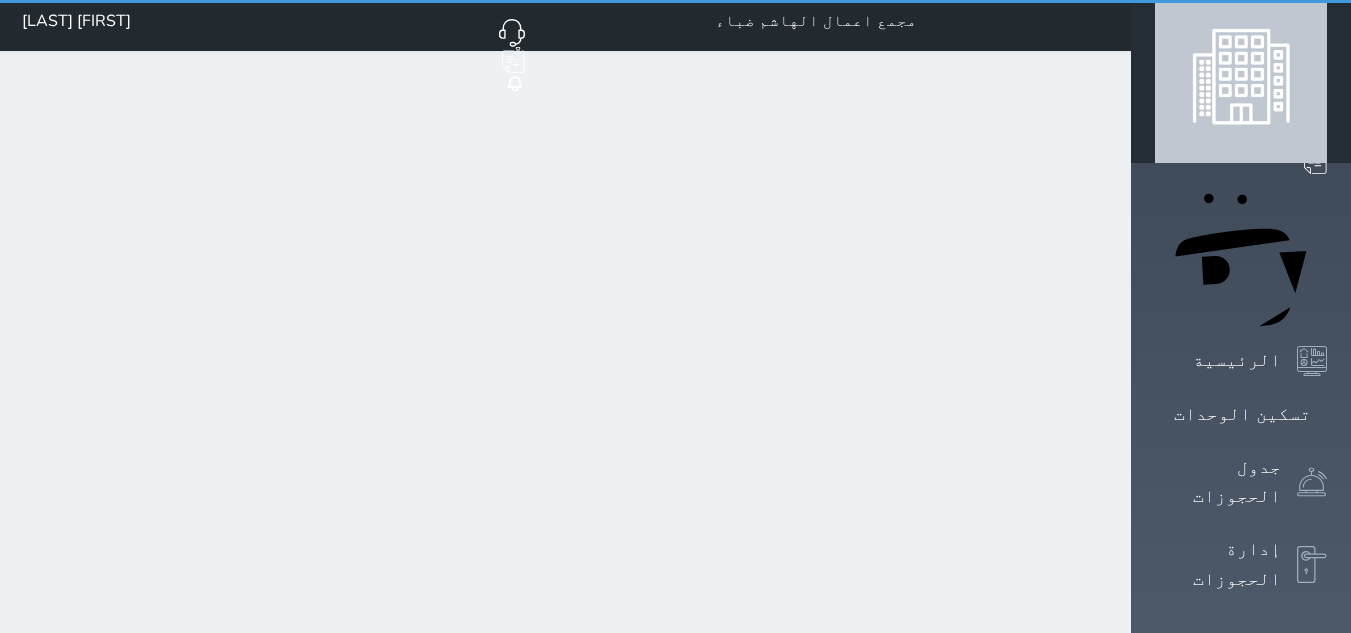 scroll, scrollTop: 0, scrollLeft: 0, axis: both 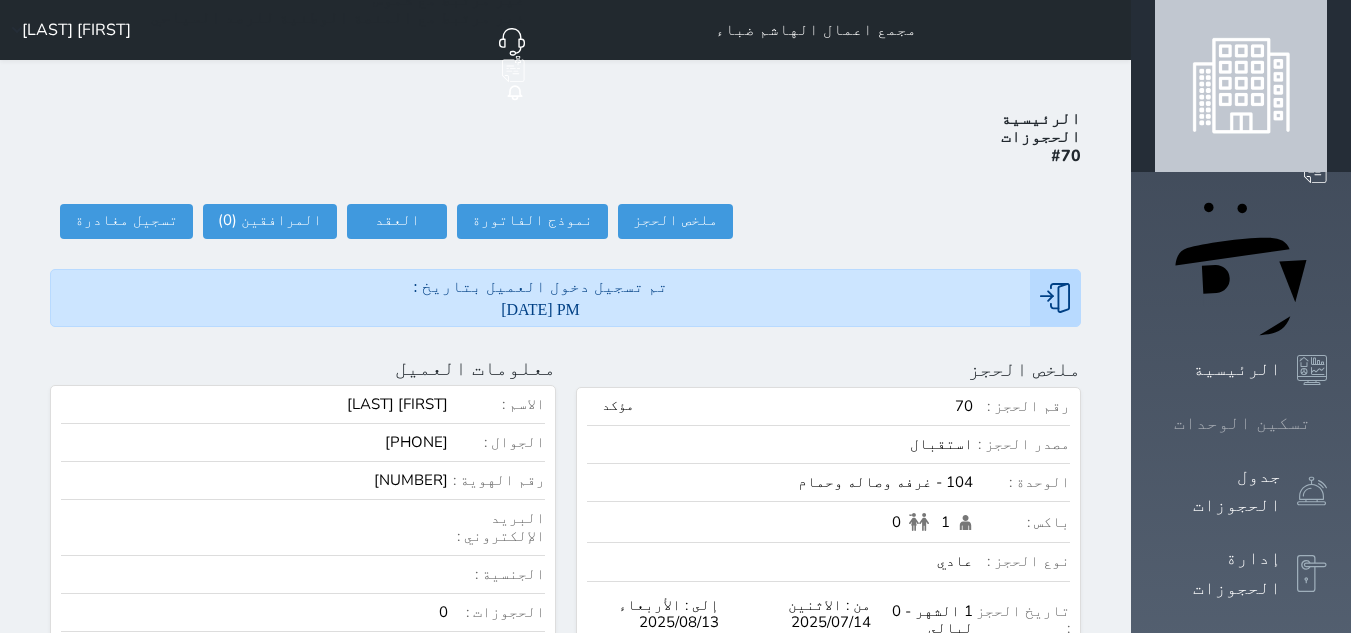click 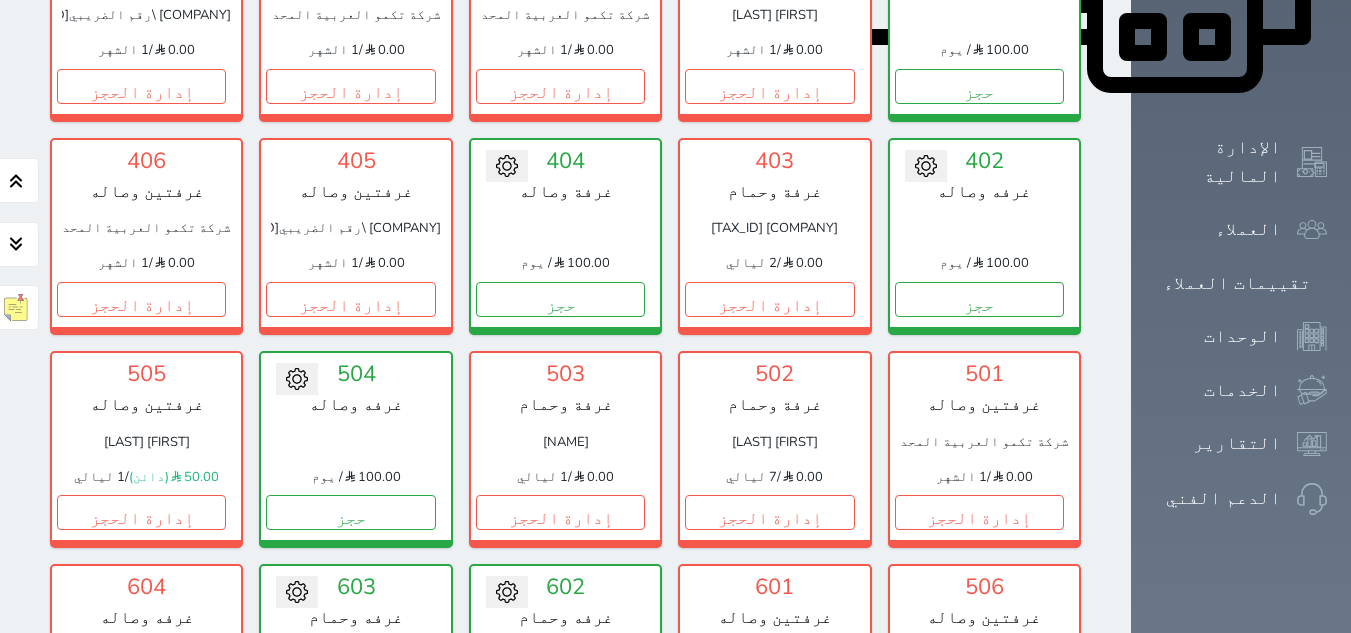 scroll, scrollTop: 1070, scrollLeft: 0, axis: vertical 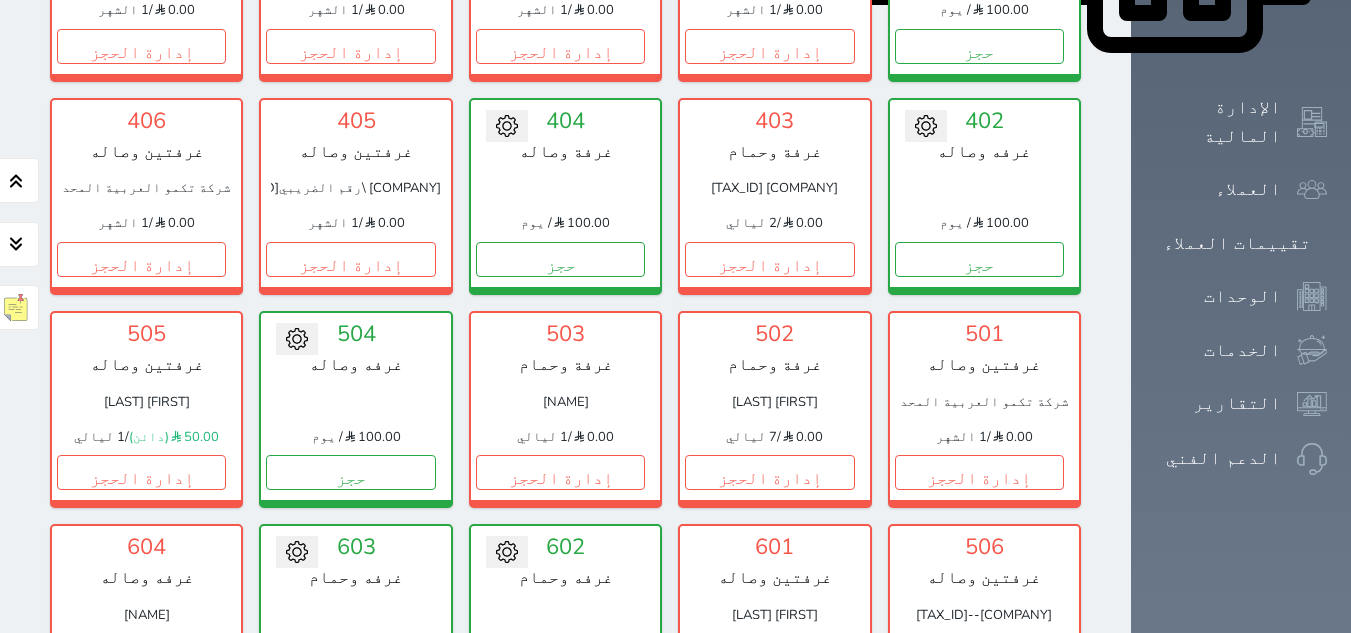 click on "إدارة الحجز" at bounding box center (769, 686) 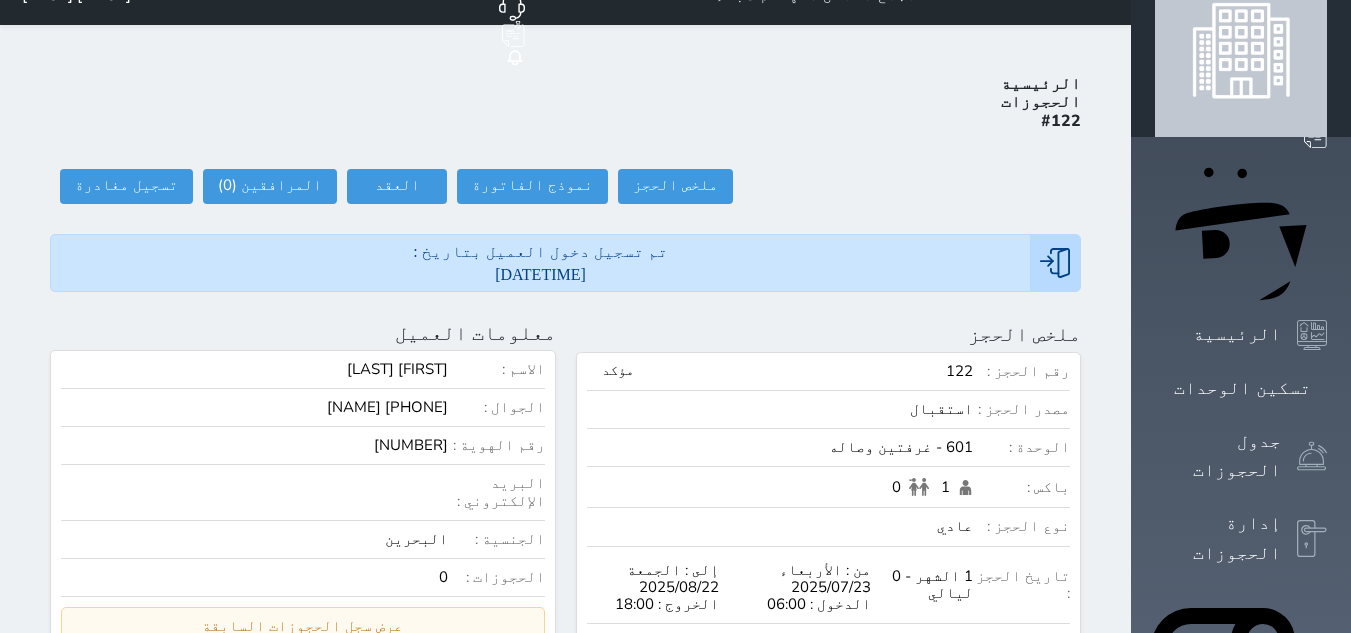 scroll, scrollTop: 0, scrollLeft: 0, axis: both 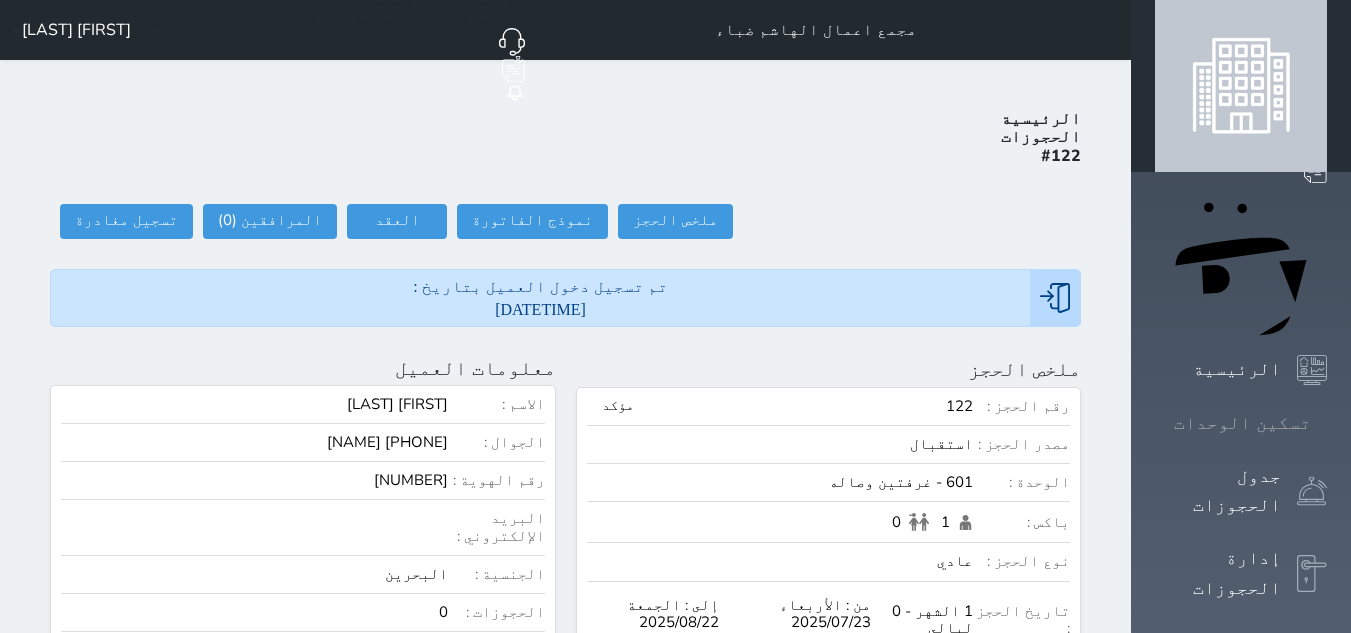 click on "تسكين الوحدات" at bounding box center [1242, 423] 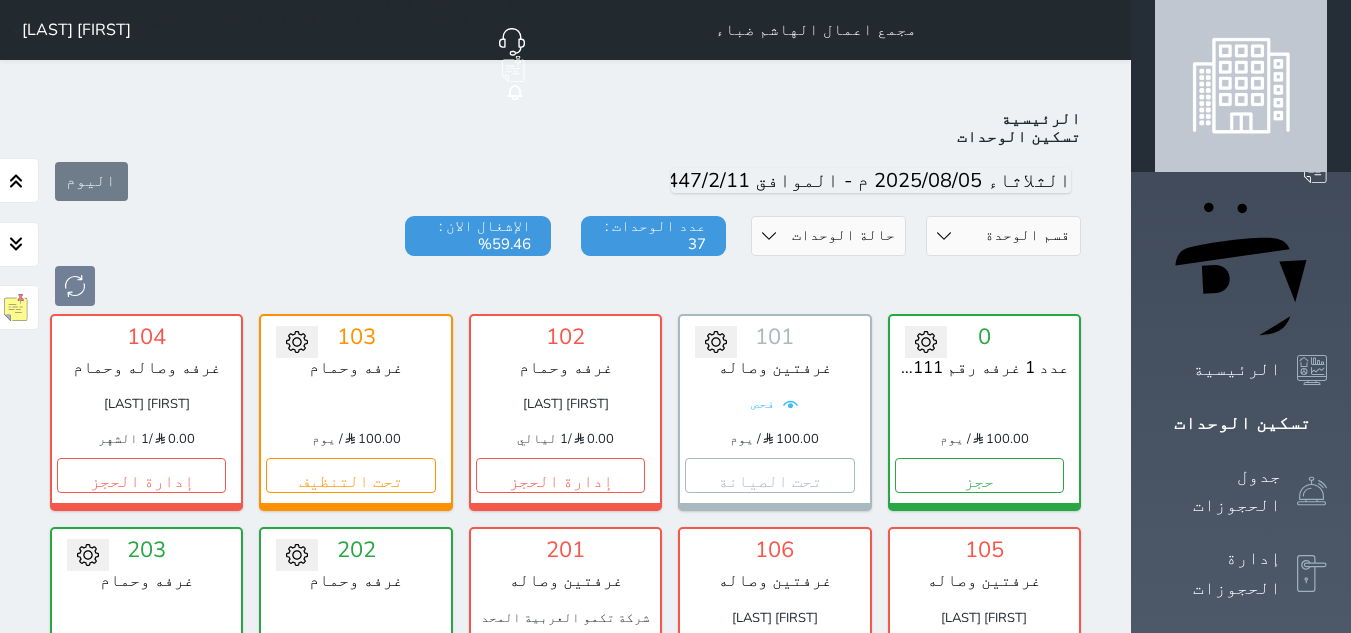 scroll, scrollTop: 78, scrollLeft: 0, axis: vertical 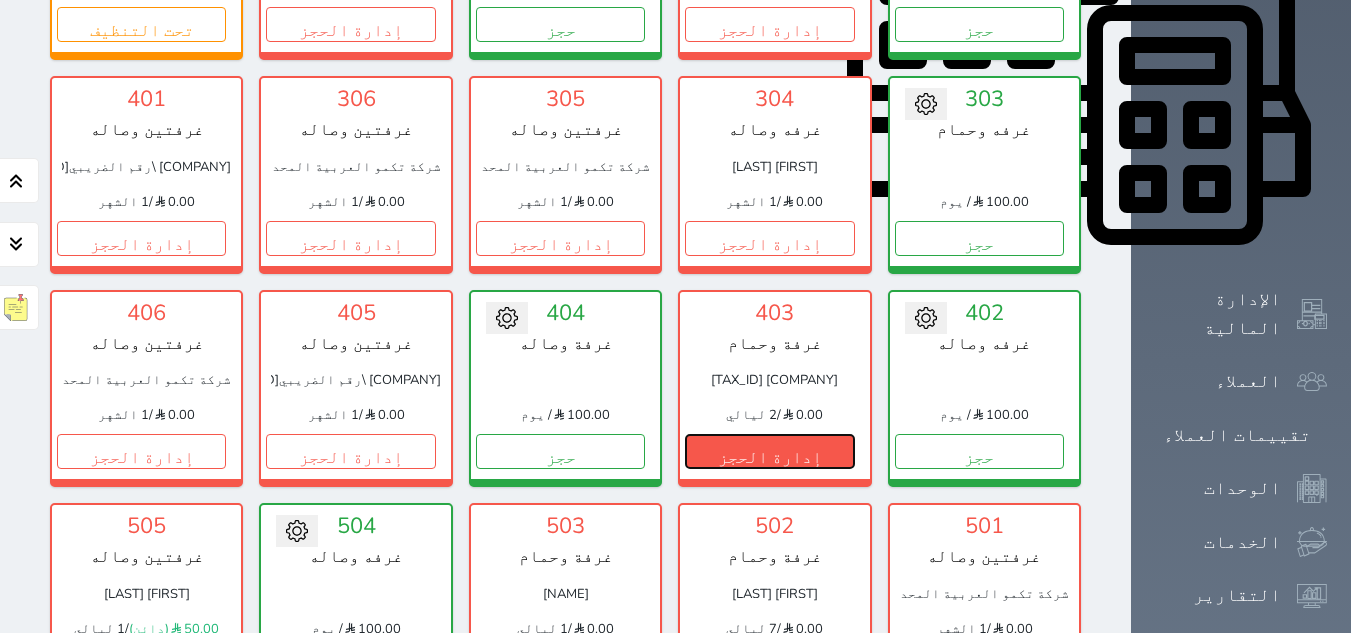 click on "إدارة الحجز" at bounding box center [769, 451] 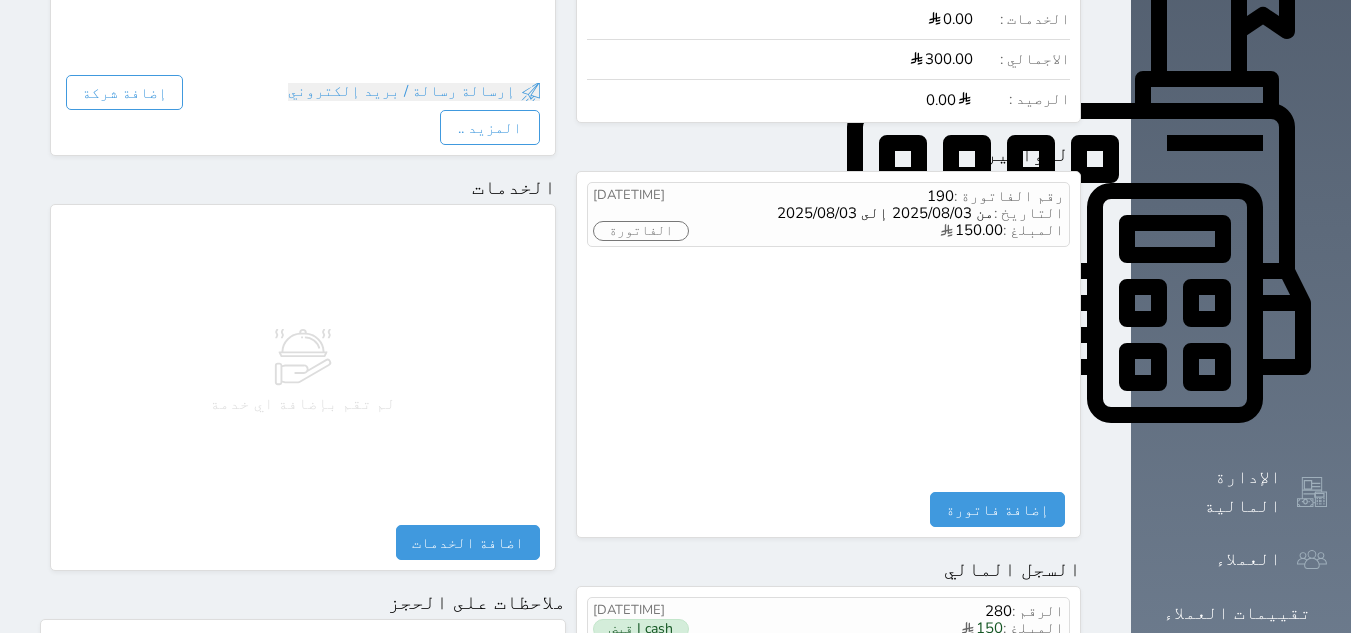 scroll, scrollTop: 1092, scrollLeft: 0, axis: vertical 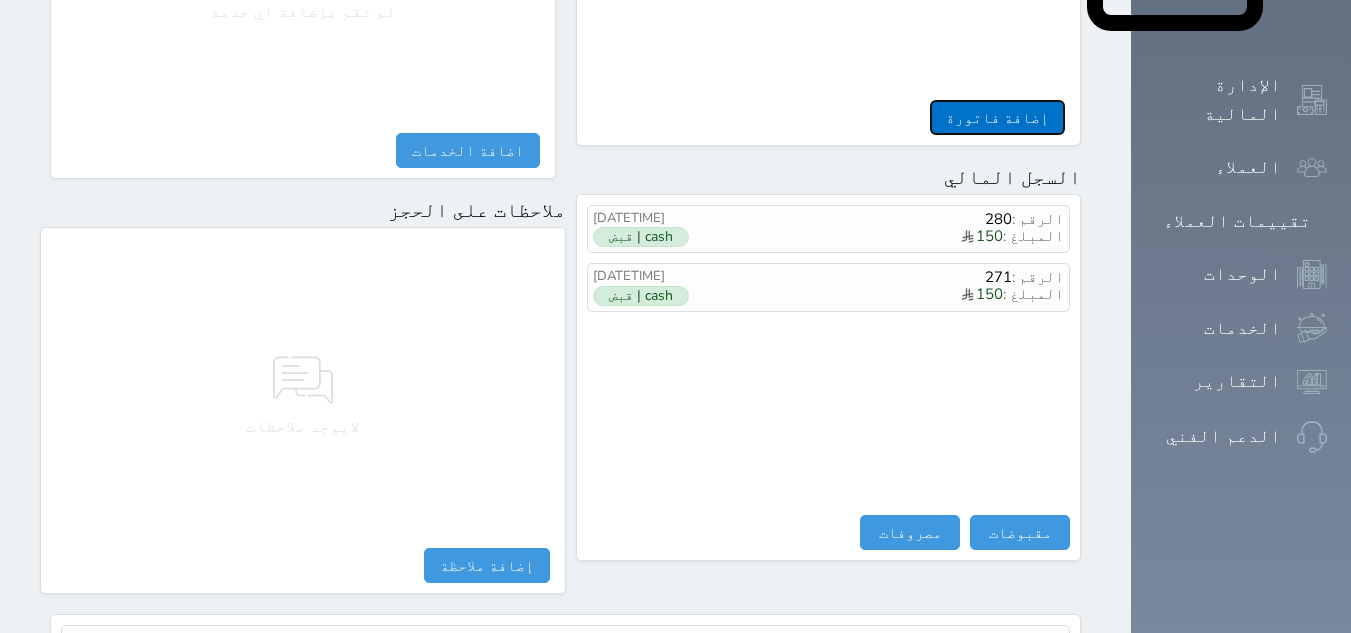 click on "إضافة فاتورة" at bounding box center [997, 117] 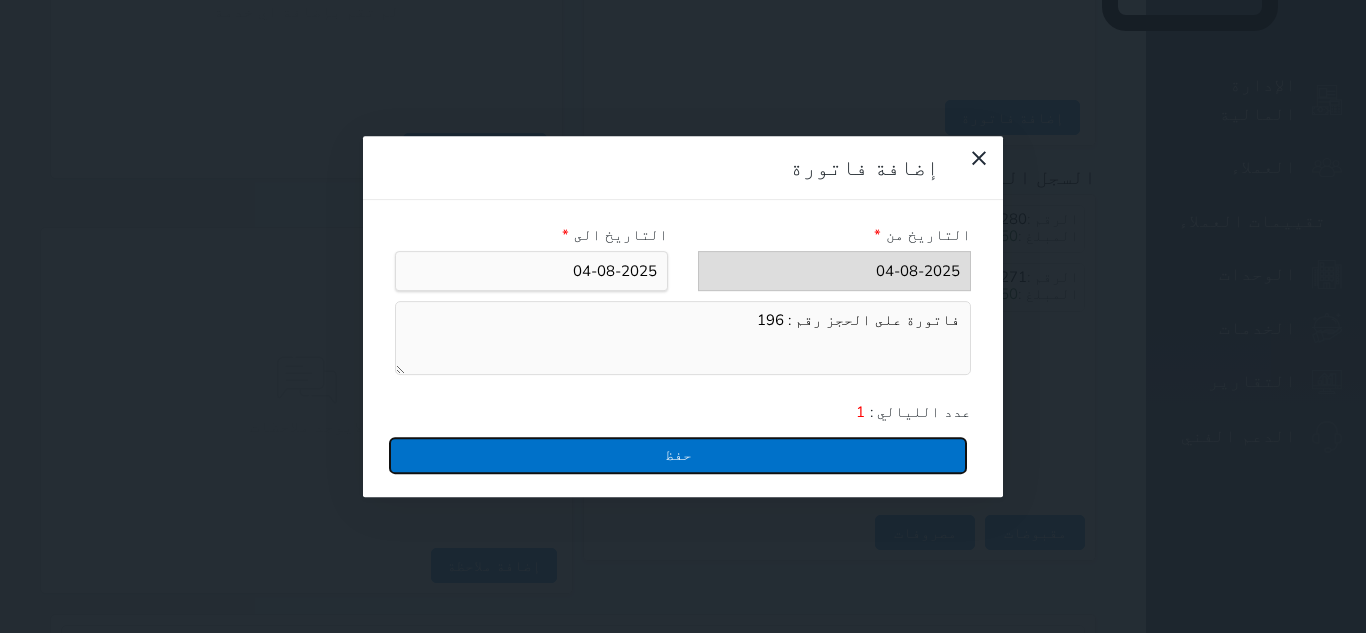 click on "حفظ" at bounding box center (678, 455) 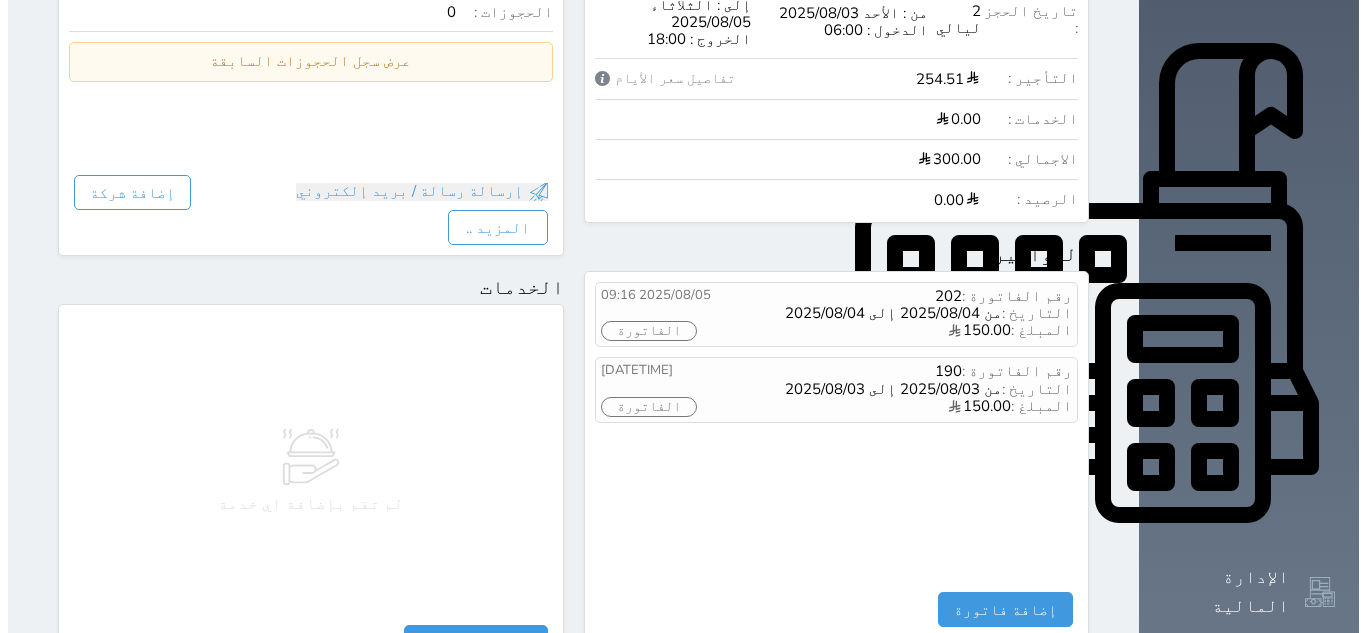 scroll, scrollTop: 592, scrollLeft: 0, axis: vertical 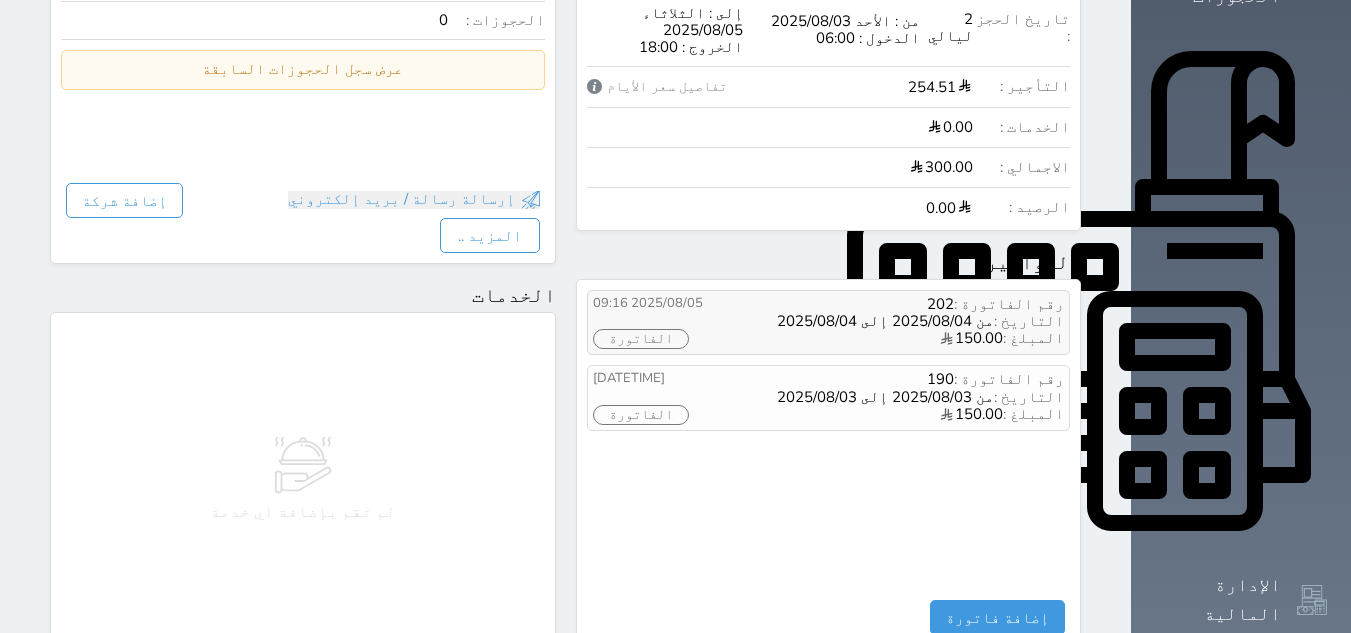 click on "الفاتورة" at bounding box center [641, 339] 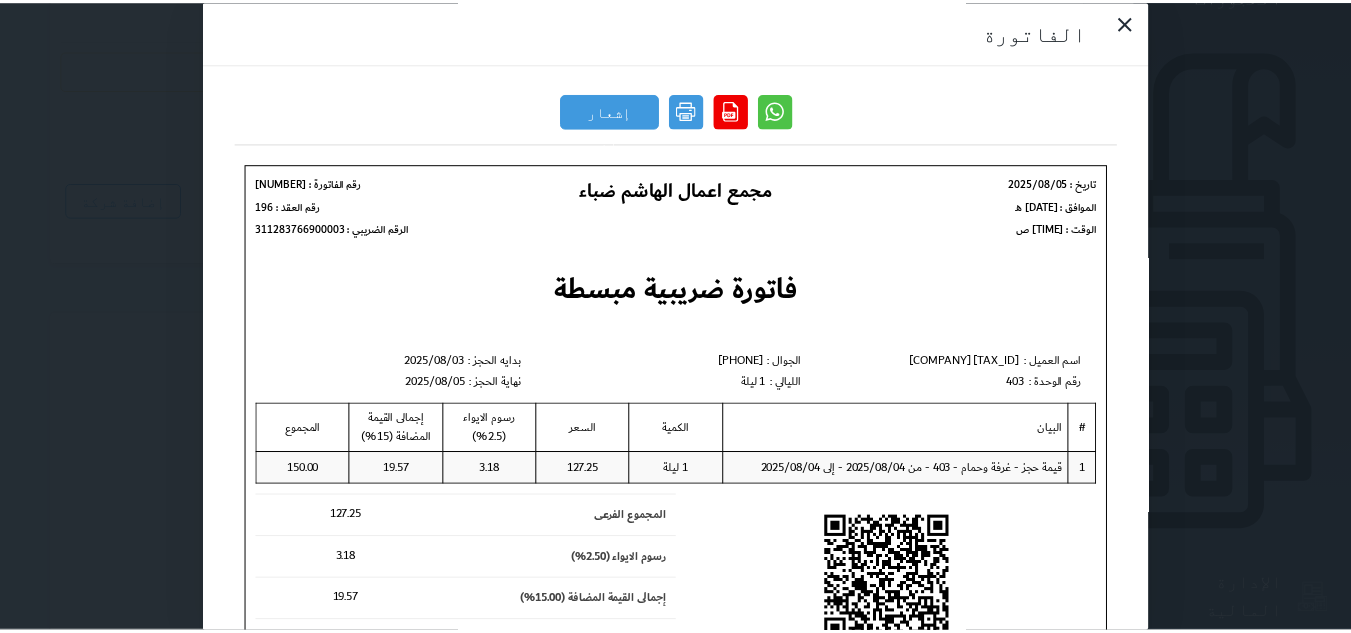 scroll, scrollTop: 0, scrollLeft: 0, axis: both 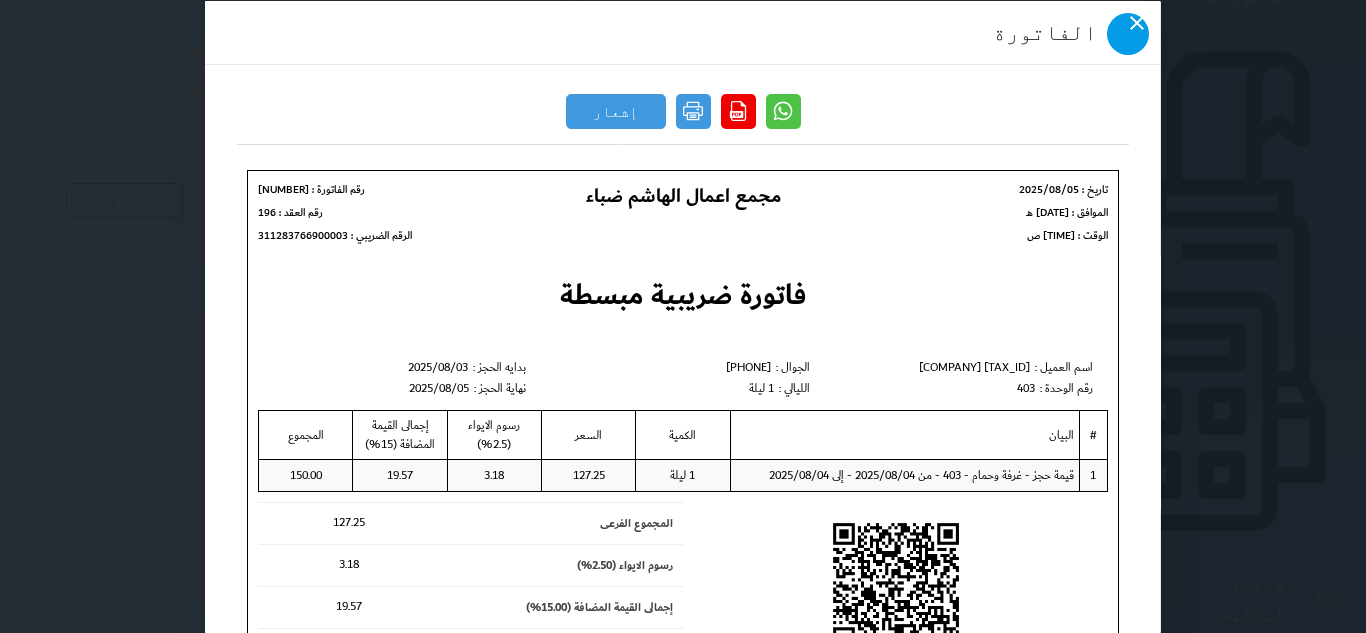 click 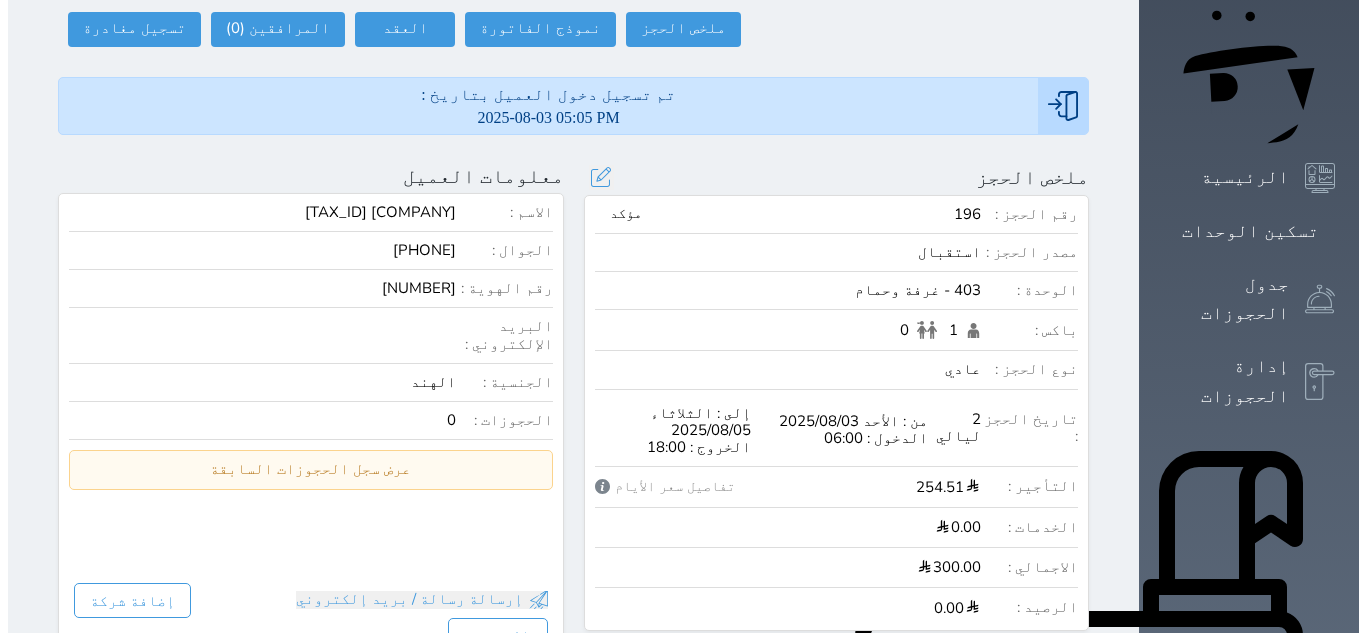 scroll, scrollTop: 392, scrollLeft: 0, axis: vertical 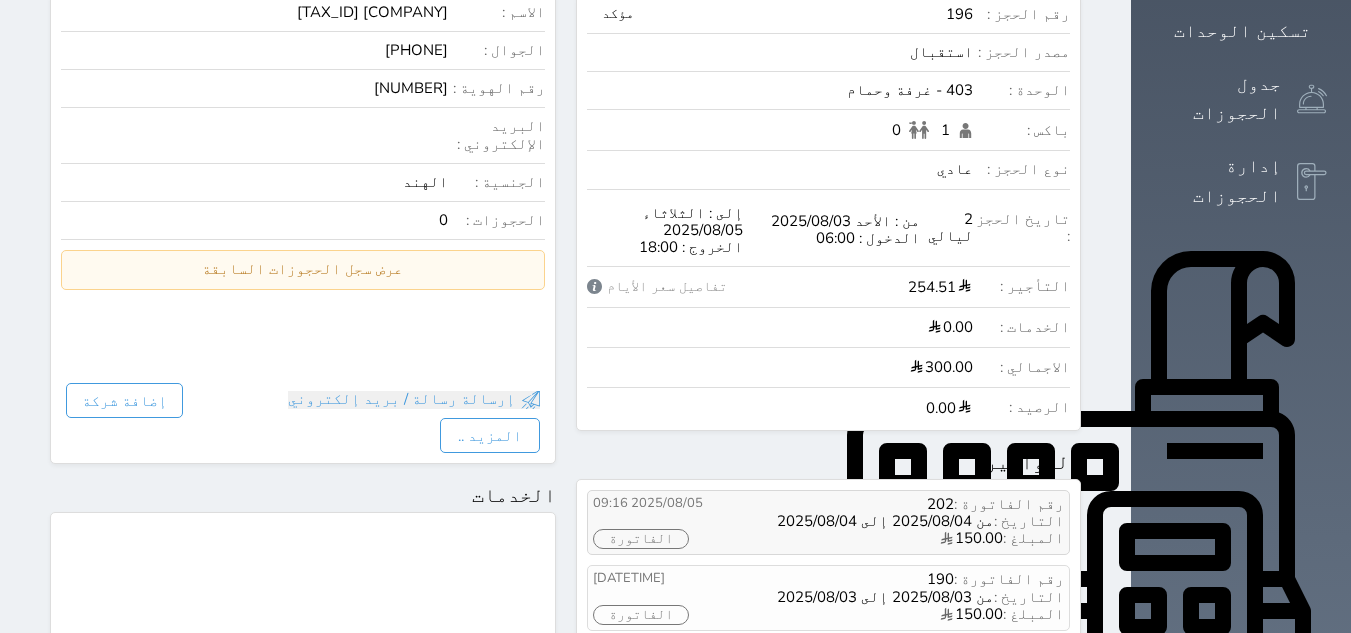 click on "الفاتورة" at bounding box center (641, 539) 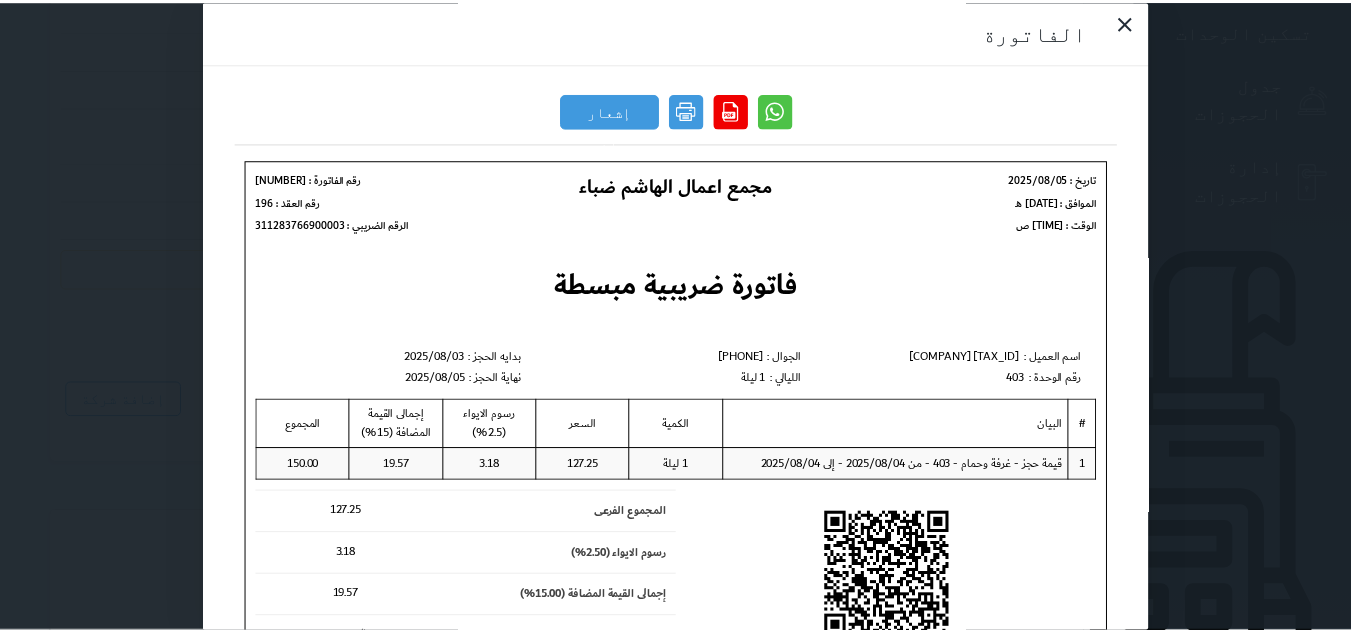 scroll, scrollTop: 109, scrollLeft: 0, axis: vertical 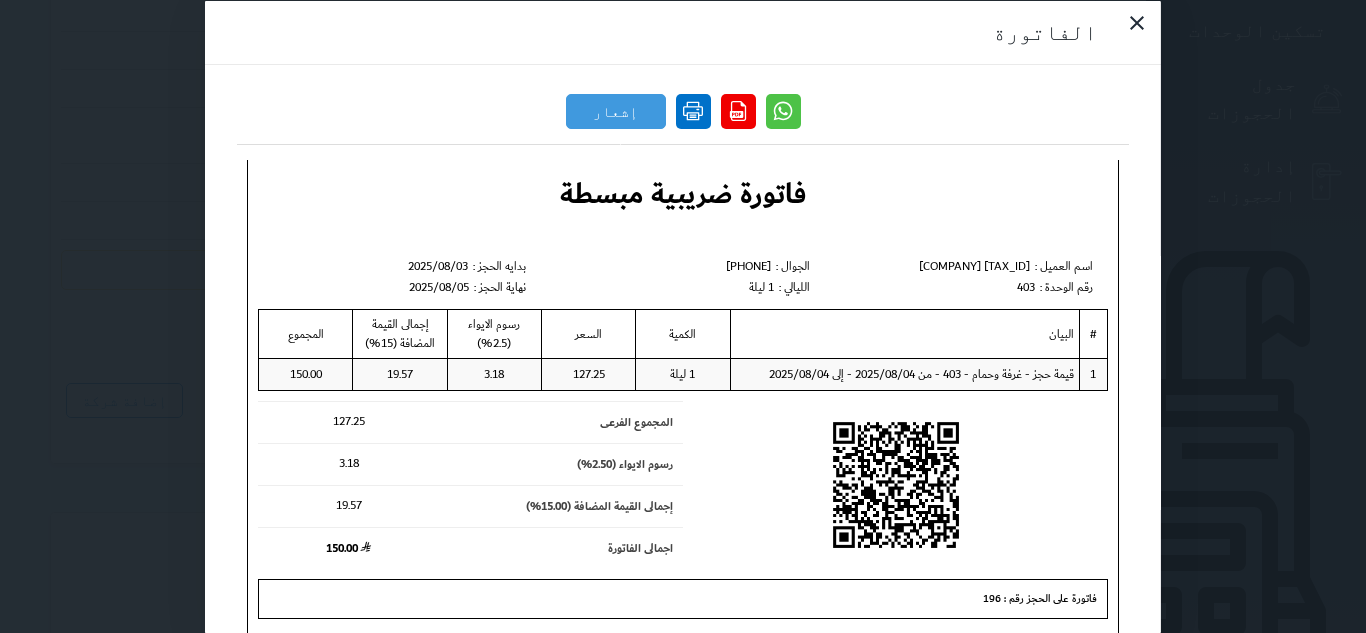 click at bounding box center (693, 110) 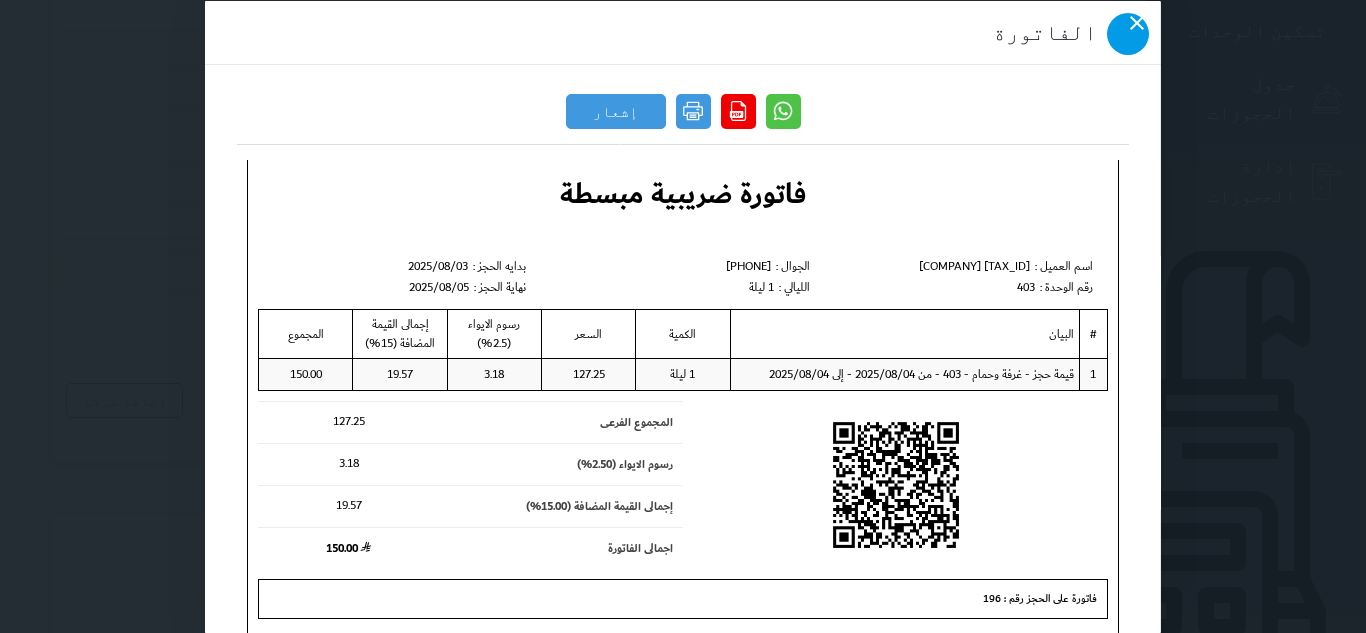 click 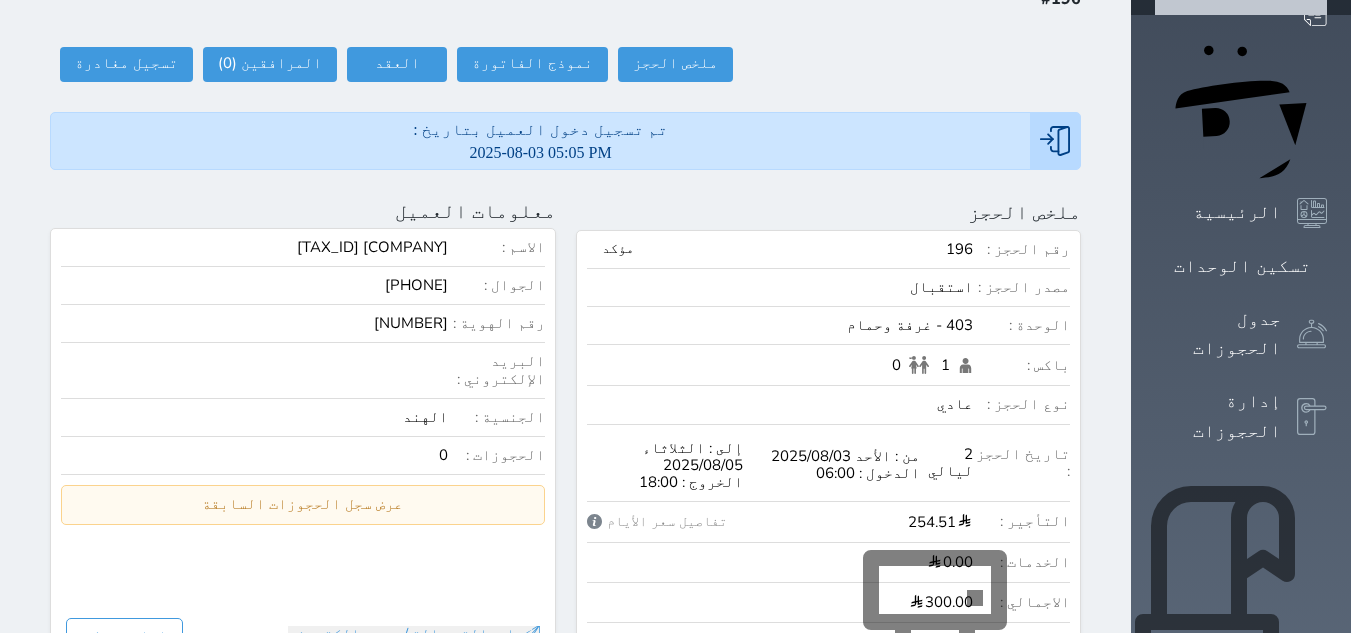 scroll, scrollTop: 92, scrollLeft: 0, axis: vertical 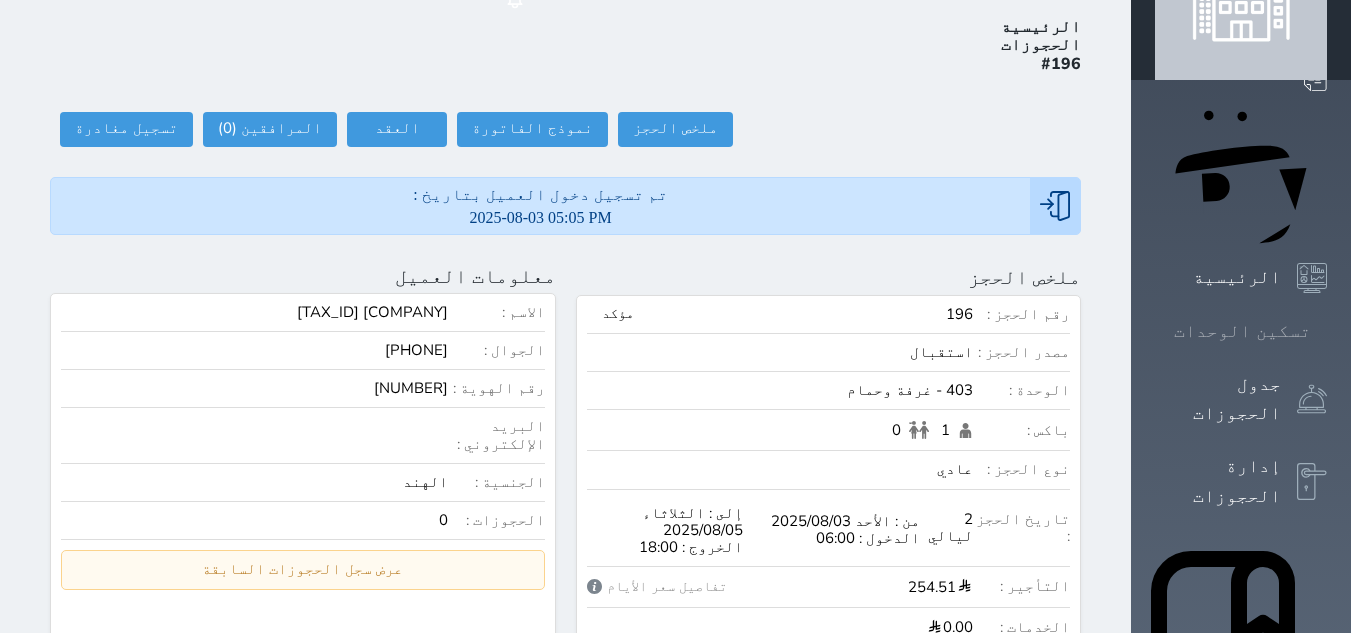 click on "تسكين الوحدات" at bounding box center (1242, 331) 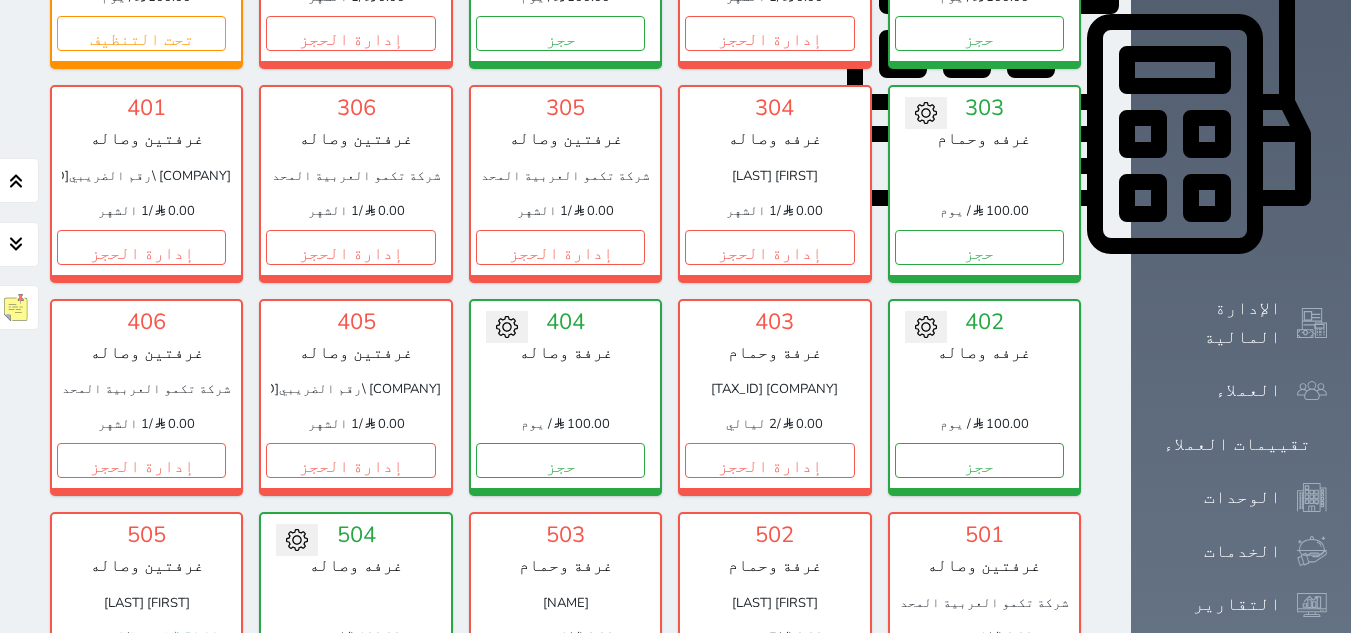 scroll, scrollTop: 878, scrollLeft: 0, axis: vertical 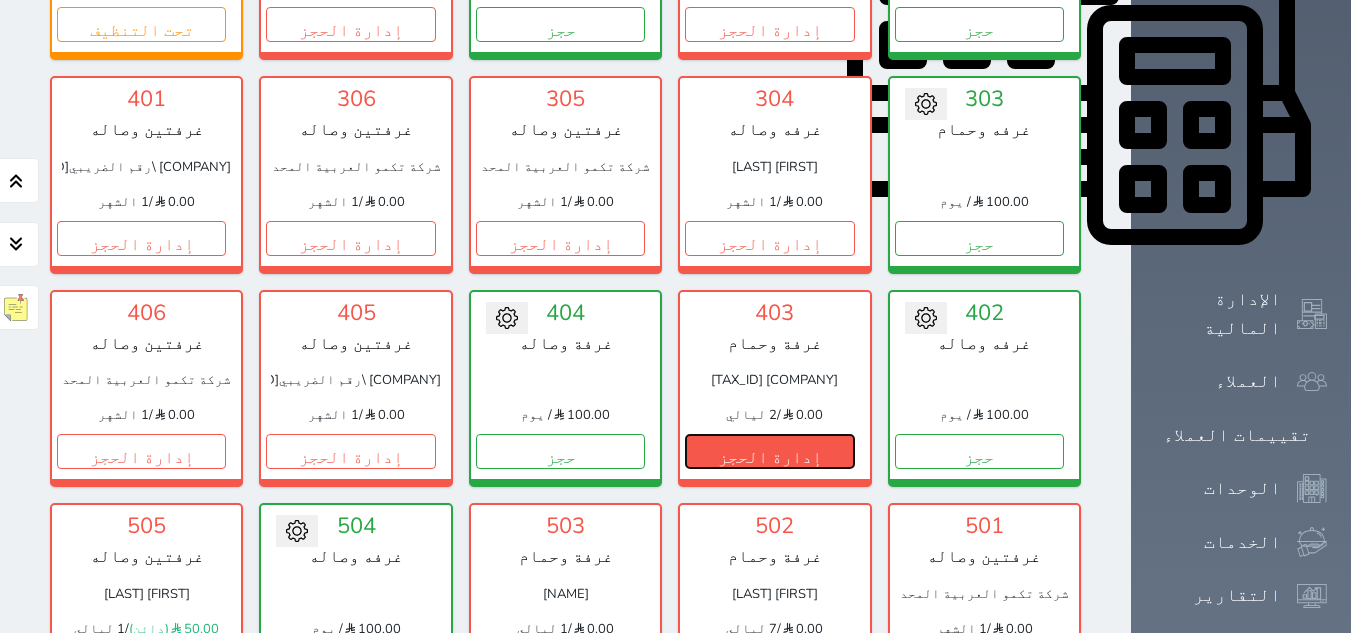 click on "إدارة الحجز" at bounding box center (769, 451) 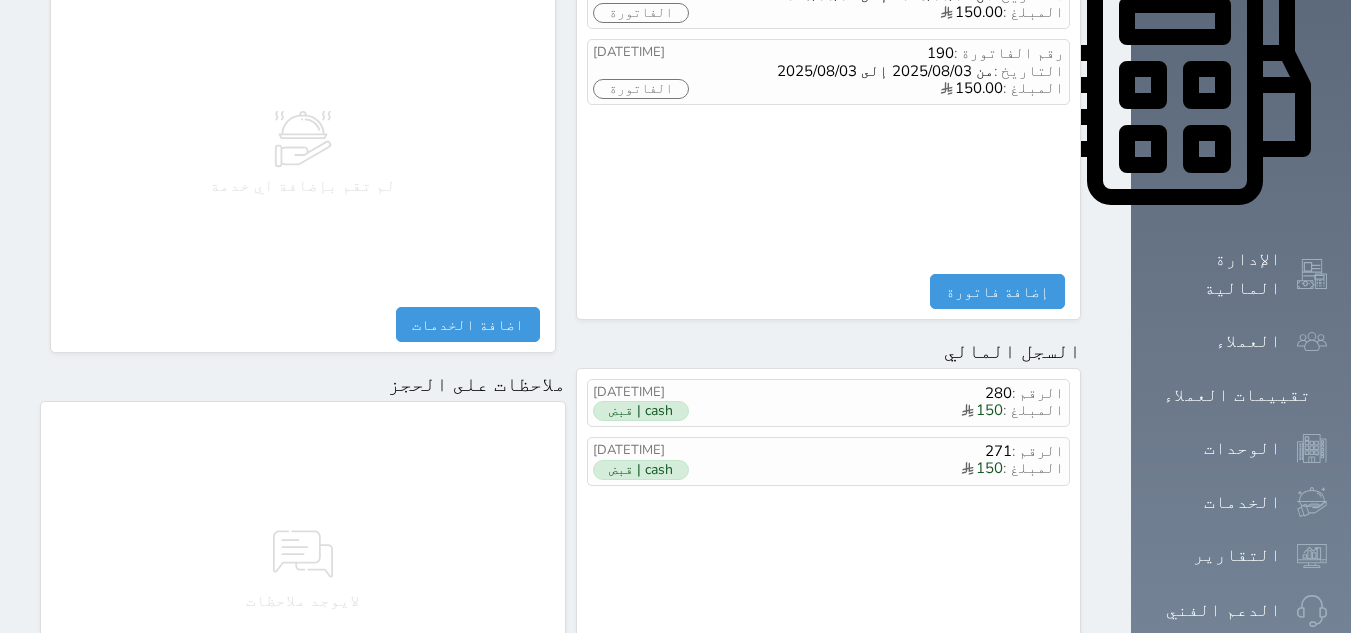 scroll, scrollTop: 1000, scrollLeft: 0, axis: vertical 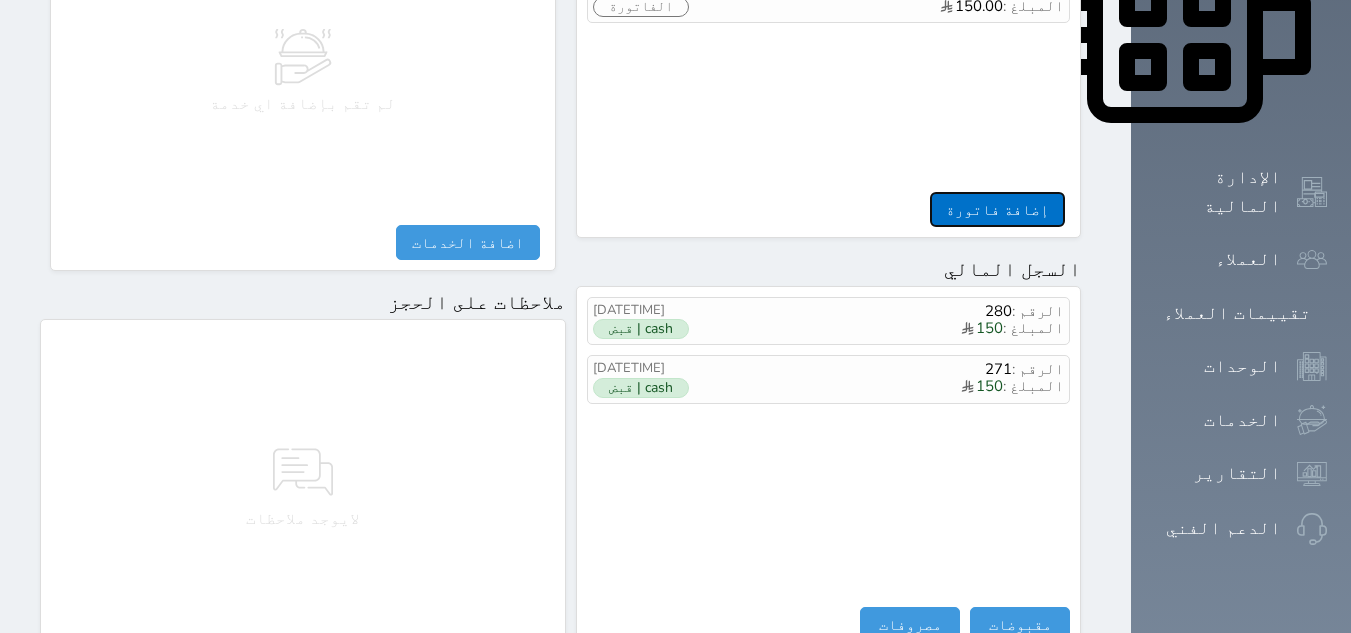 click on "إضافة فاتورة" at bounding box center (997, 209) 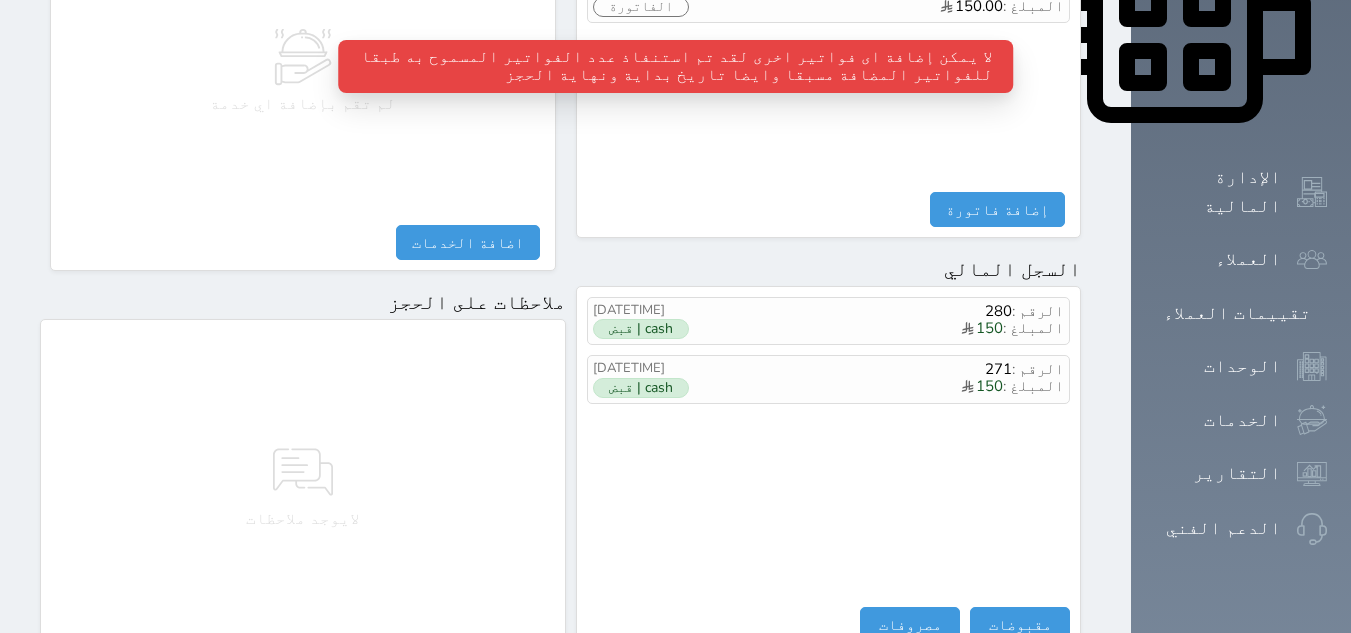 click on "الرقم :  280   المبلغ :  150    [DATETIME]
cash | قبض
الرقم :  271   المبلغ :  150    [DATETIME]
cash | قبض" at bounding box center (829, 452) 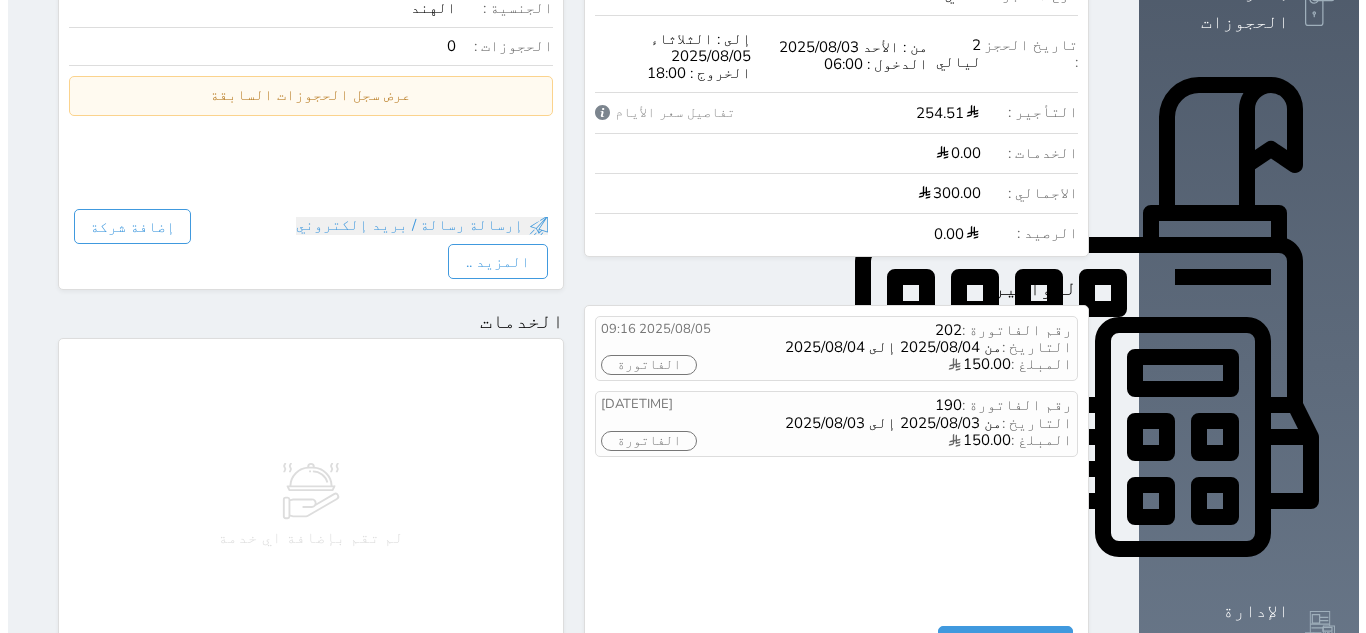 scroll, scrollTop: 500, scrollLeft: 0, axis: vertical 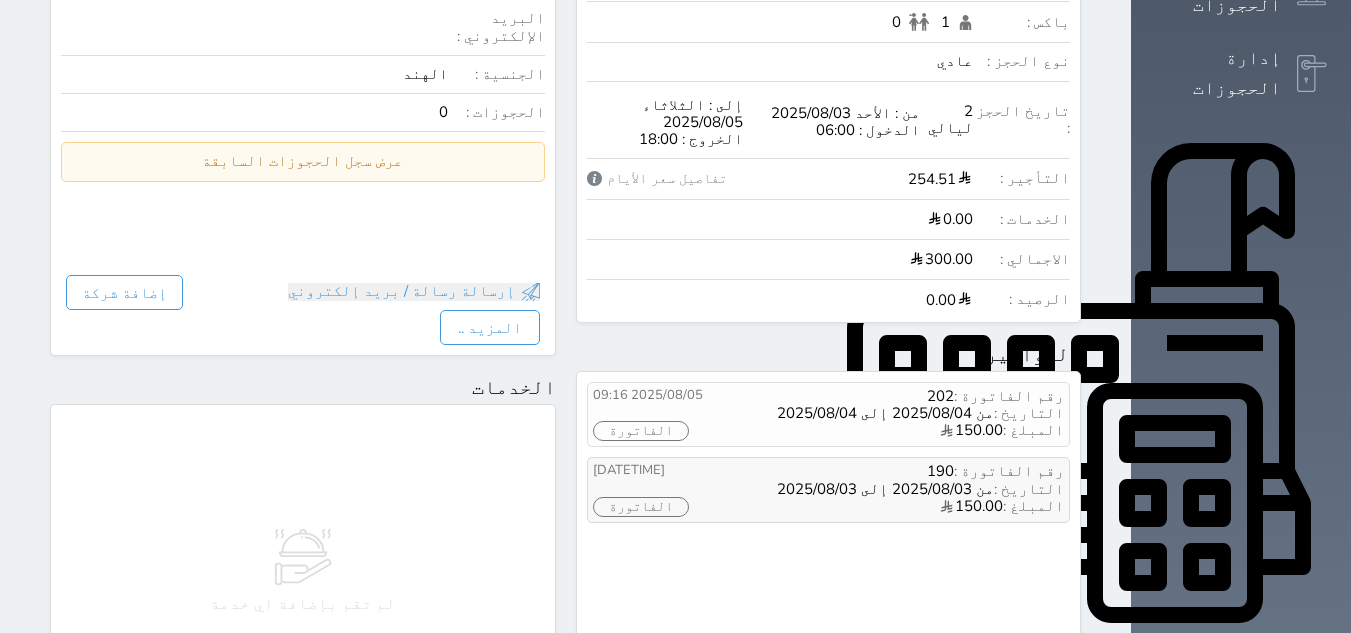 click on "الفاتورة" at bounding box center (641, 507) 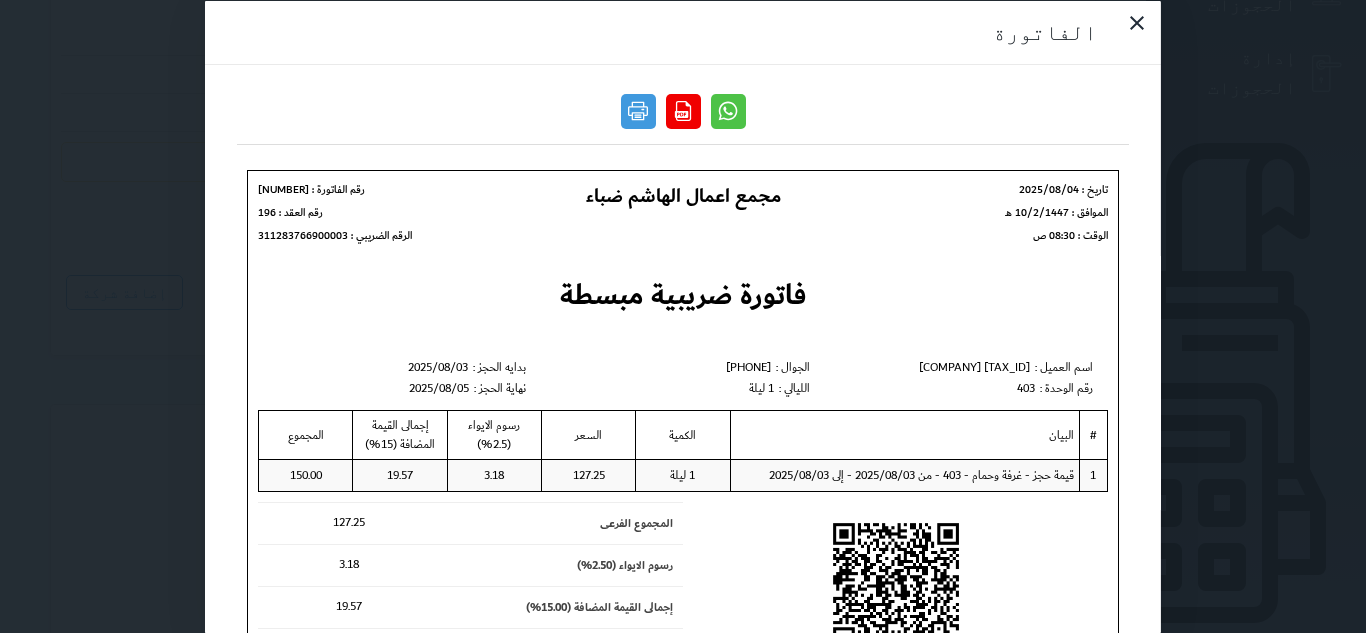 scroll, scrollTop: 0, scrollLeft: 0, axis: both 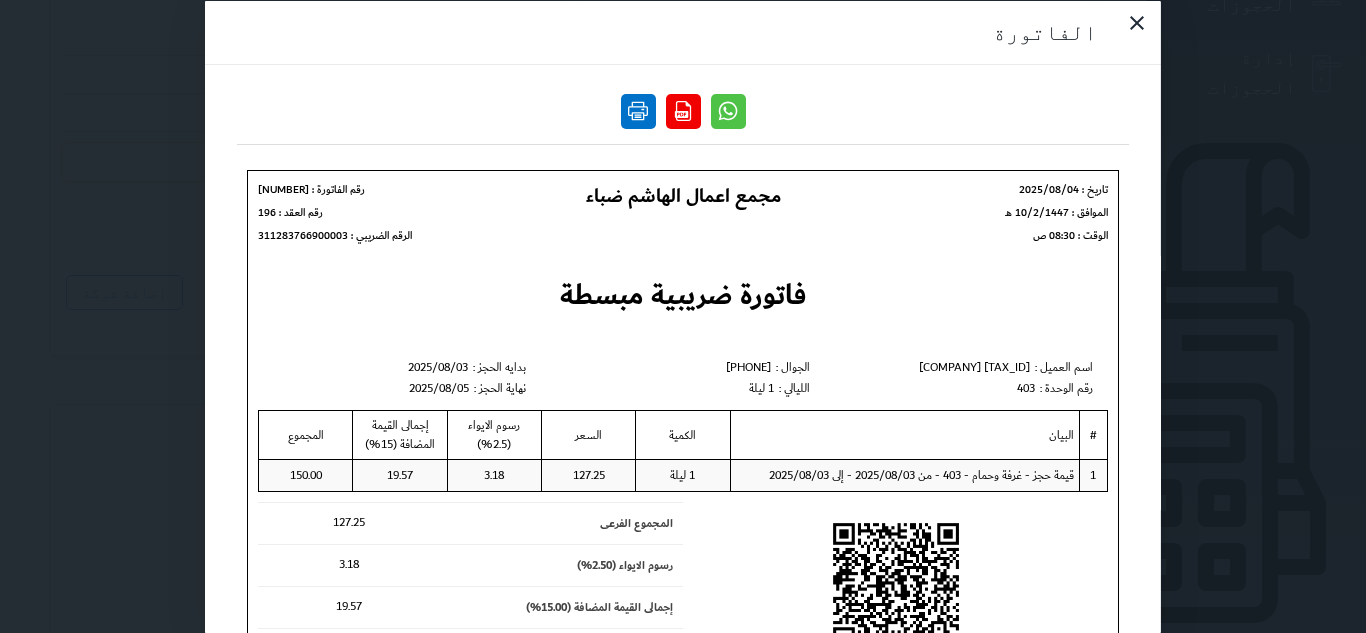 click at bounding box center (638, 110) 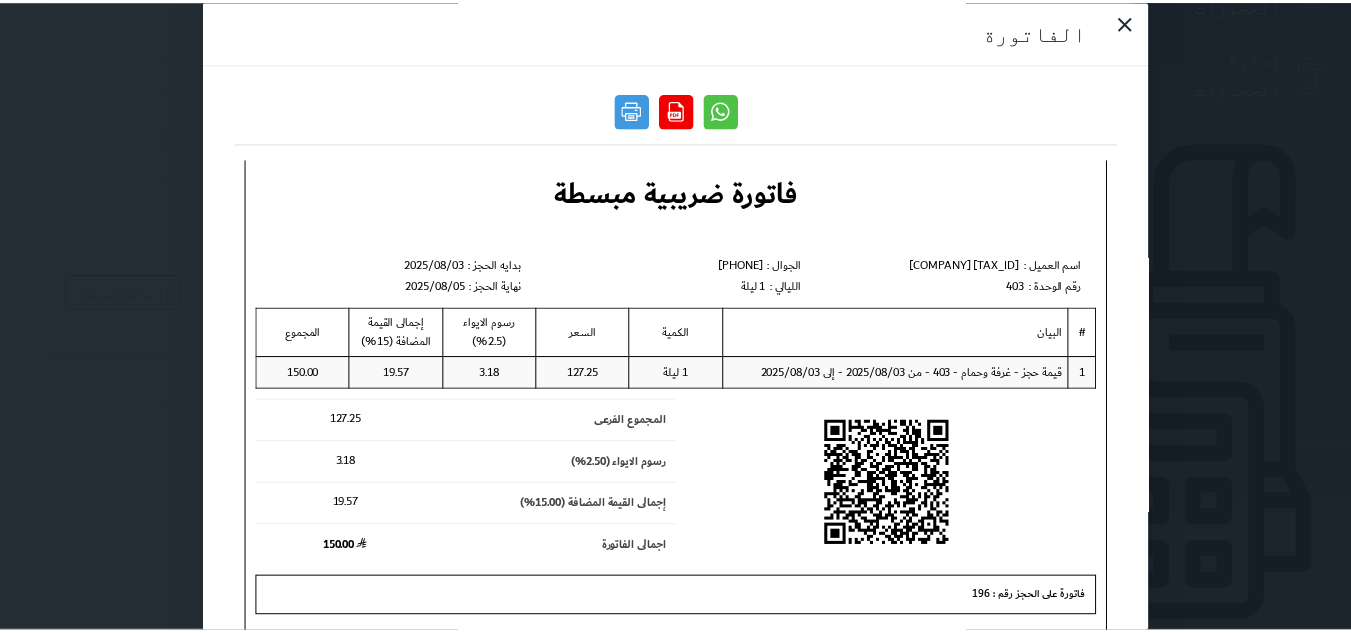 scroll, scrollTop: 109, scrollLeft: 0, axis: vertical 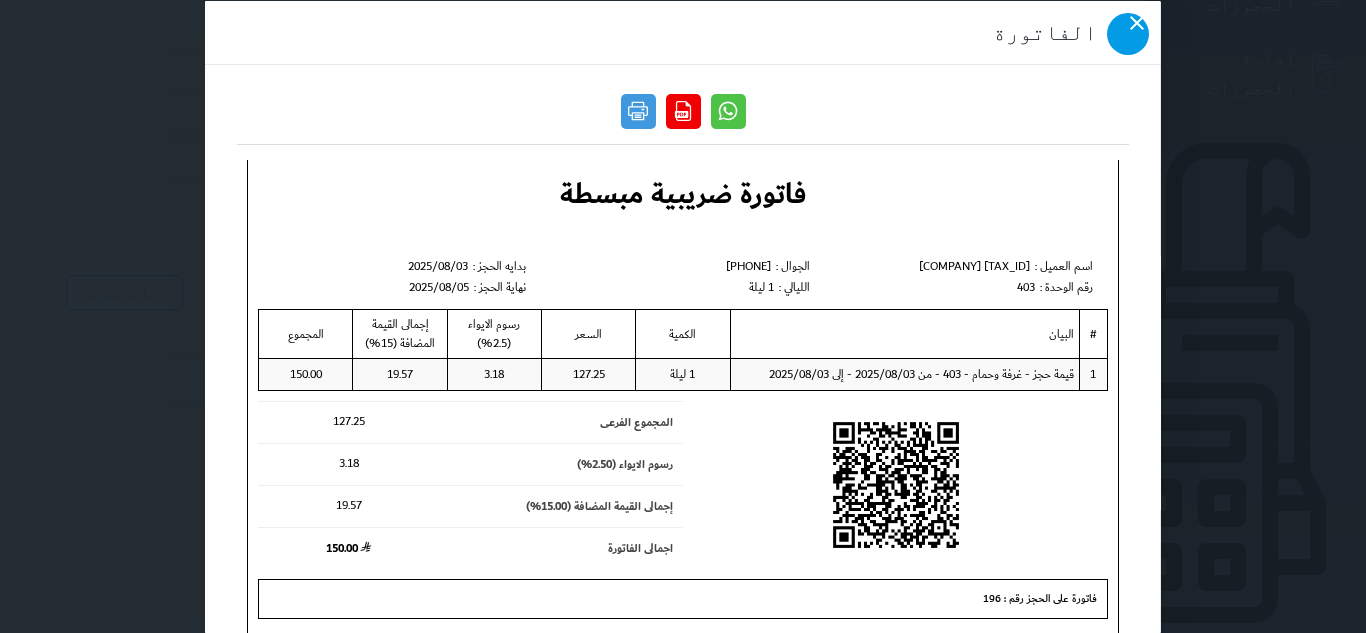 click 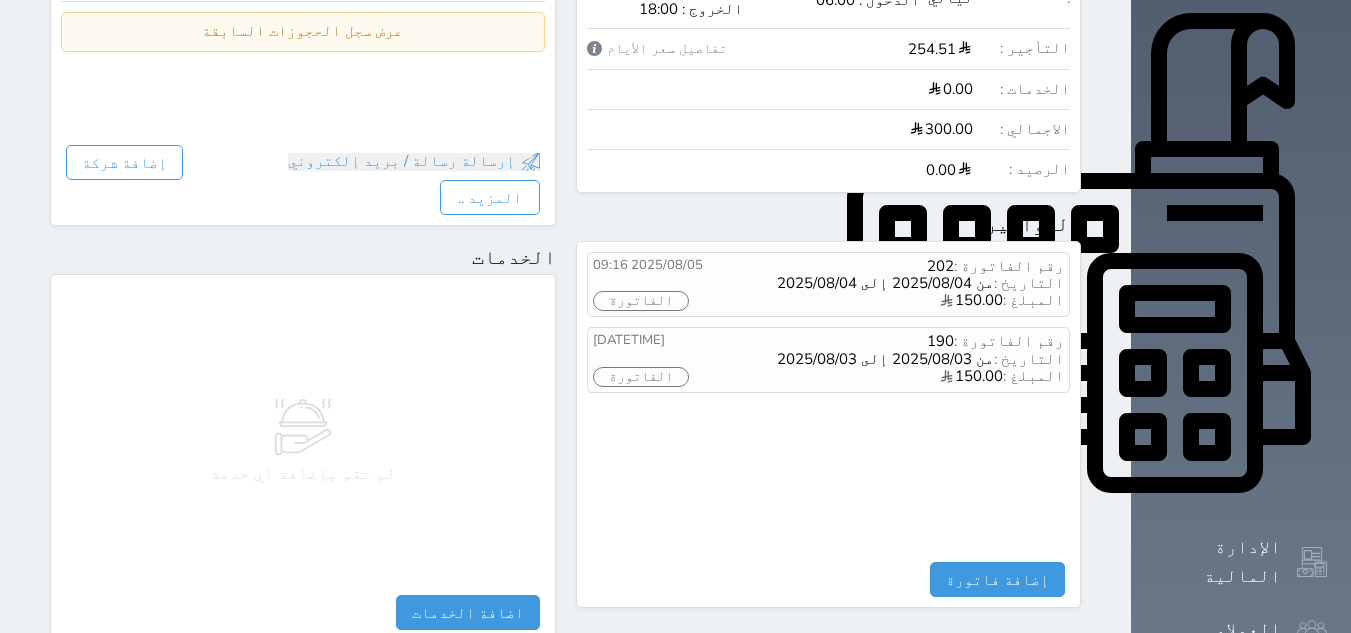 scroll, scrollTop: 700, scrollLeft: 0, axis: vertical 